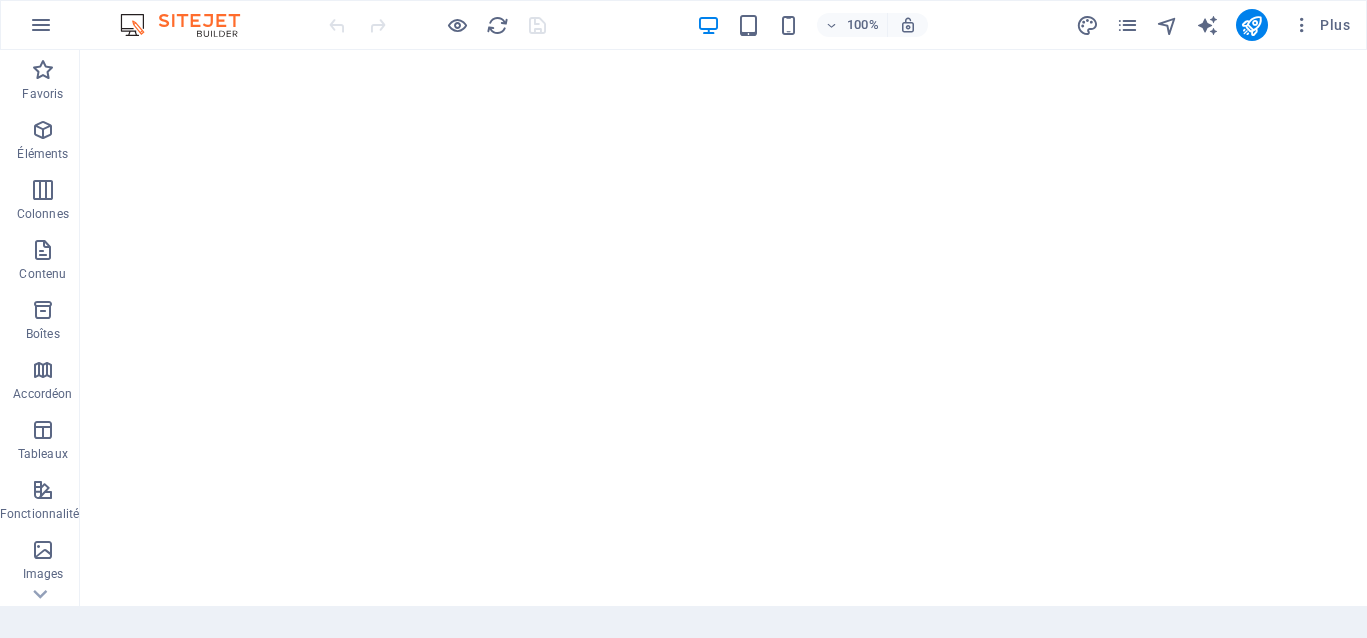 scroll, scrollTop: 0, scrollLeft: 0, axis: both 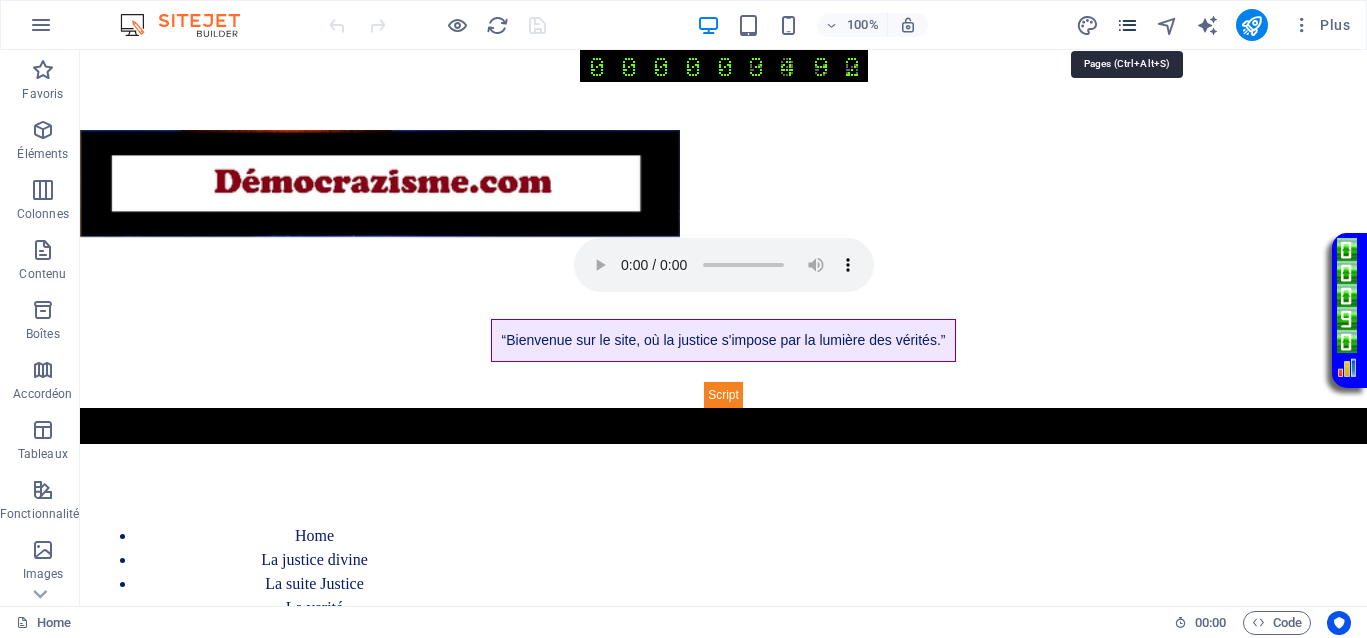 click at bounding box center (1127, 25) 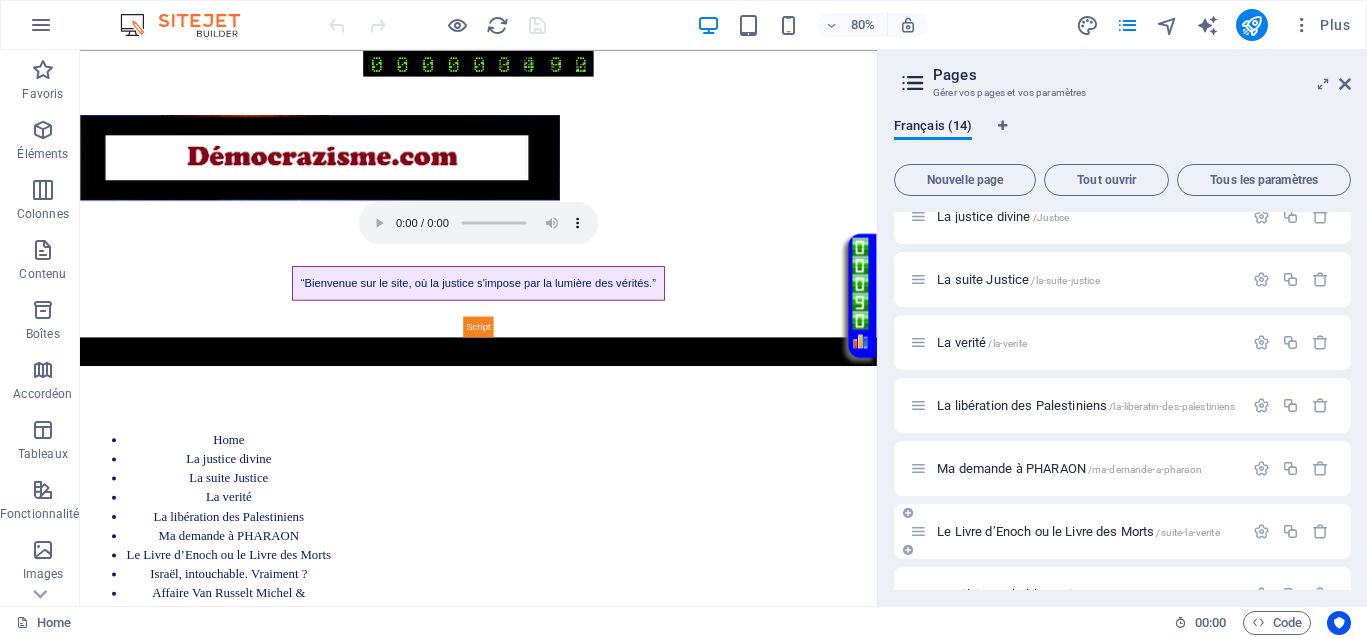 scroll, scrollTop: 125, scrollLeft: 0, axis: vertical 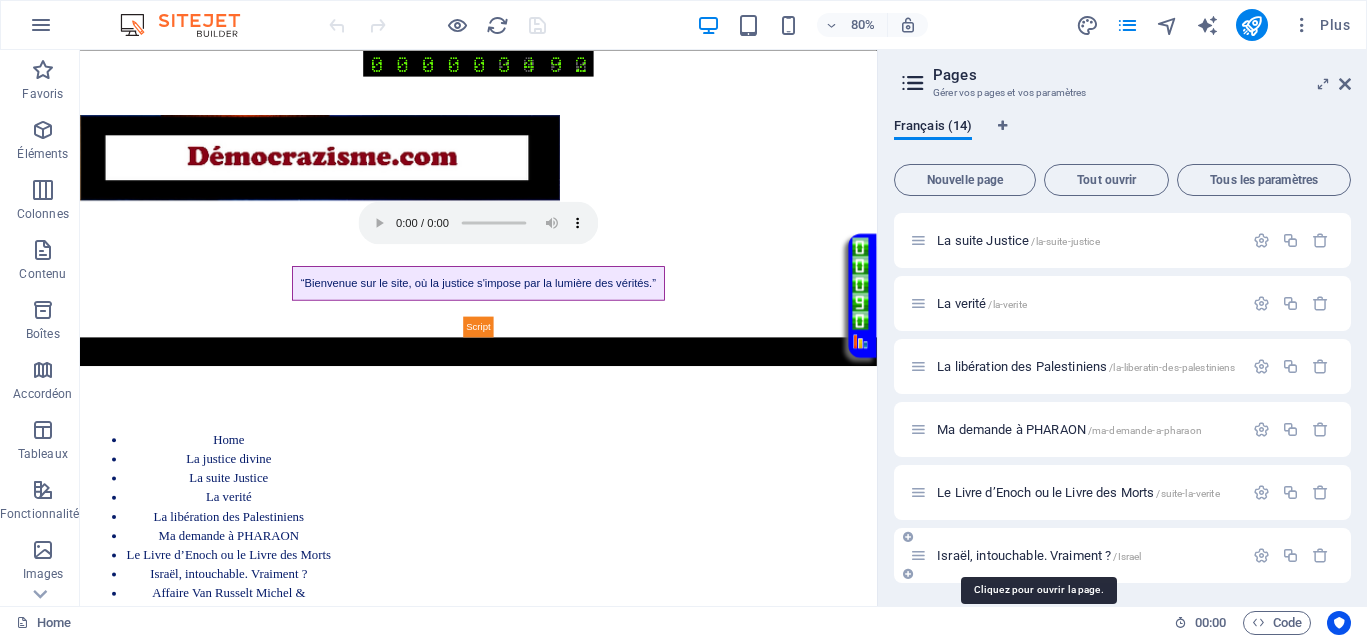 click on "Israël, intouchable. Vraiment ? /Israel" at bounding box center (1039, 555) 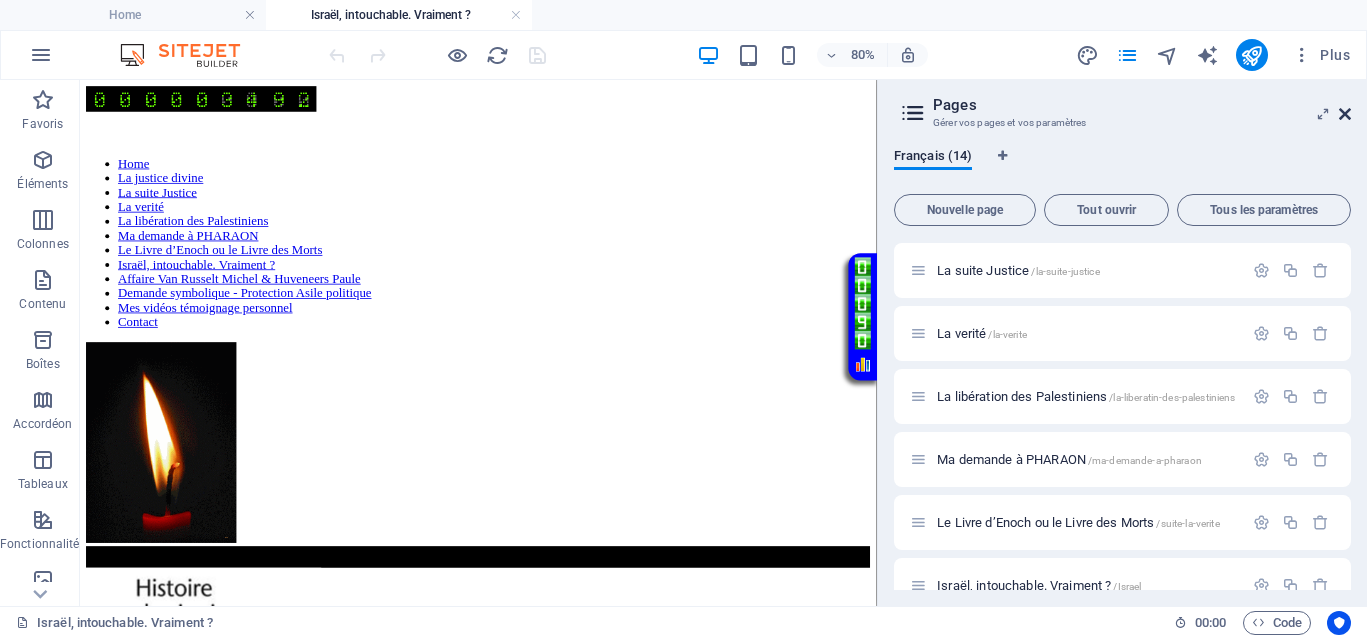 scroll, scrollTop: 0, scrollLeft: 0, axis: both 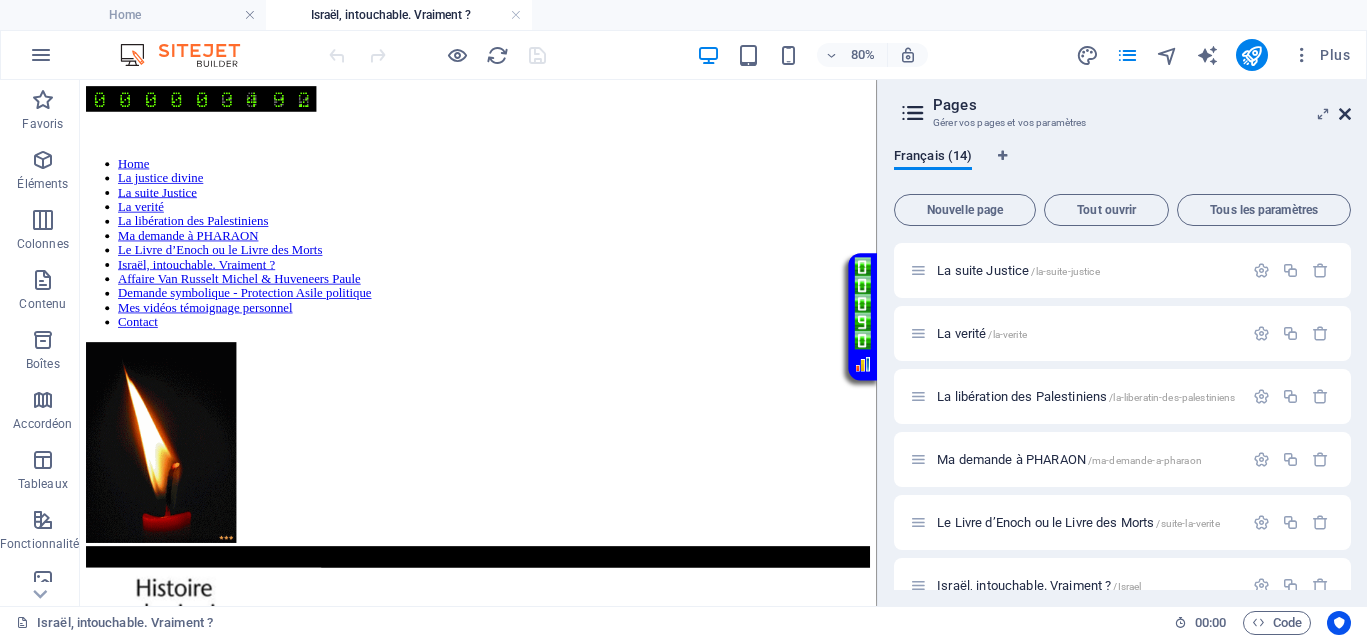 click at bounding box center (1345, 114) 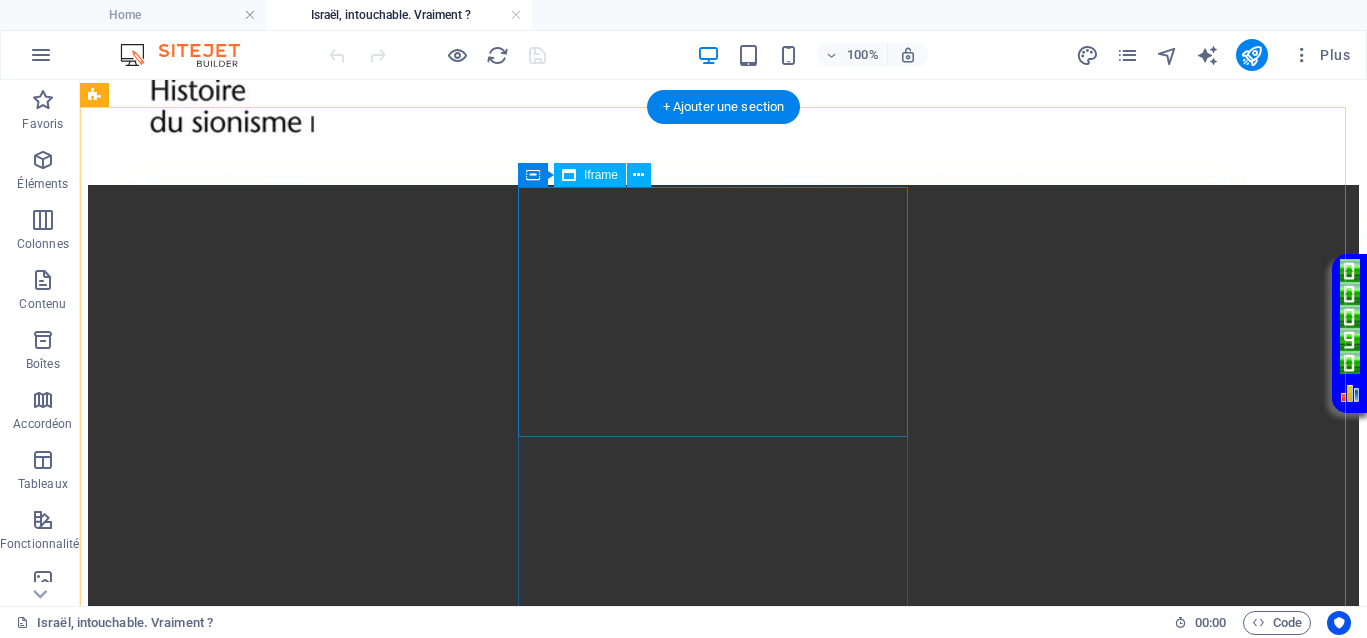 scroll, scrollTop: 750, scrollLeft: 0, axis: vertical 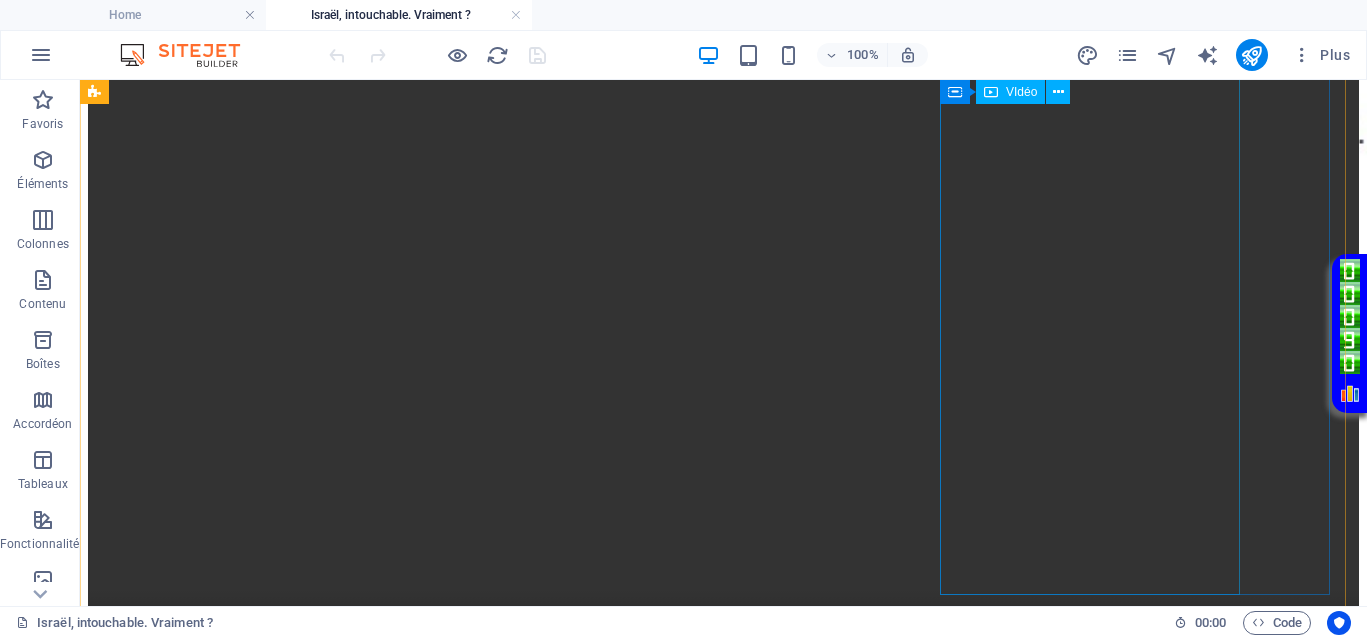 click at bounding box center [723, 1273] 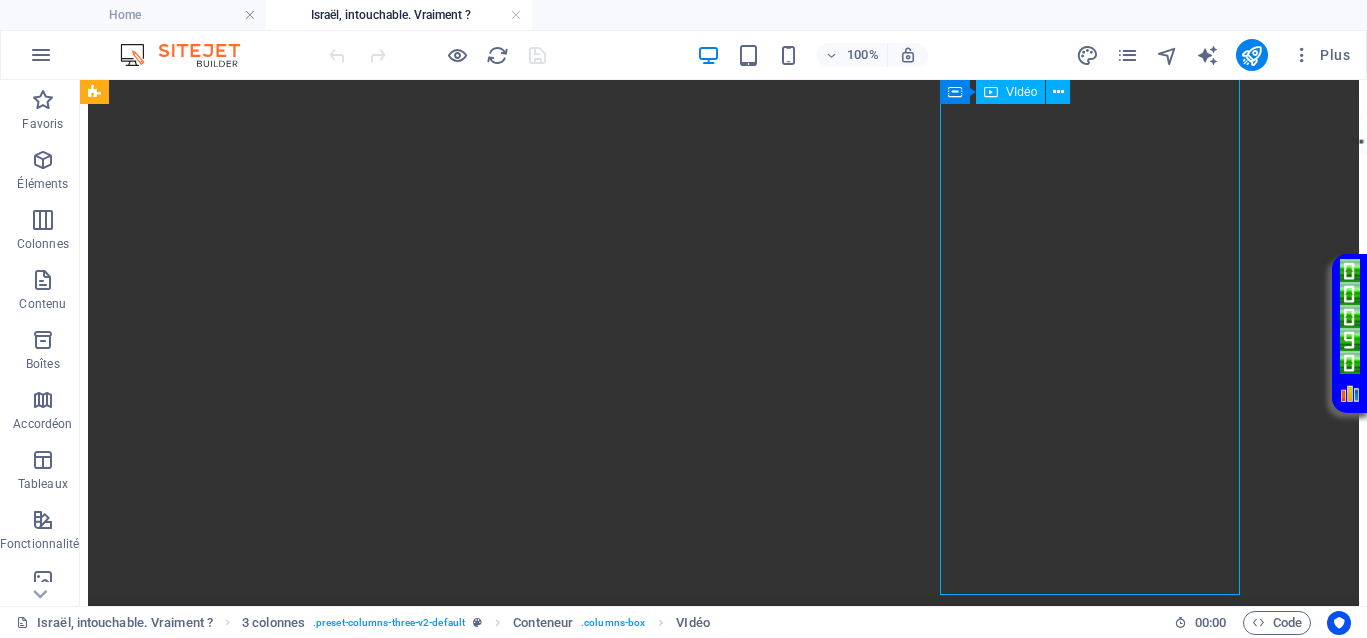 click at bounding box center [723, 1273] 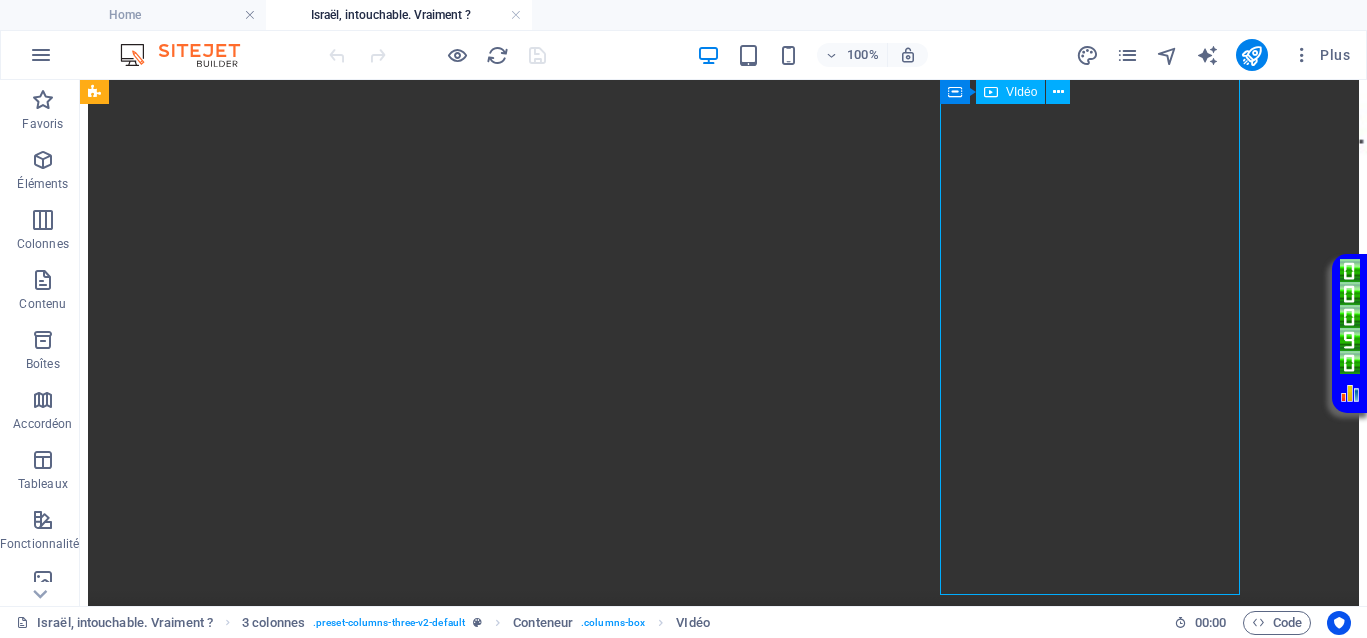 select on "%" 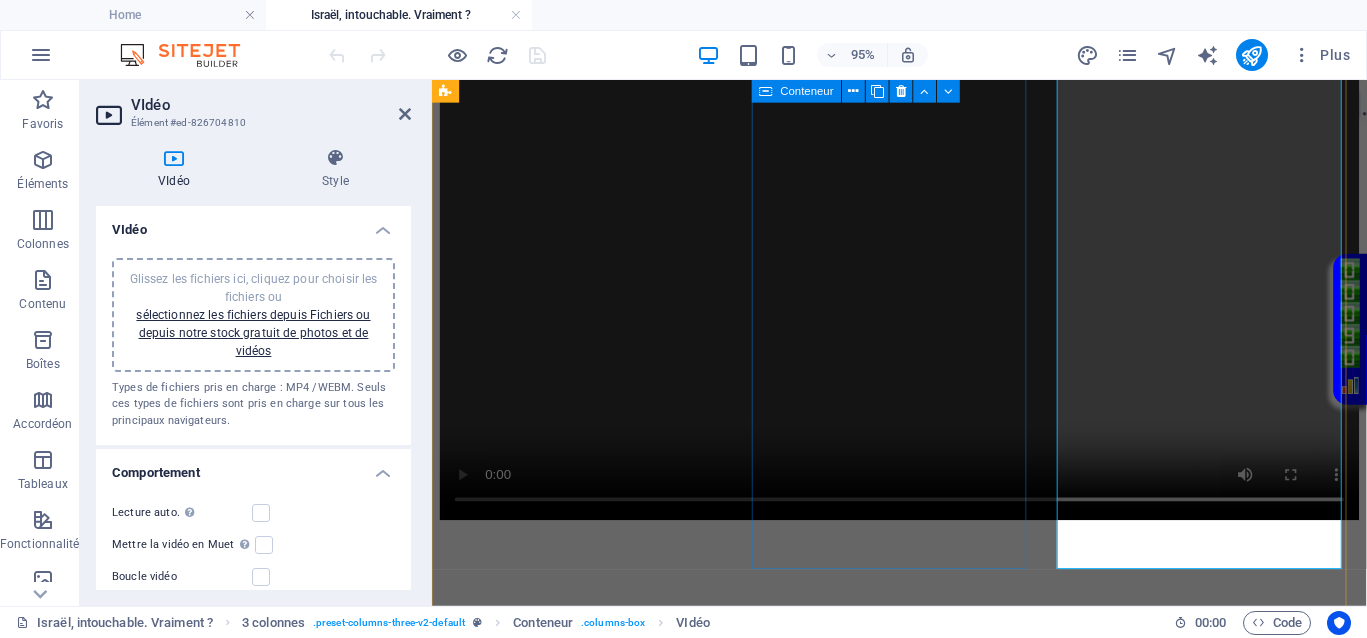 click on "</div>" at bounding box center [924, 675] 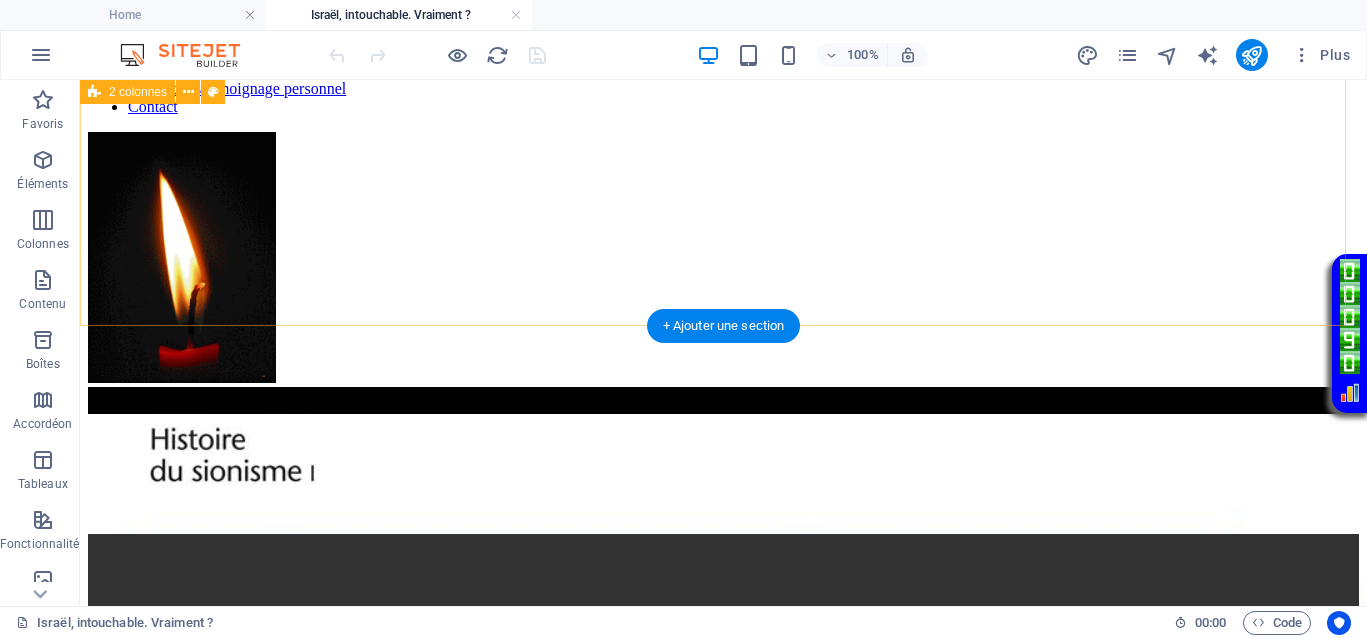 scroll, scrollTop: 250, scrollLeft: 0, axis: vertical 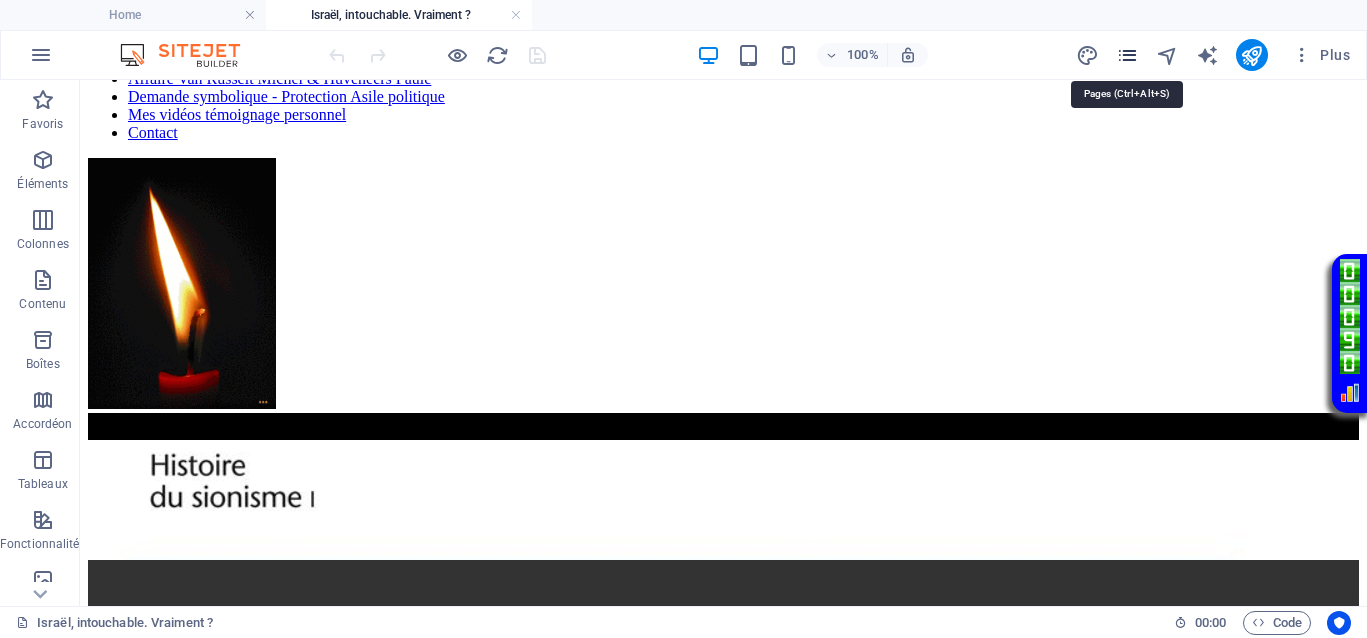 click at bounding box center (1127, 55) 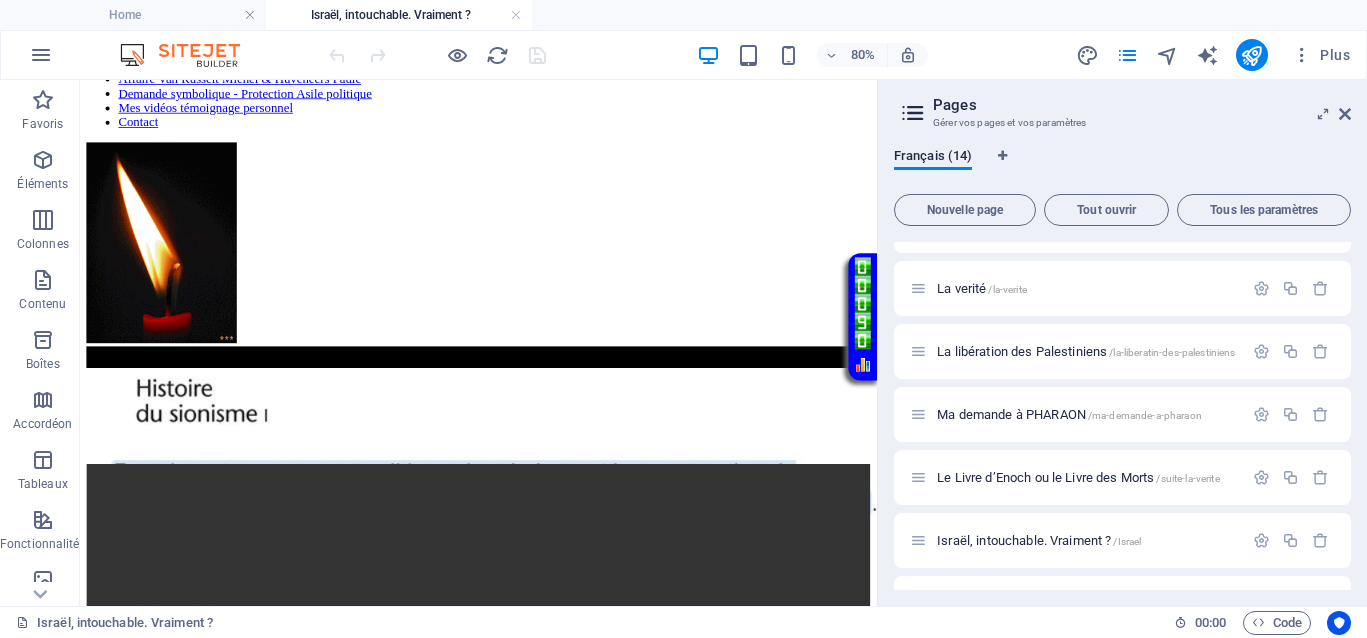scroll, scrollTop: 250, scrollLeft: 0, axis: vertical 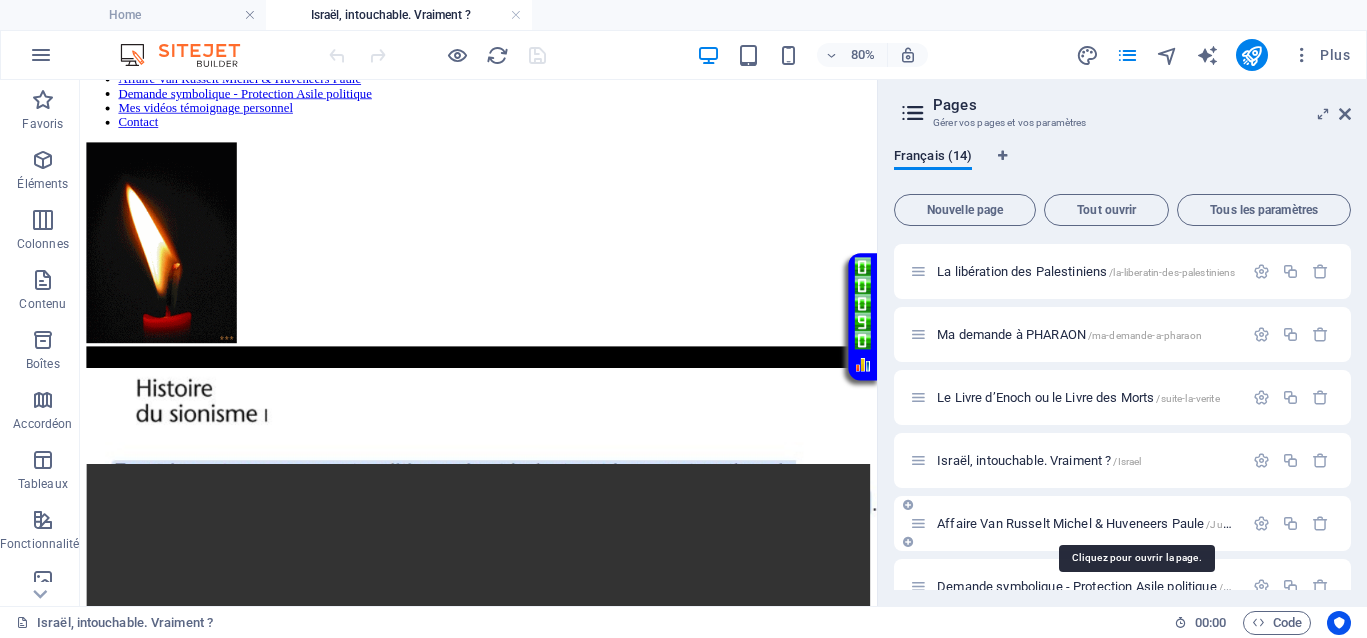 click on "Affaire Van Russelt Michel & Huveneers Paule /JusticeVanrusselthuveneers" at bounding box center (1137, 523) 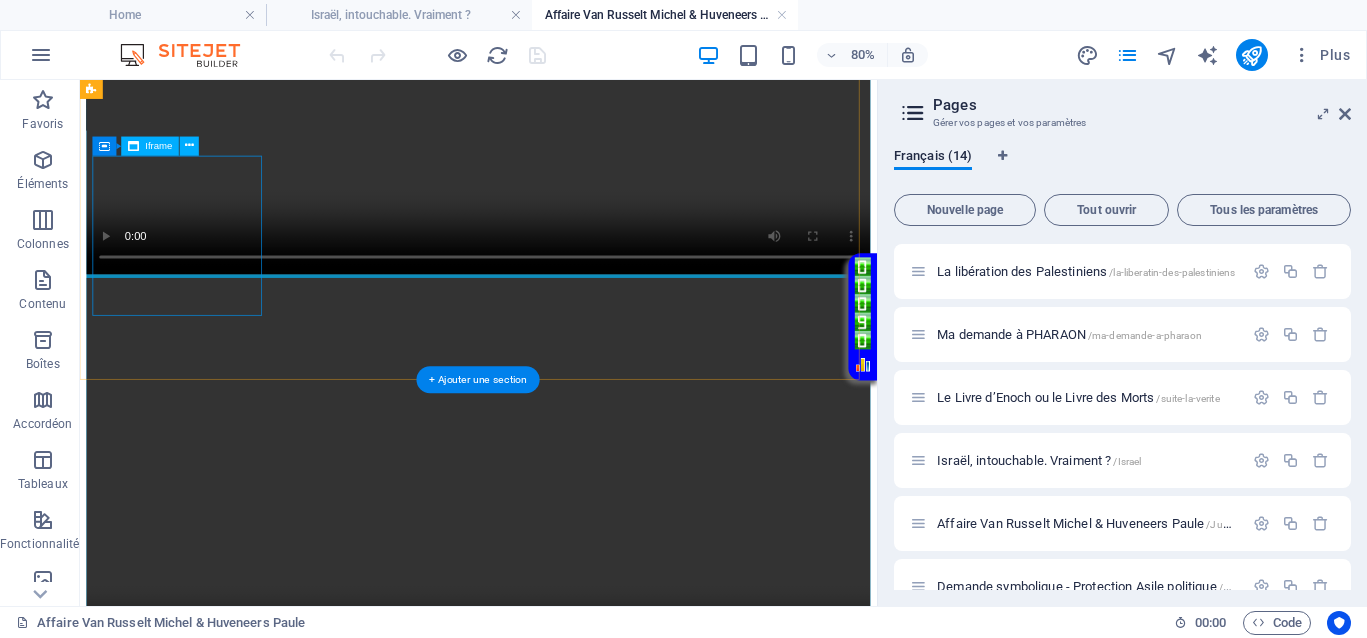 scroll, scrollTop: 750, scrollLeft: 0, axis: vertical 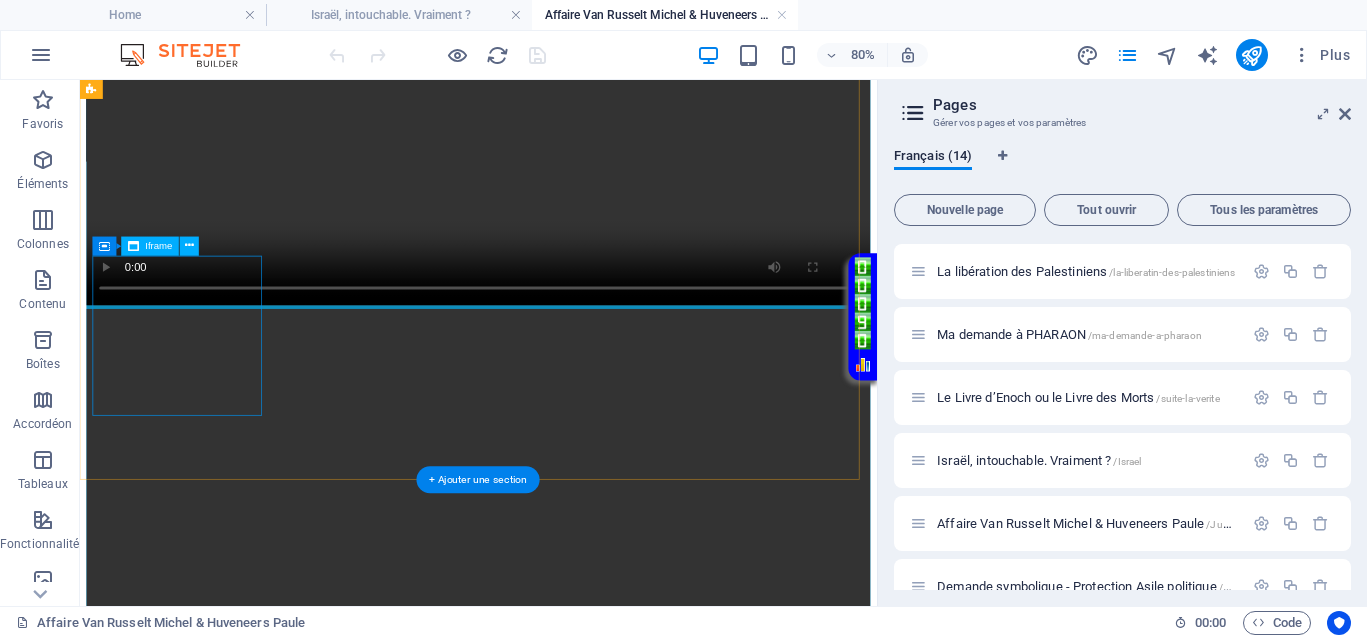 click on "</div>" at bounding box center [578, 1456] 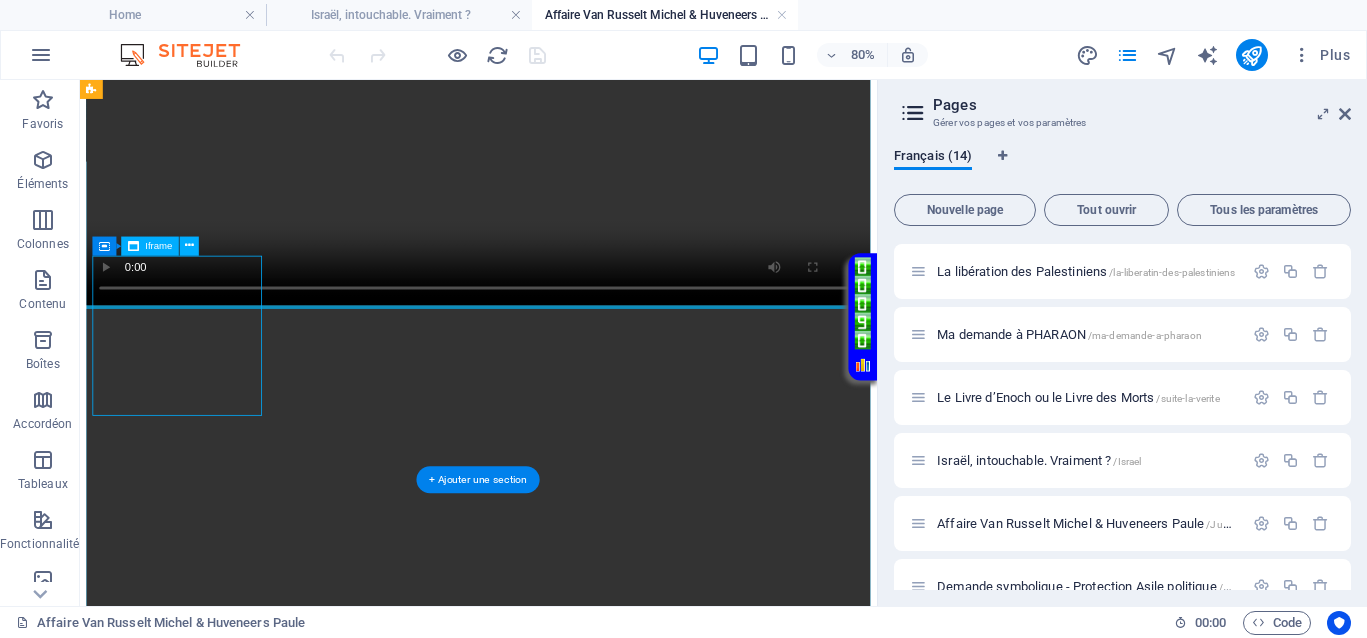 click on "</div>" at bounding box center [578, 1456] 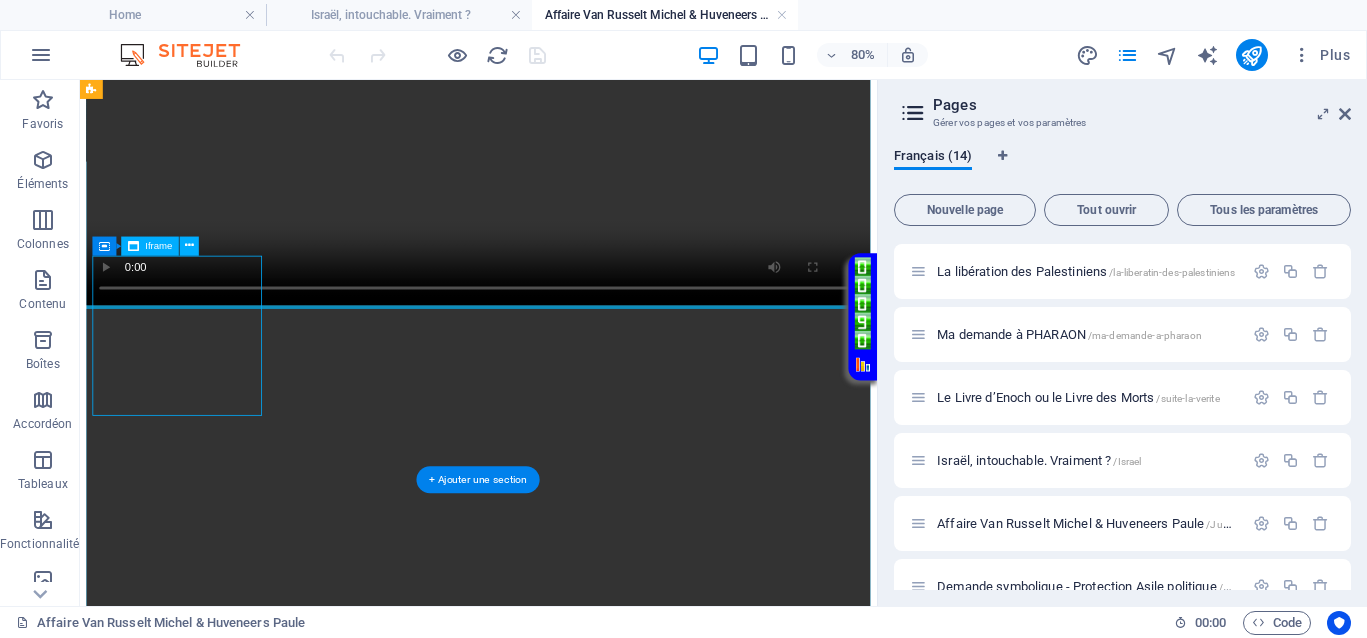 select on "%" 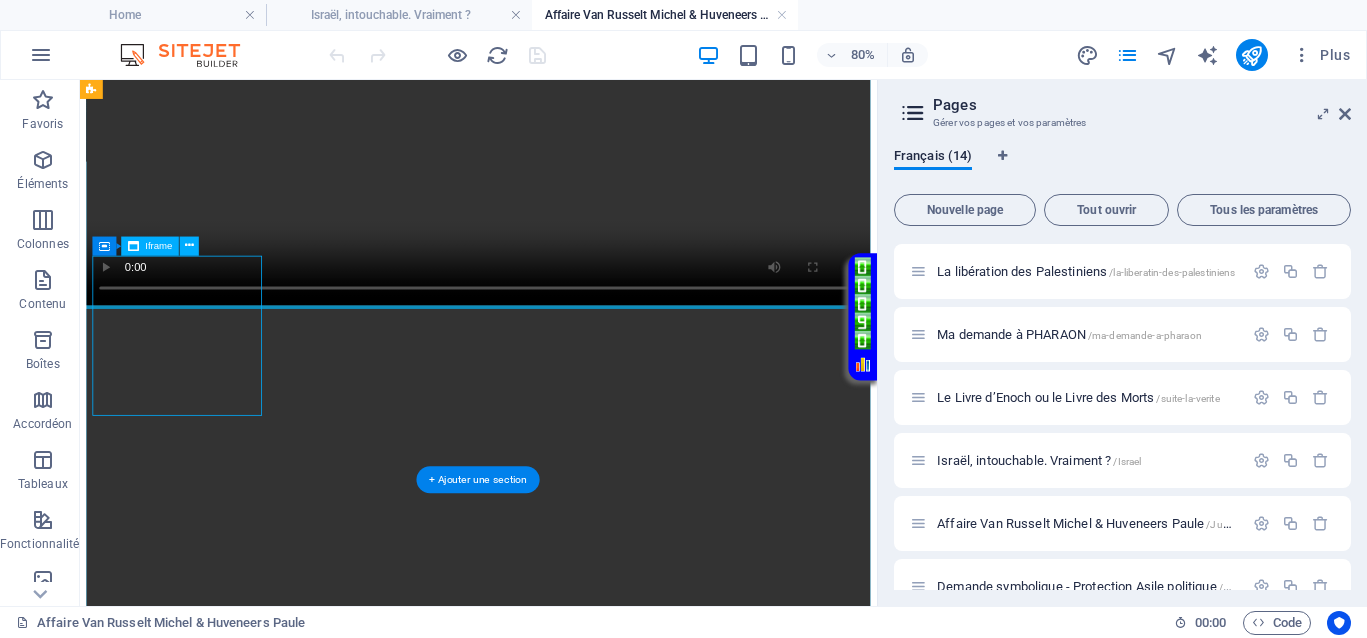 select on "px" 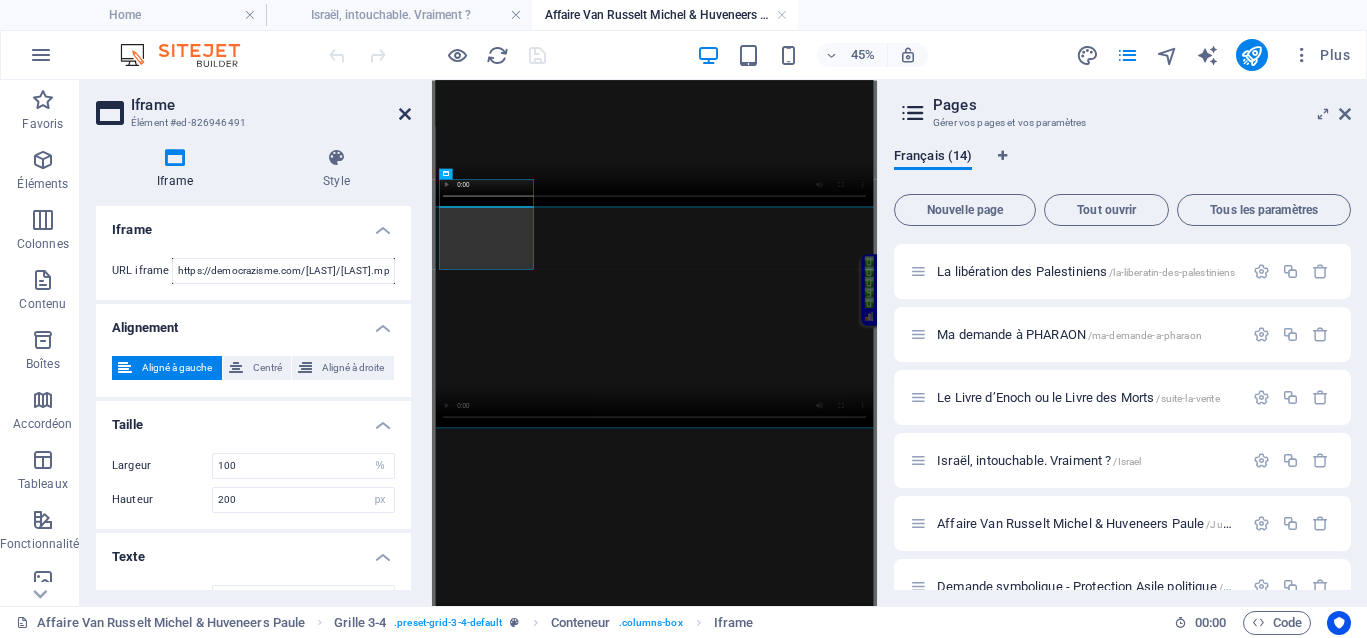 drag, startPoint x: 401, startPoint y: 118, endPoint x: 401, endPoint y: 50, distance: 68 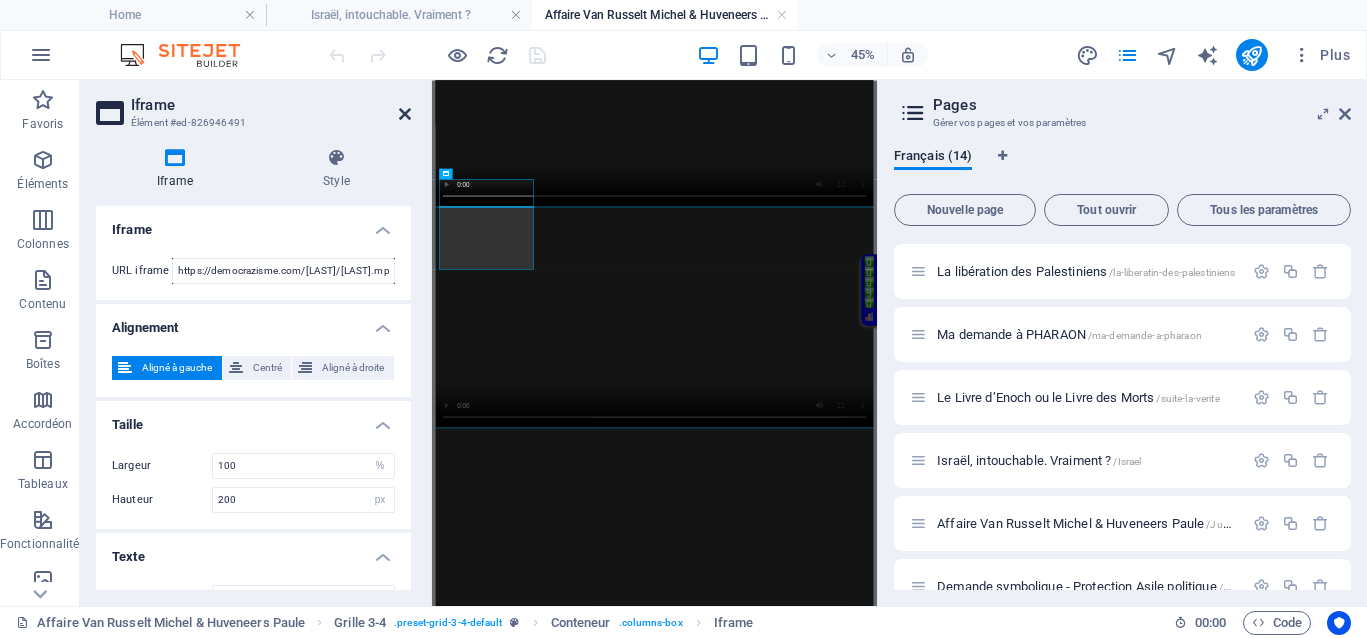 click at bounding box center [405, 114] 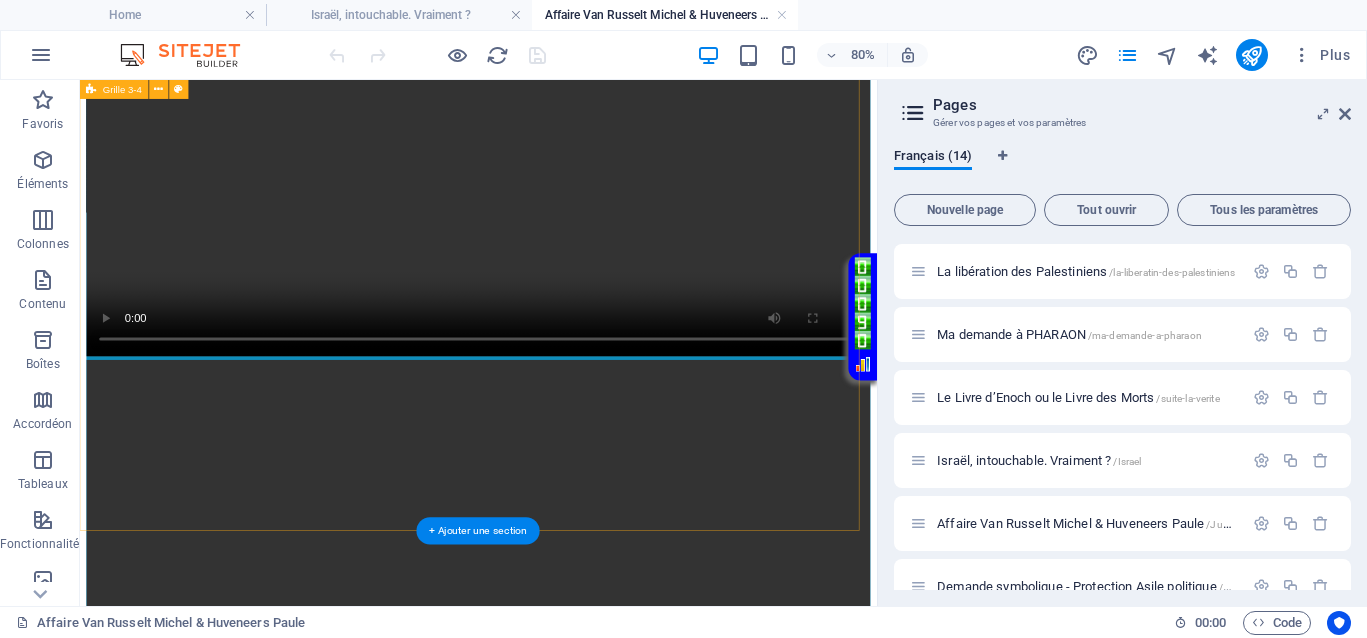 scroll, scrollTop: 750, scrollLeft: 0, axis: vertical 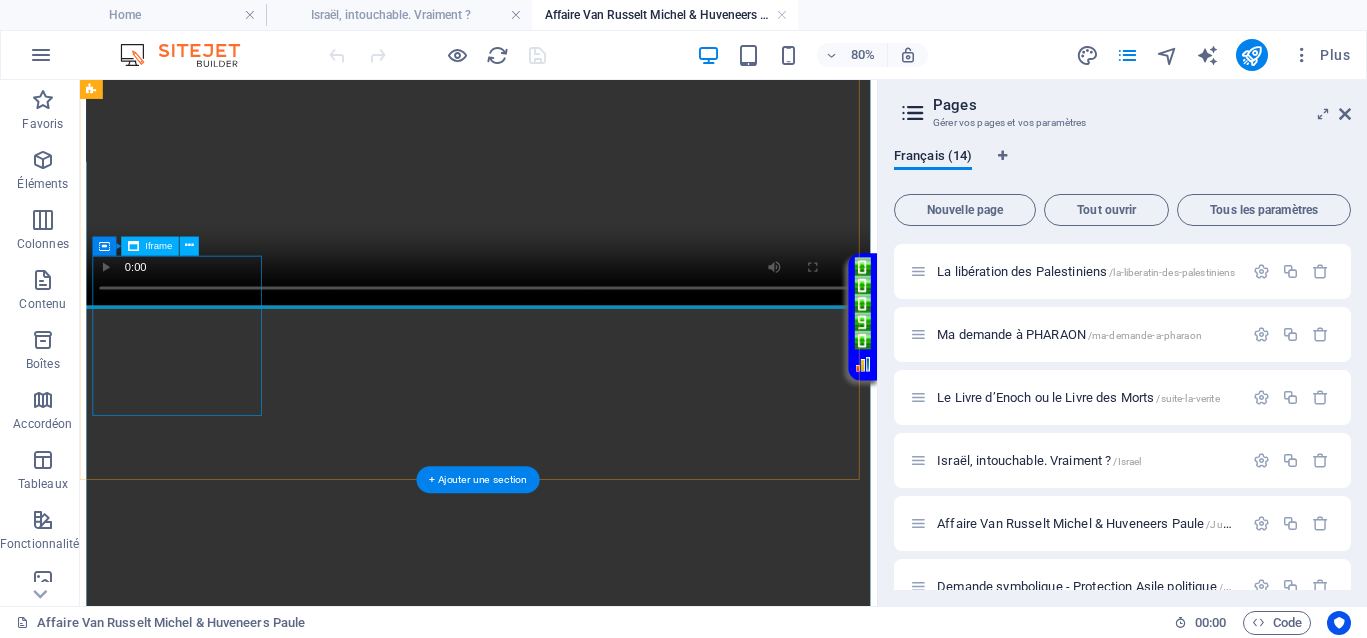 click on "</div>" at bounding box center (578, 1456) 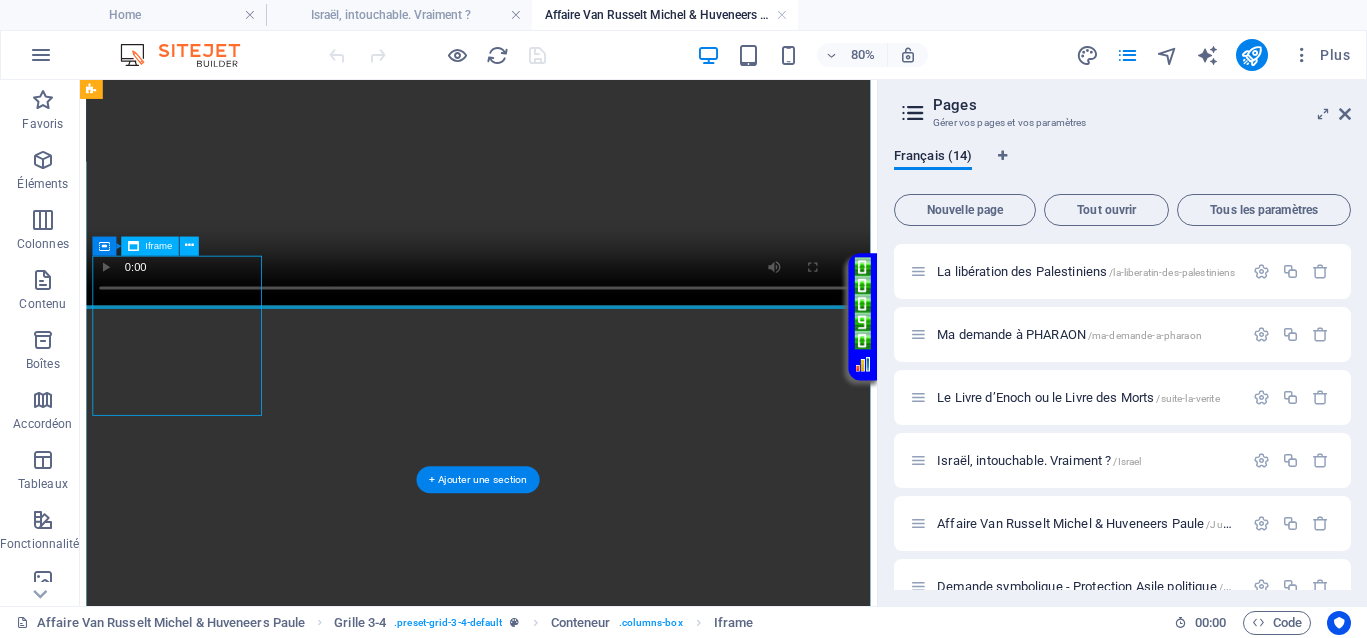 click on "</div>" at bounding box center (578, 1456) 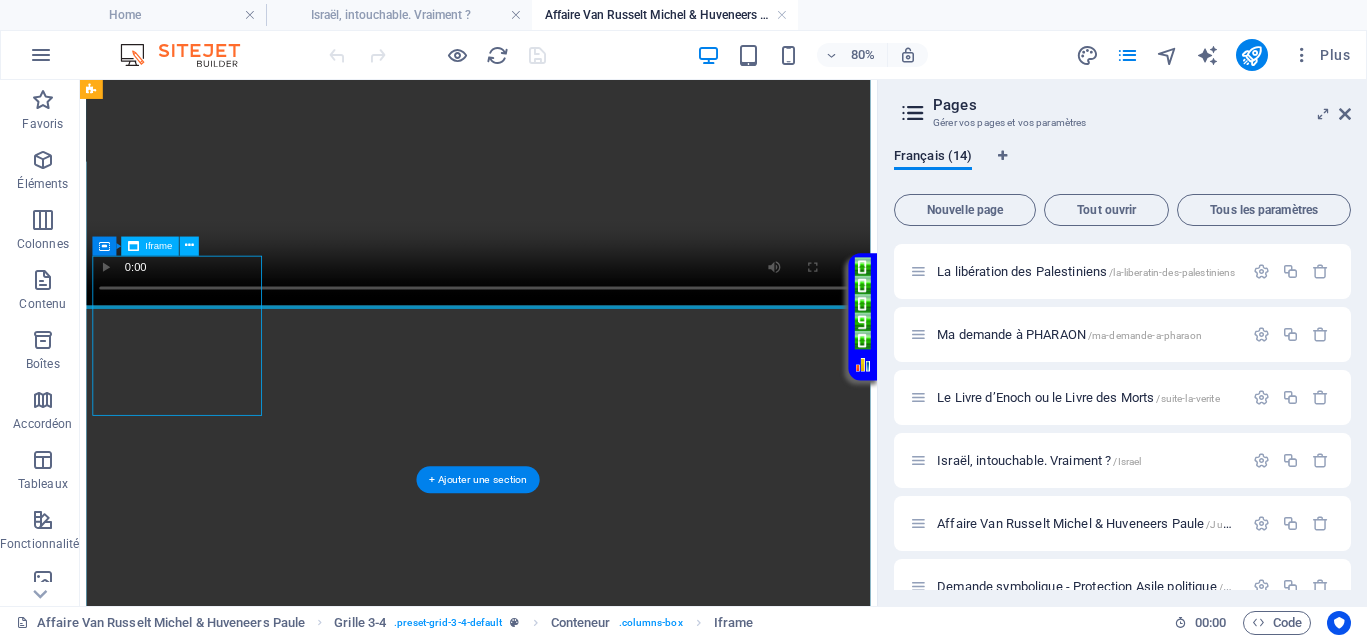 select on "%" 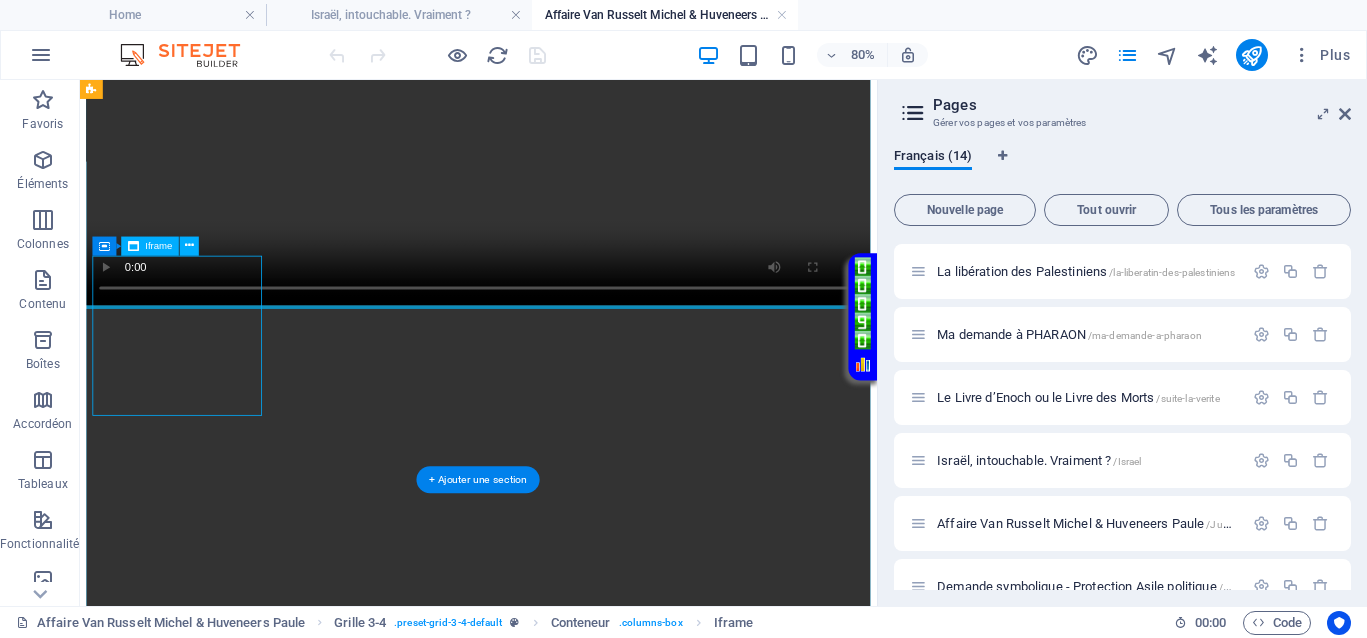 select on "px" 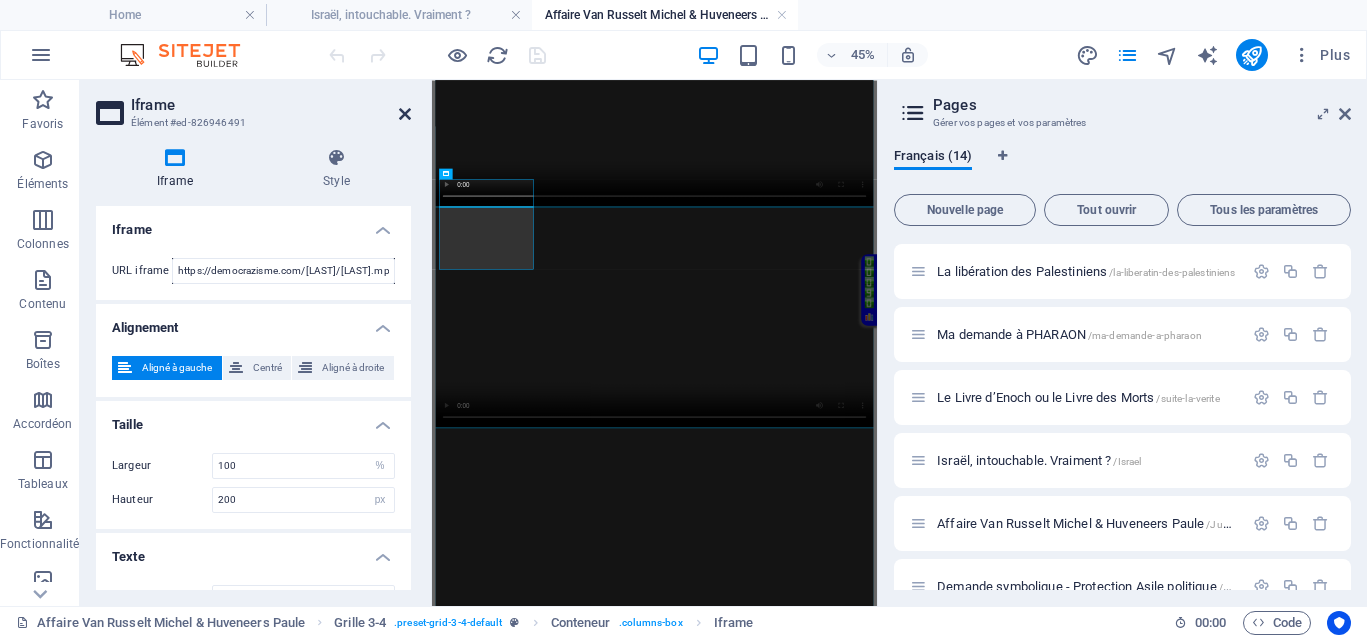 click at bounding box center [405, 114] 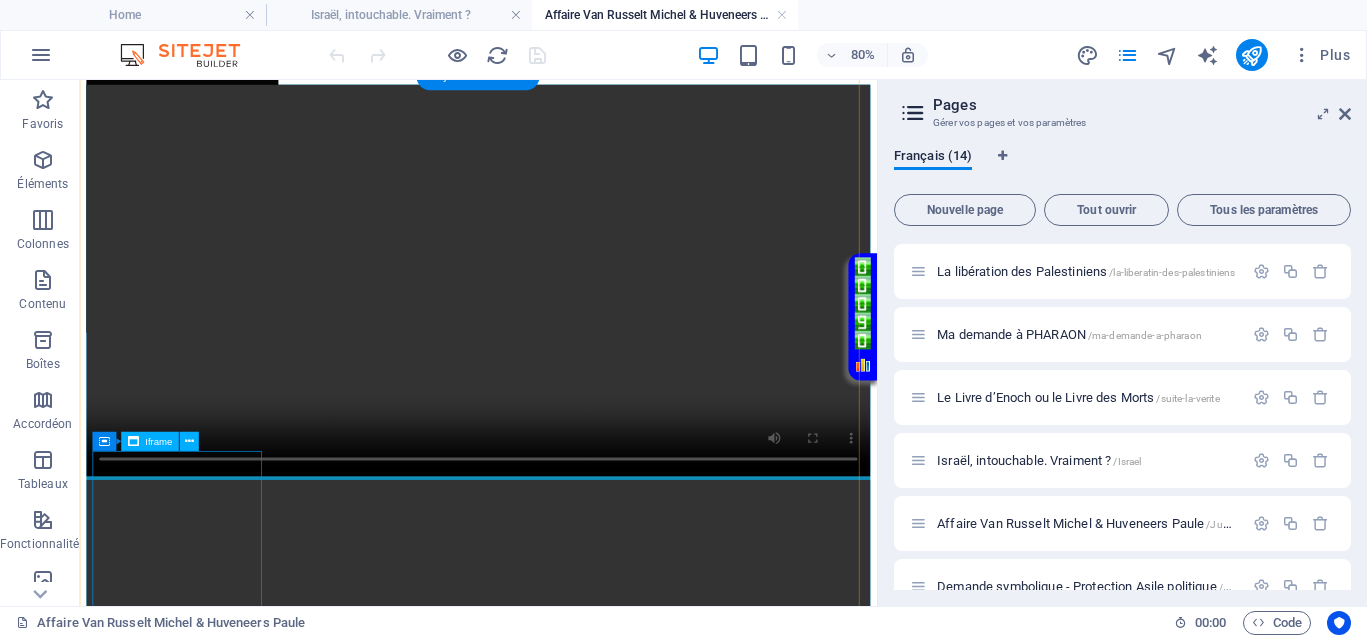 scroll, scrollTop: 625, scrollLeft: 0, axis: vertical 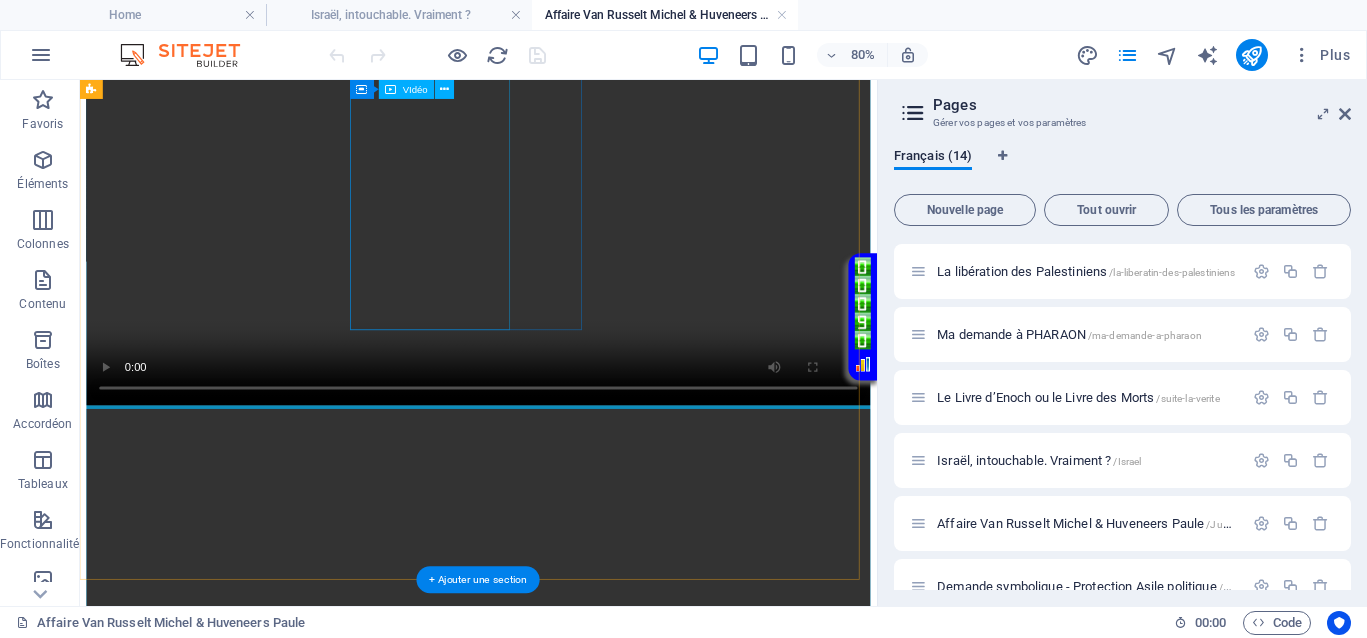 click at bounding box center (578, 738) 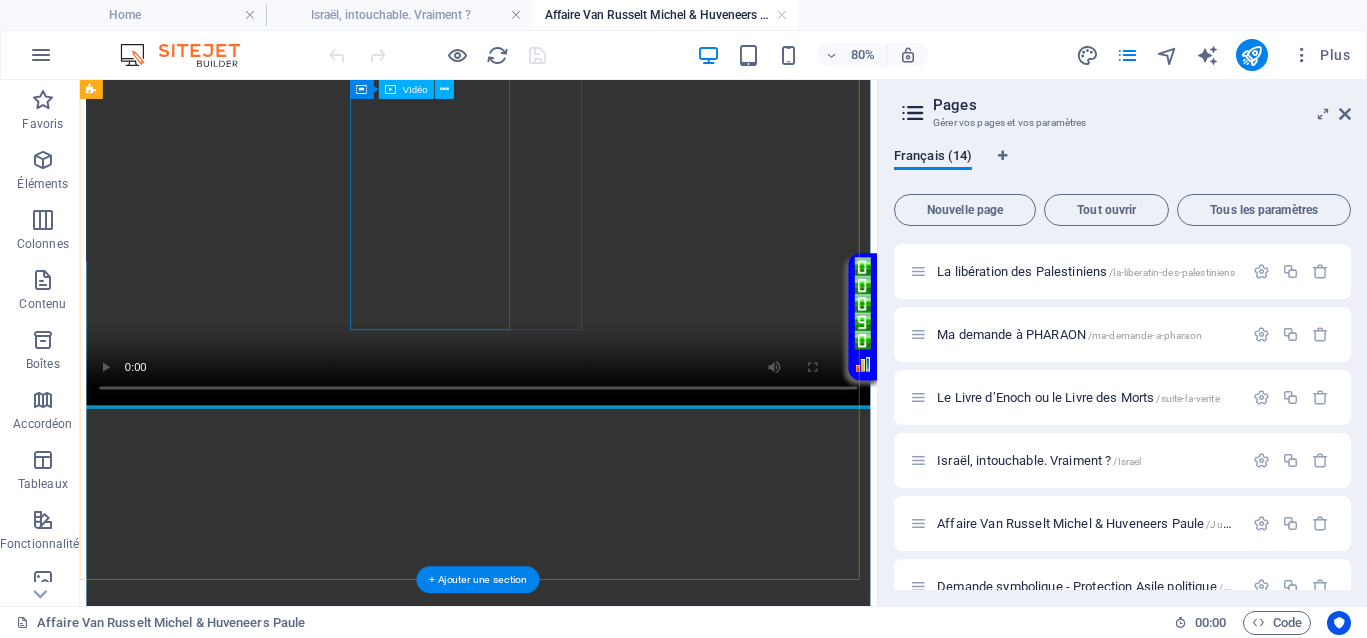 click at bounding box center [578, 738] 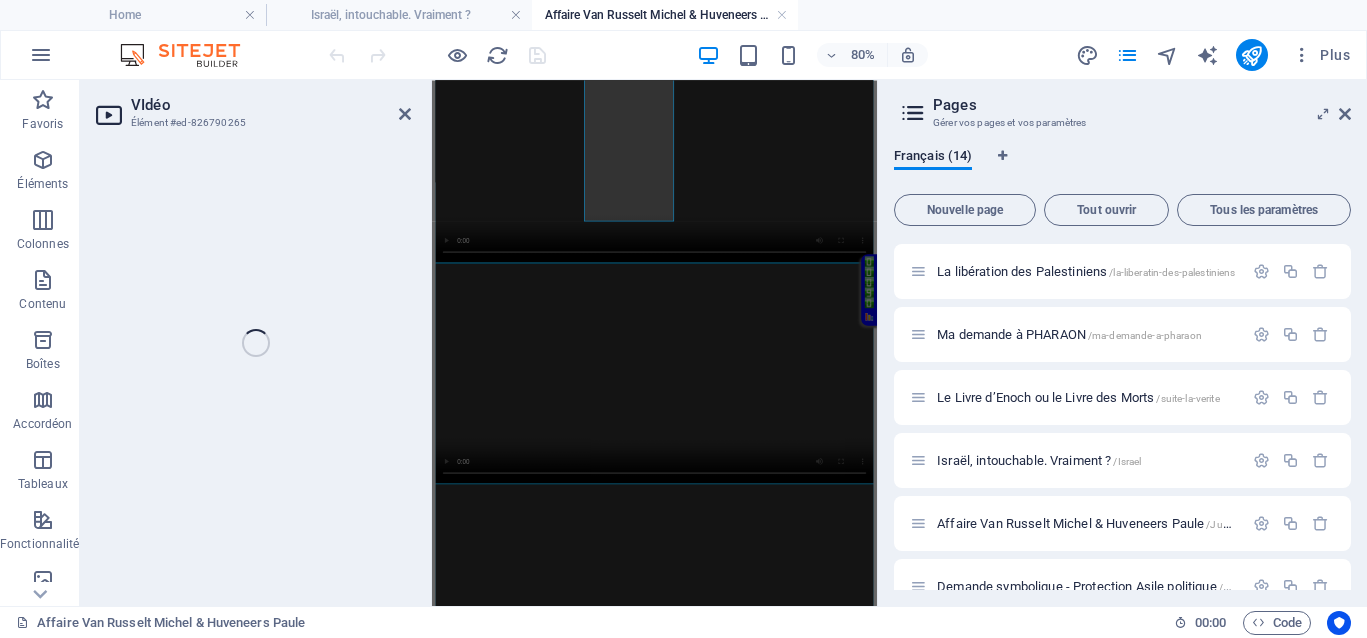 select on "%" 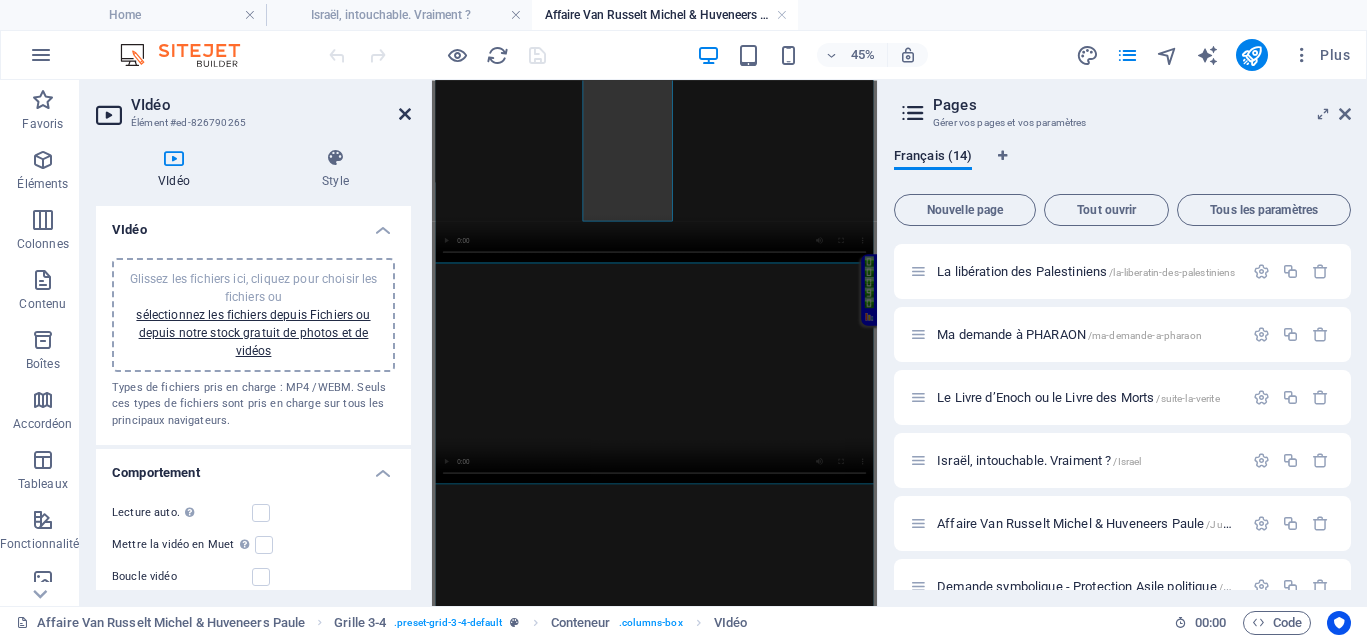 drag, startPoint x: 399, startPoint y: 110, endPoint x: 398, endPoint y: 39, distance: 71.00704 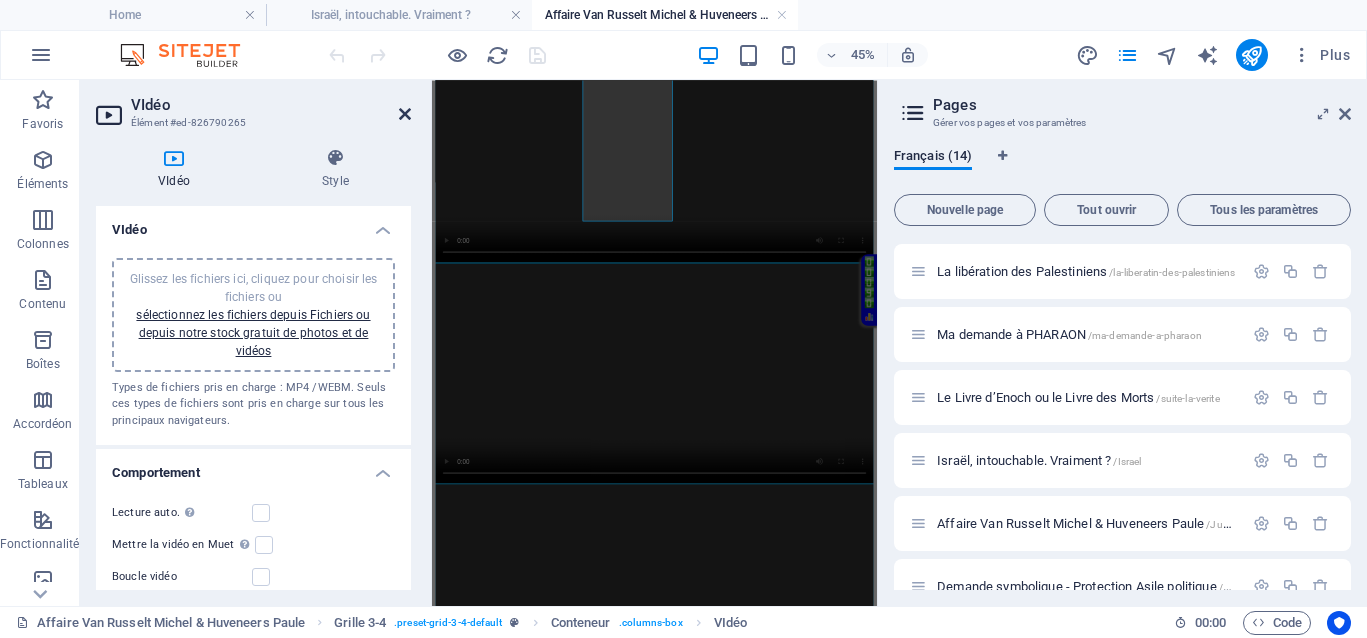 click at bounding box center (405, 114) 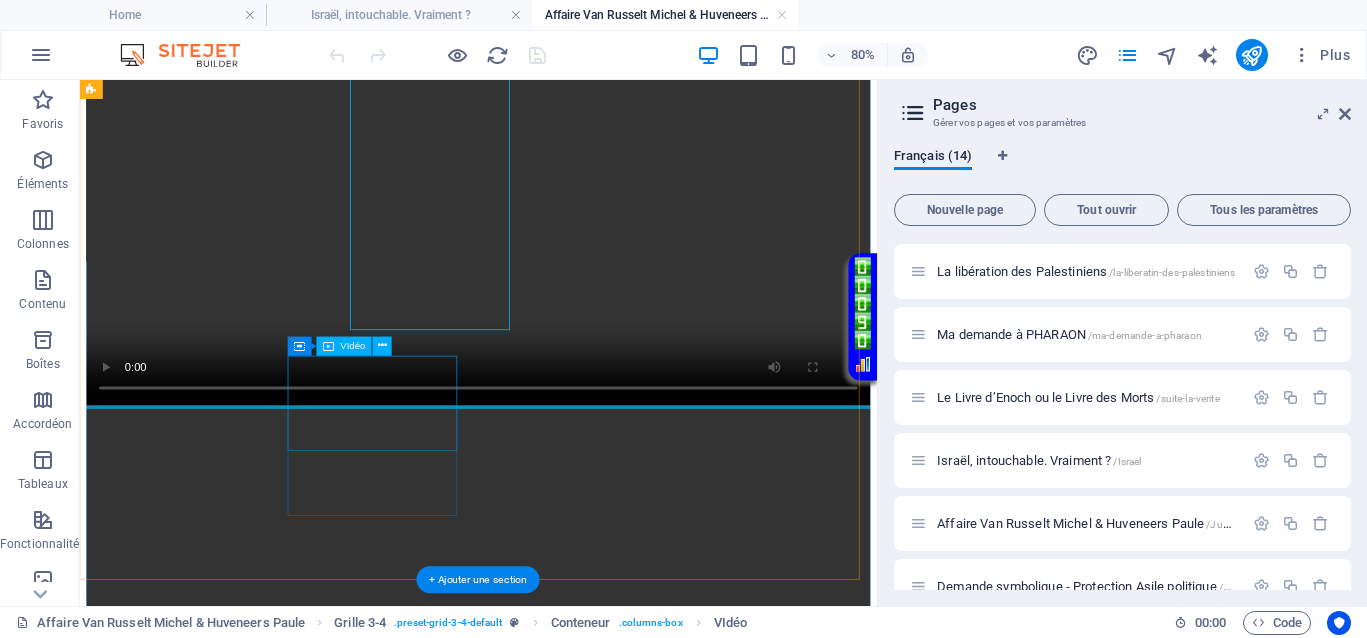 click at bounding box center [578, 1930] 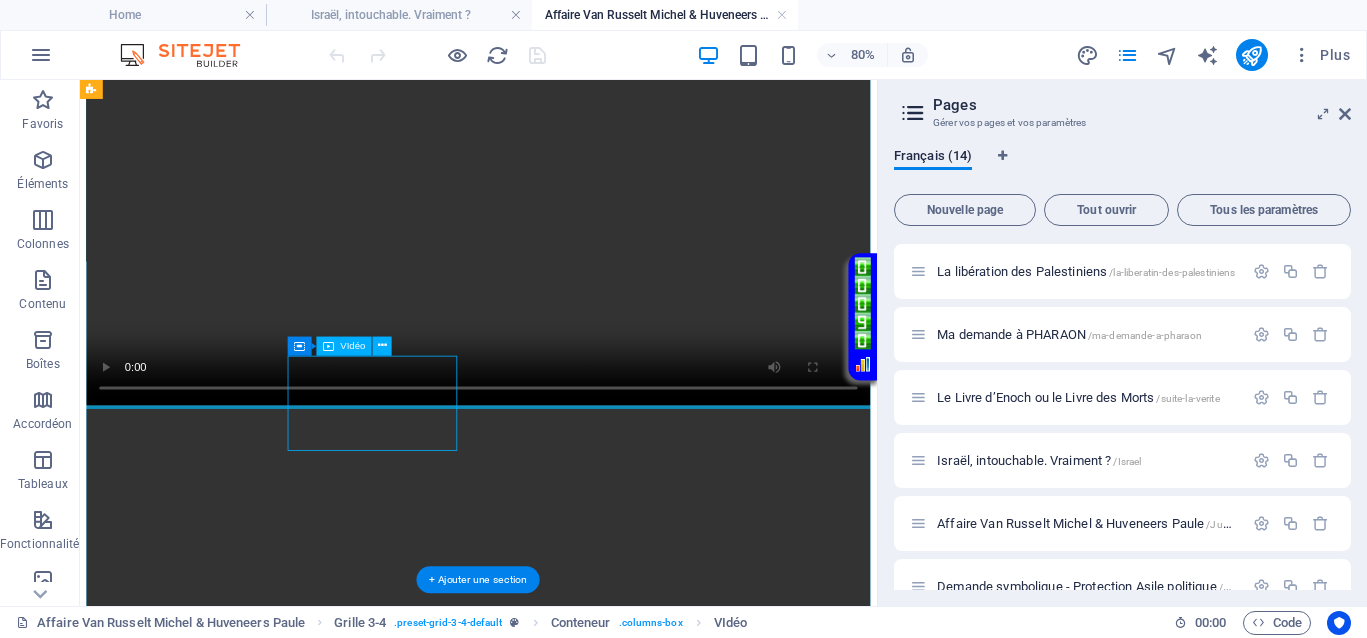 click at bounding box center (578, 1930) 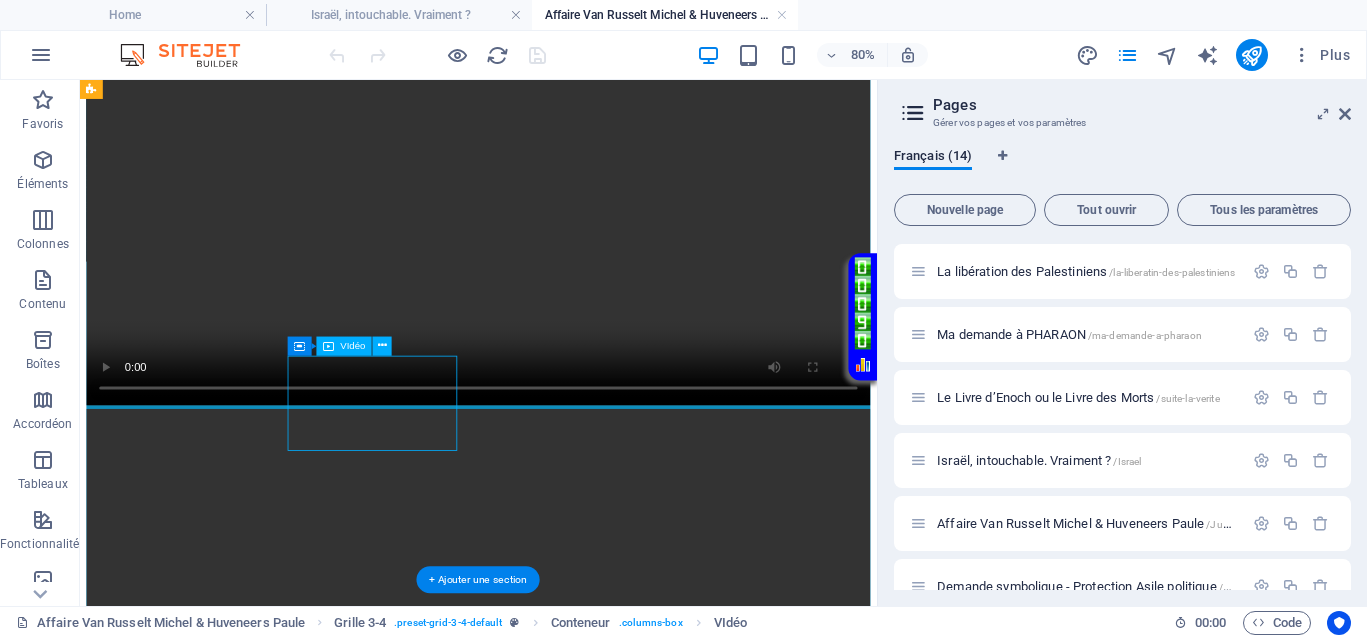 select on "%" 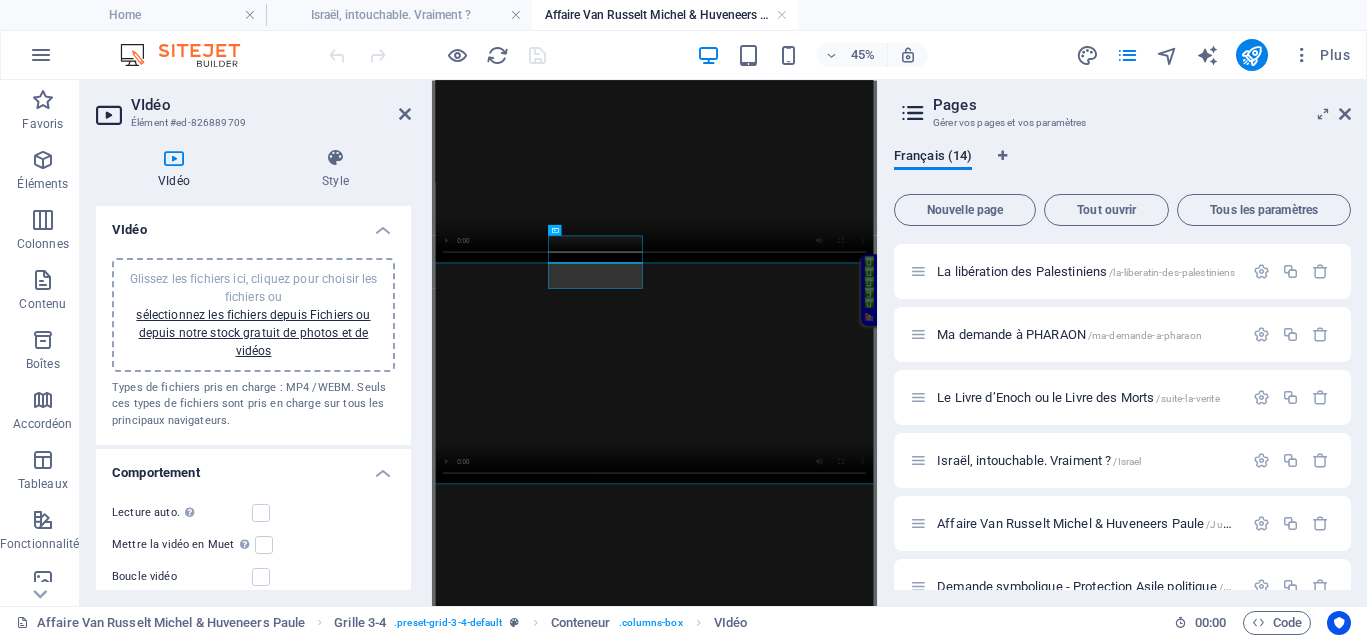 click on "VIdéo" at bounding box center (271, 105) 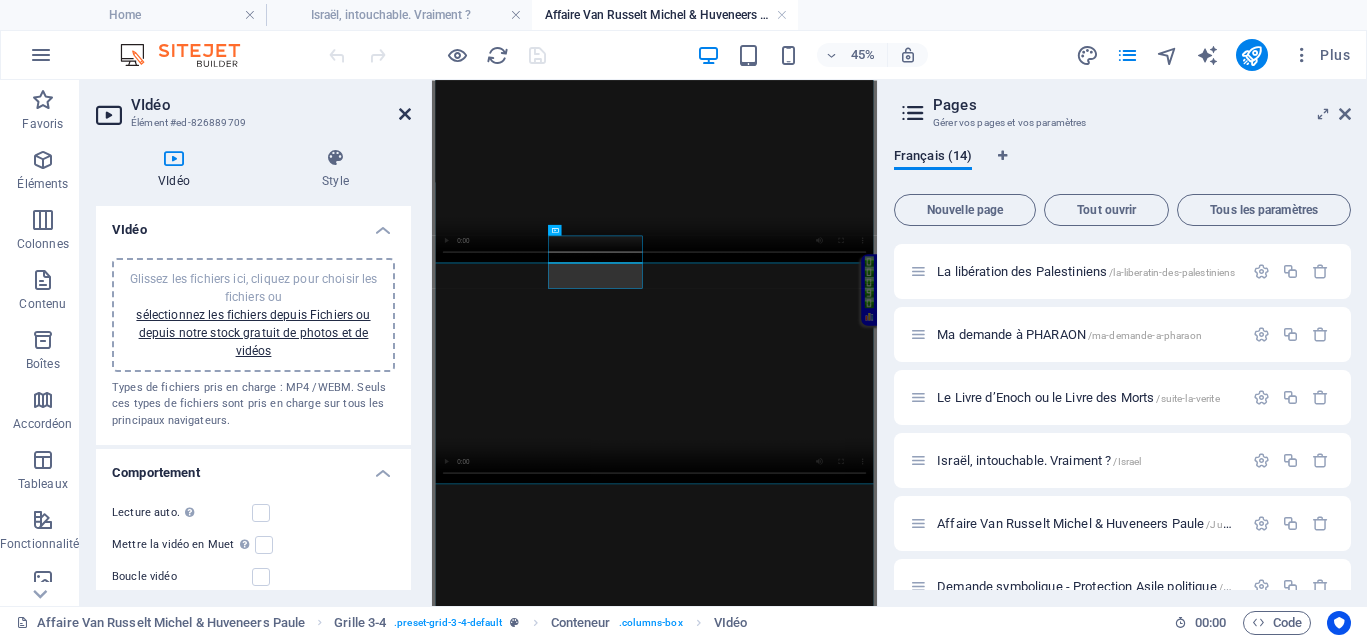 click at bounding box center [405, 114] 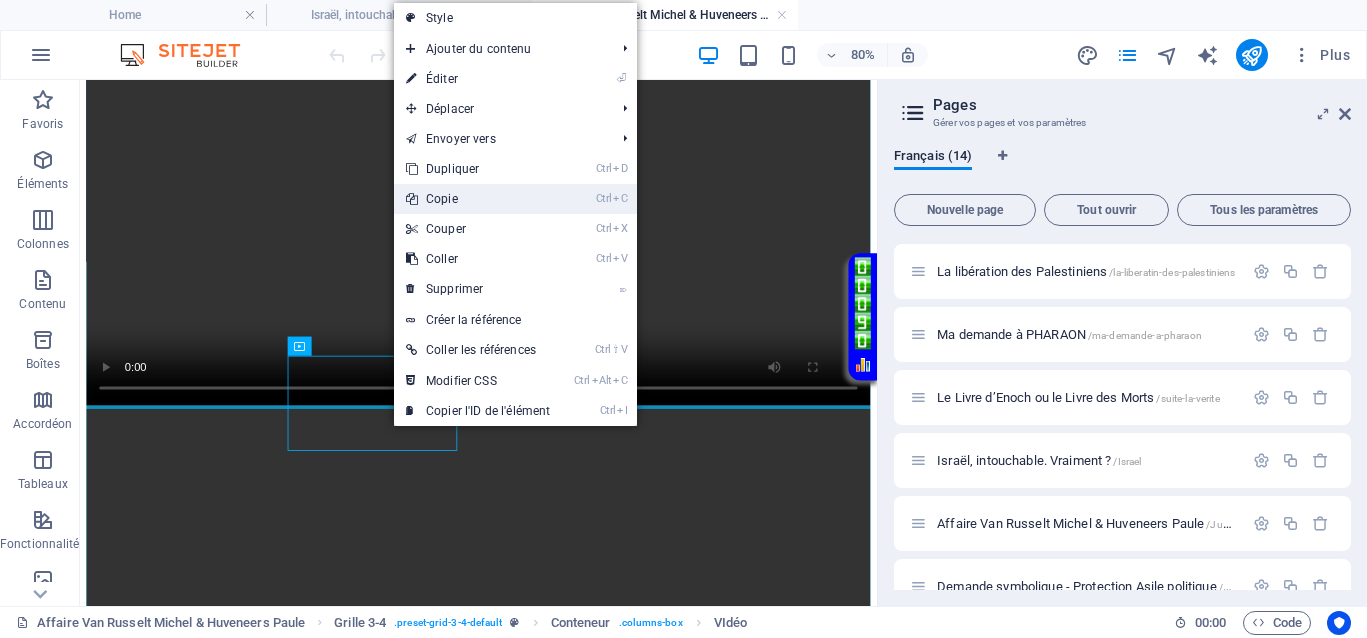 click on "Ctrl C  Copie" at bounding box center (478, 199) 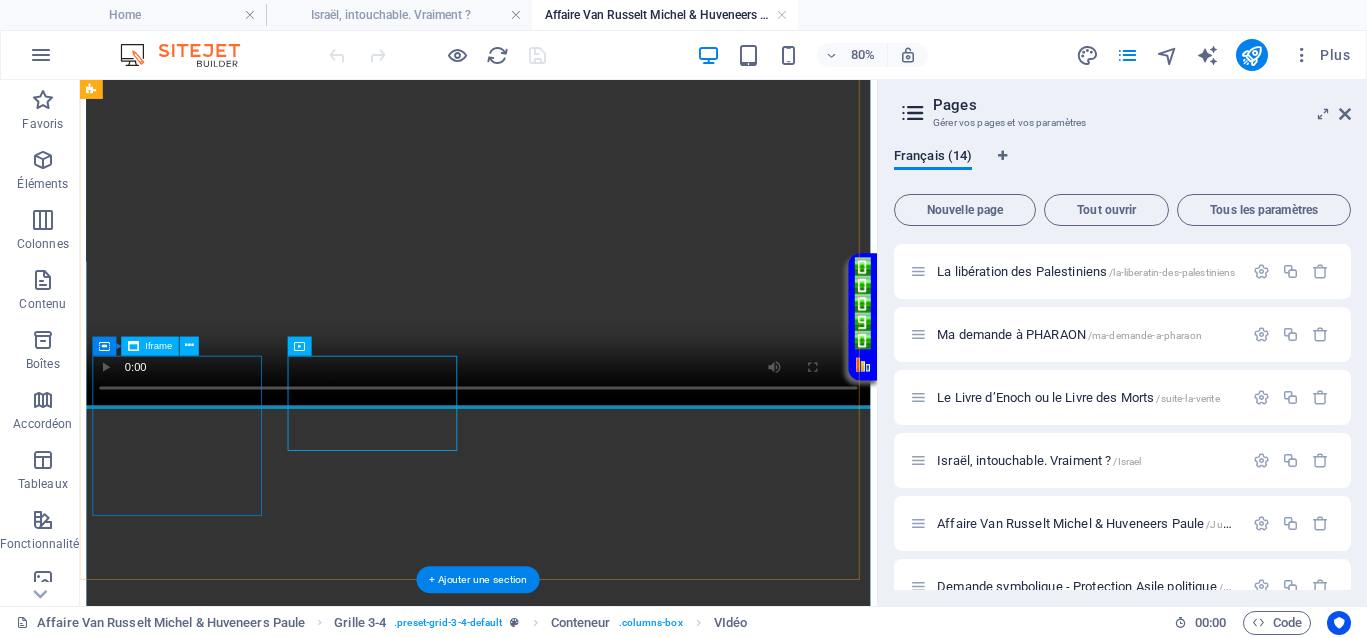 click on "</div>" at bounding box center (578, 1581) 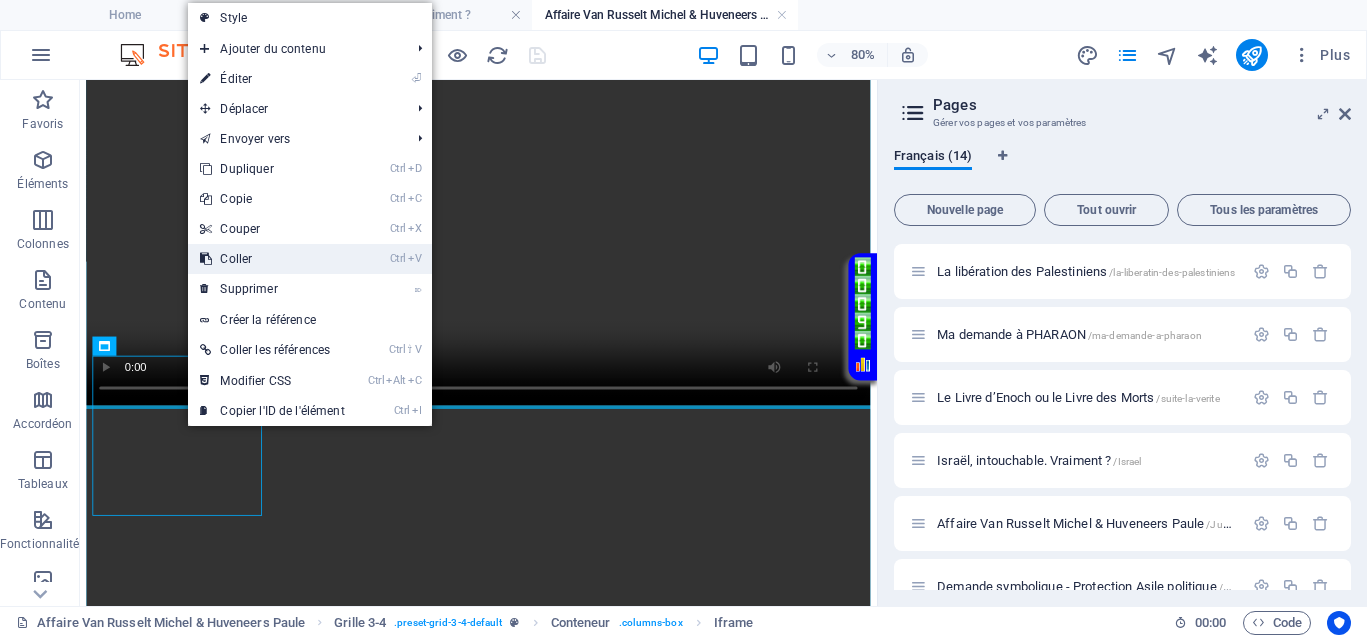 drag, startPoint x: 234, startPoint y: 256, endPoint x: 193, endPoint y: 255, distance: 41.01219 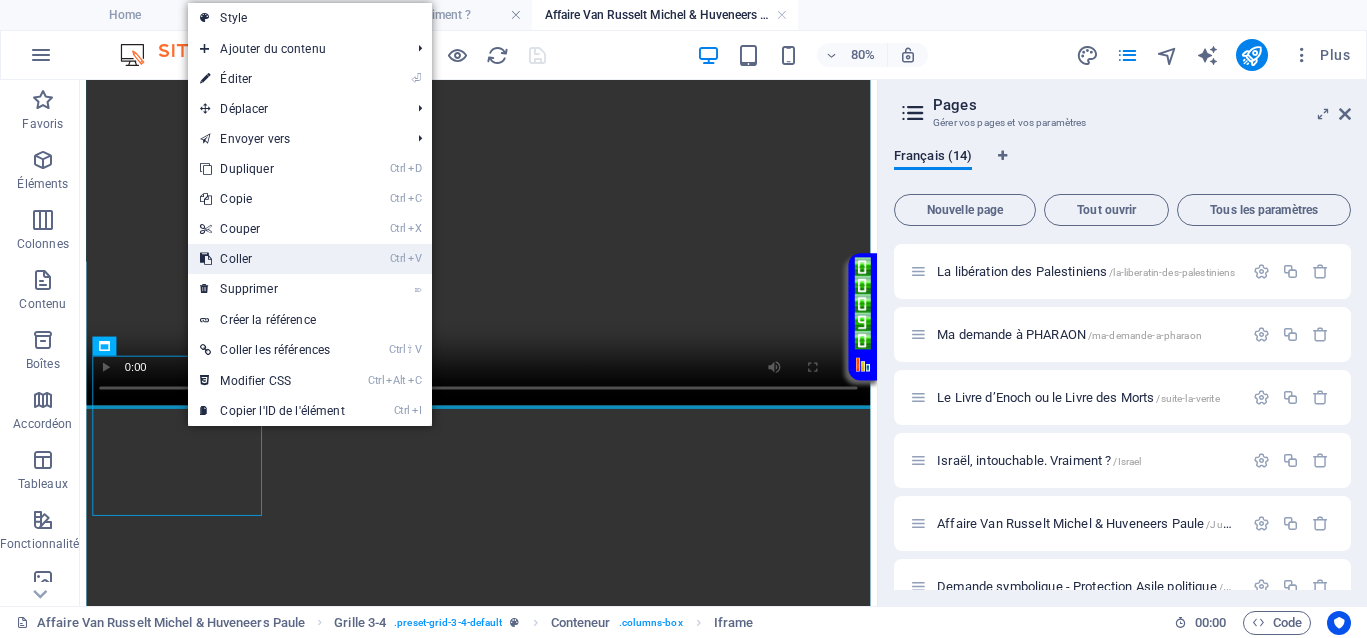 click on "Ctrl V  Coller" at bounding box center [272, 259] 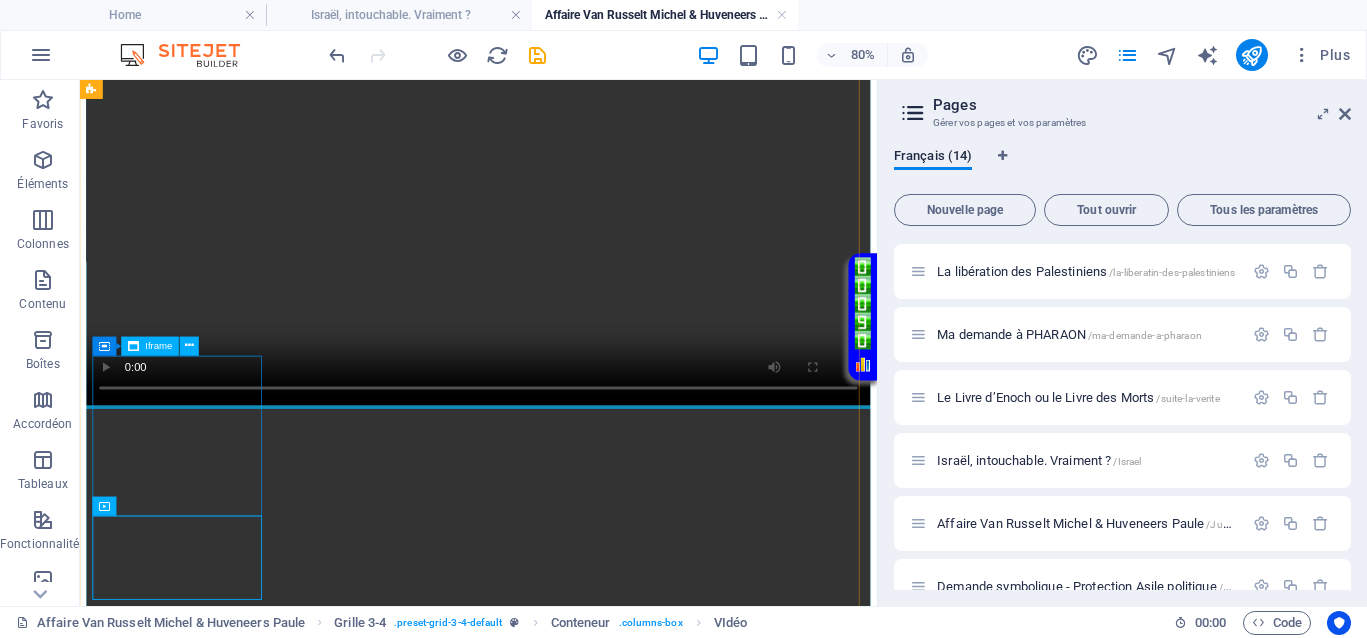 click on "</div>" at bounding box center (578, 1581) 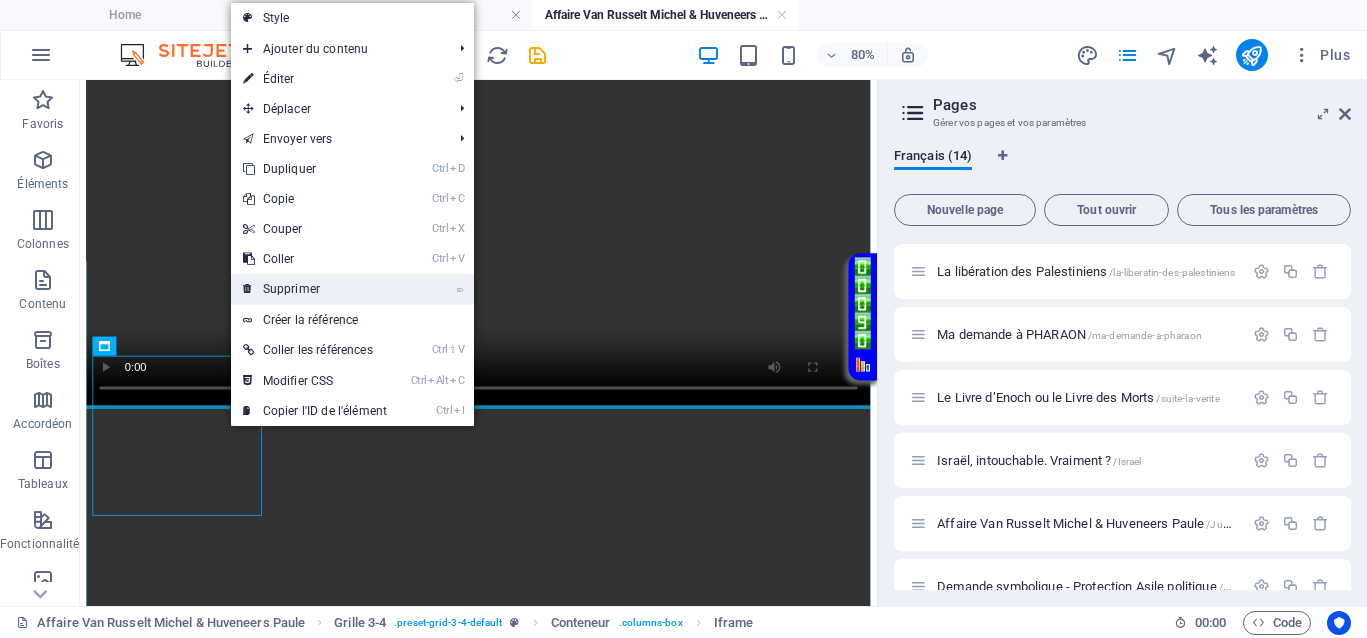 click on "⌦  Supprimer" at bounding box center [315, 289] 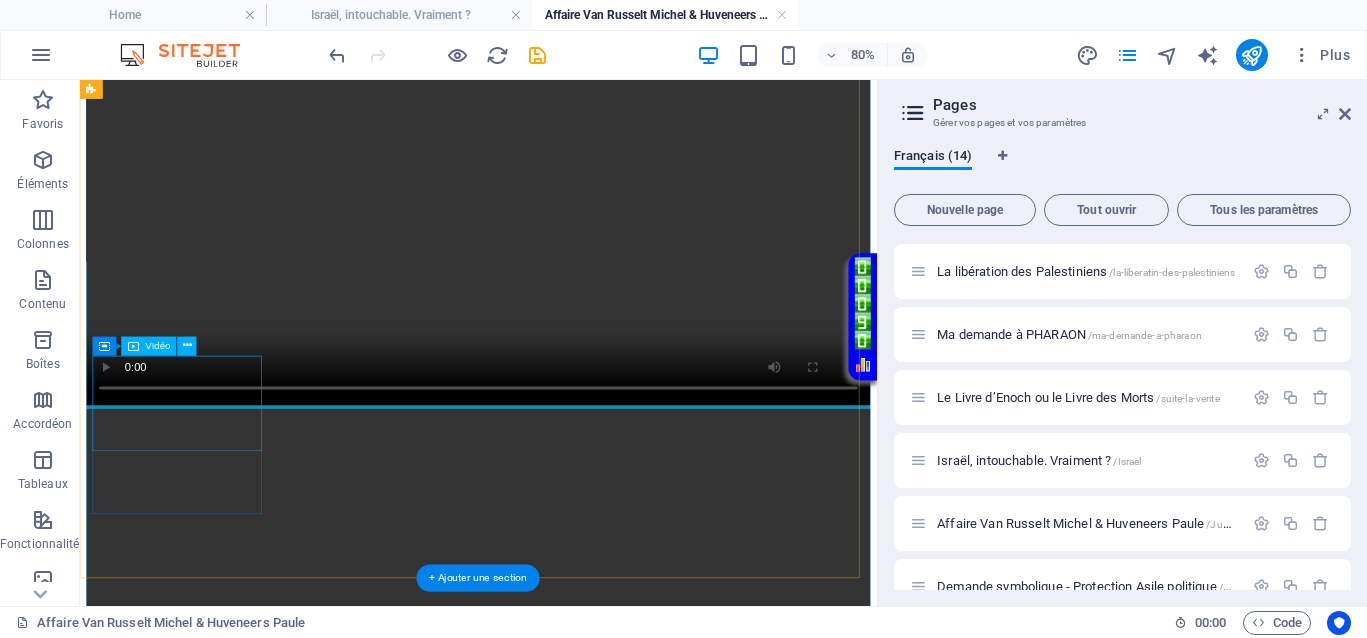 click at bounding box center [578, 1726] 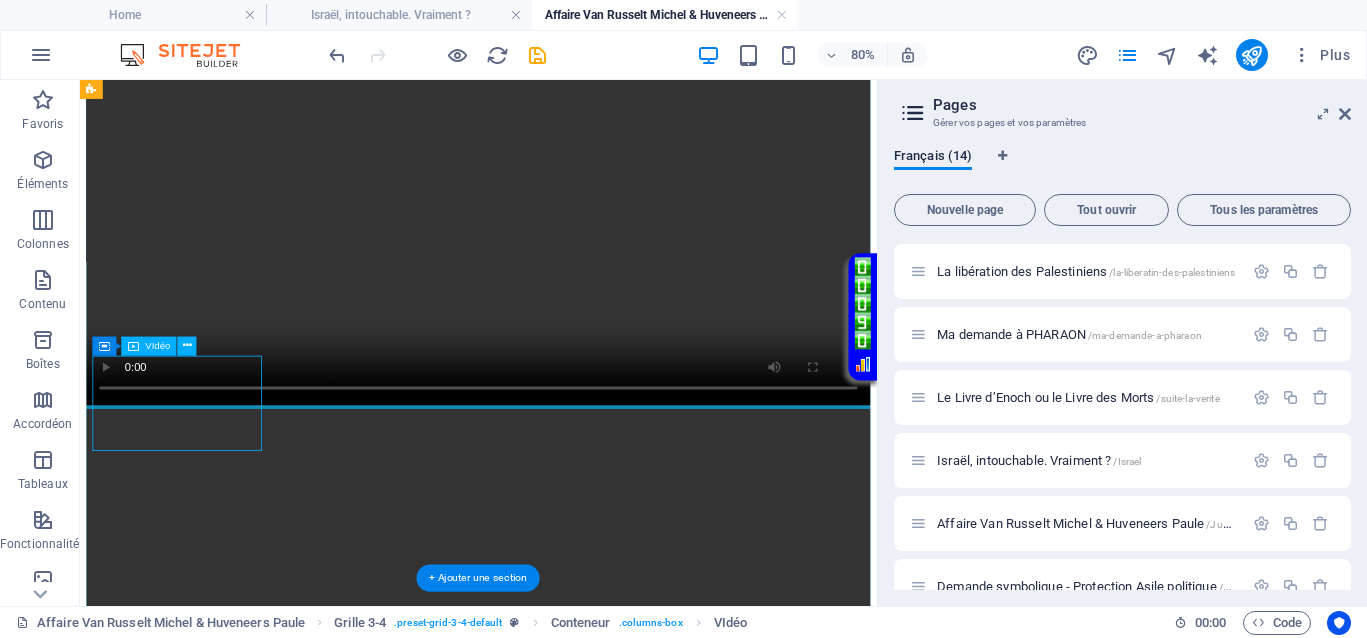 click at bounding box center [578, 1726] 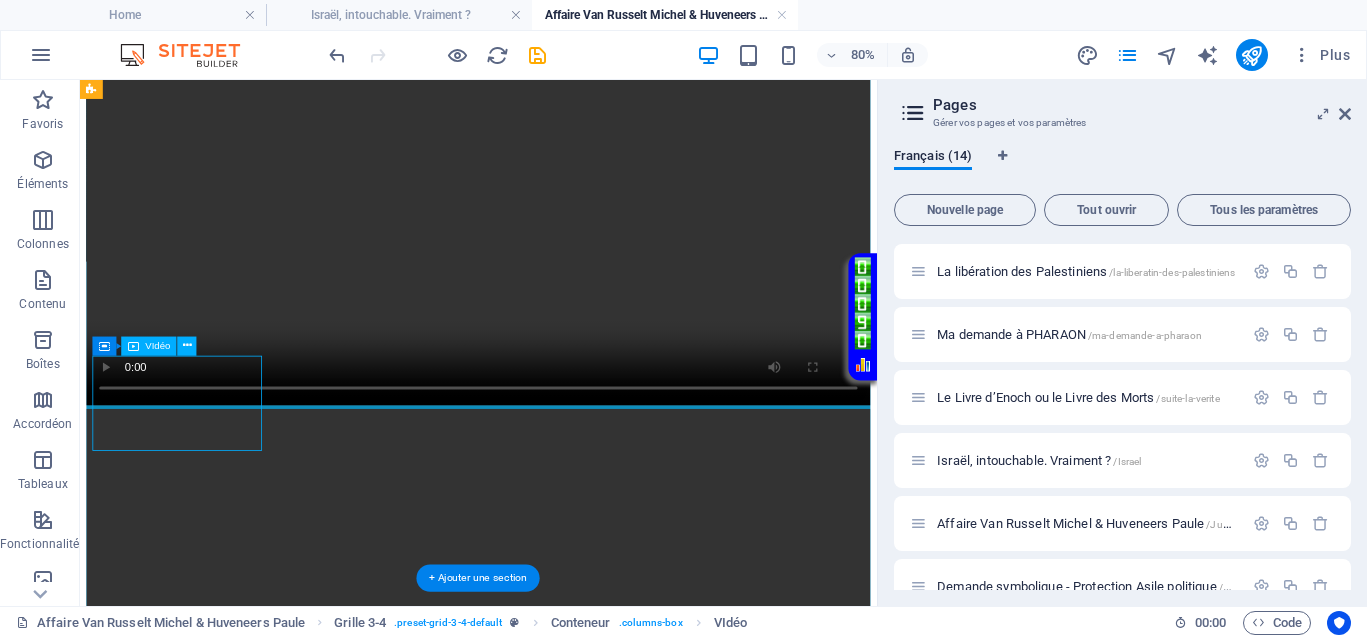 select on "%" 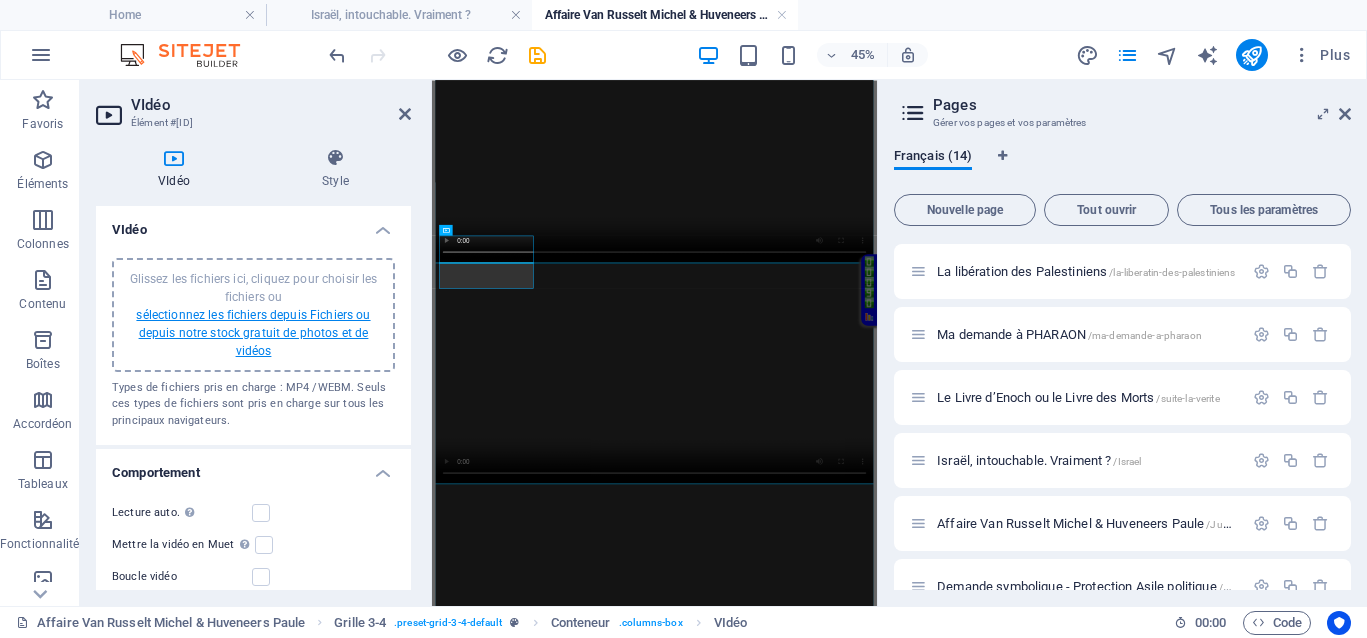 click on "sélectionnez les fichiers depuis Fichiers ou depuis notre stock gratuit de photos et de vidéos" at bounding box center [253, 333] 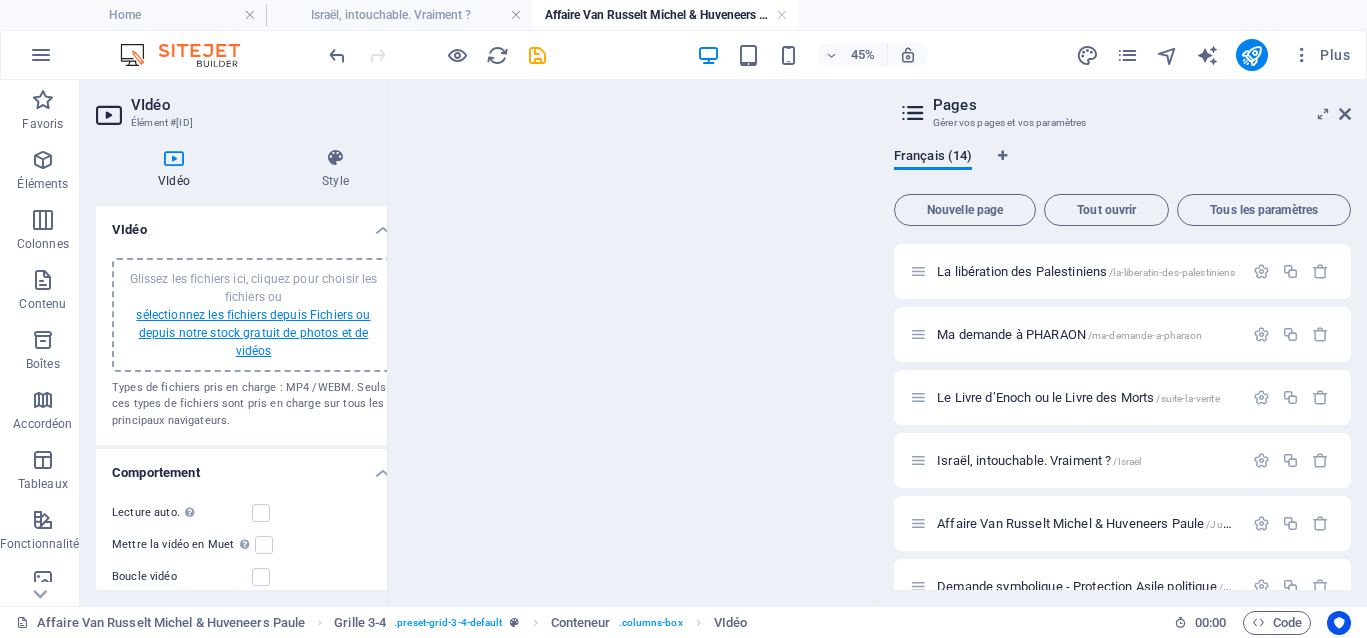 scroll, scrollTop: 2314, scrollLeft: 0, axis: vertical 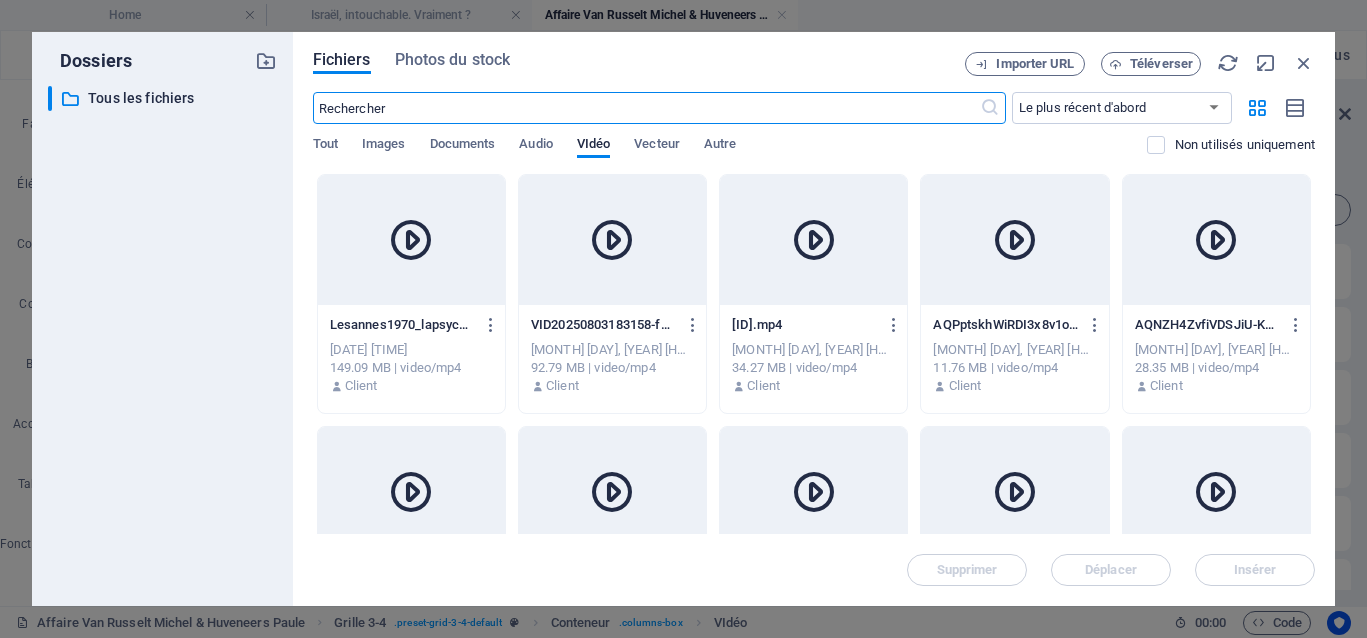 click at bounding box center [411, 240] 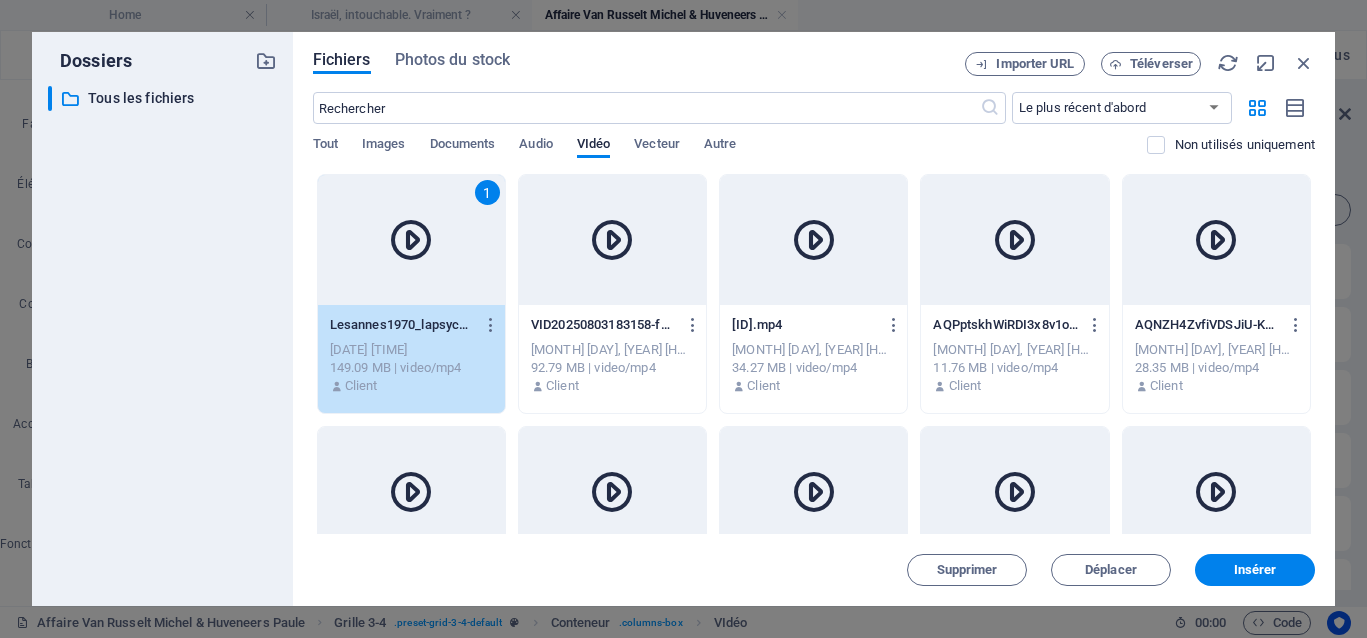 click at bounding box center (411, 240) 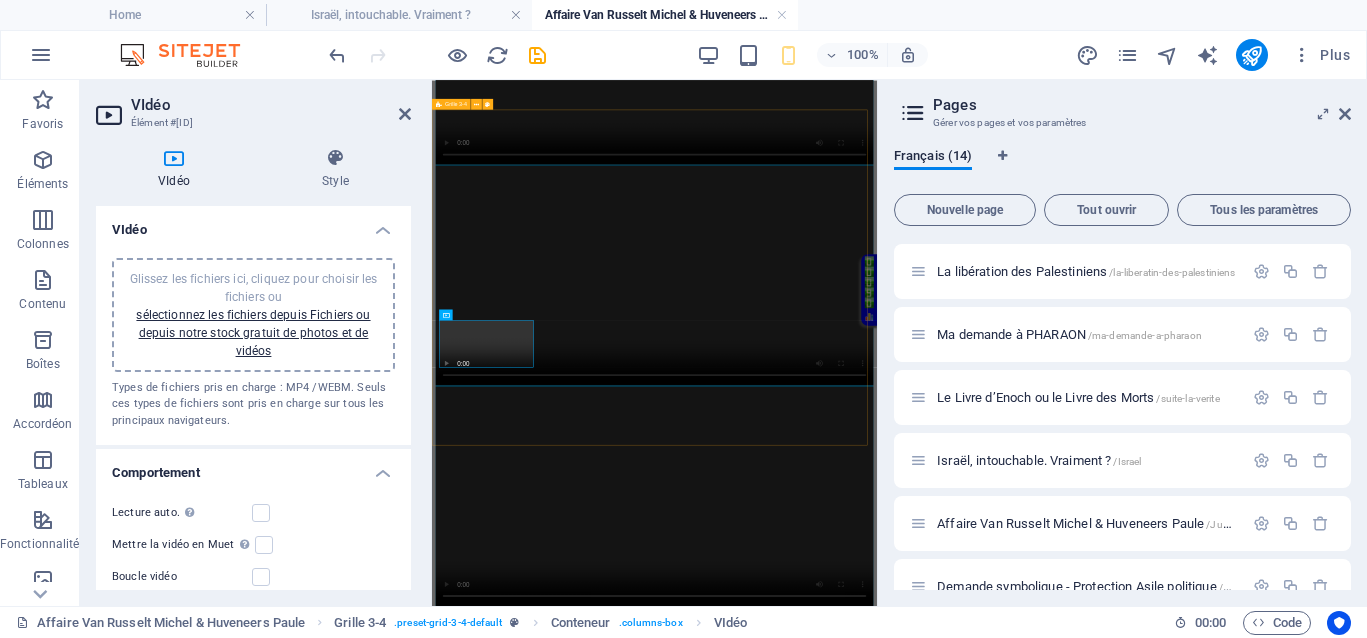 scroll, scrollTop: 437, scrollLeft: 0, axis: vertical 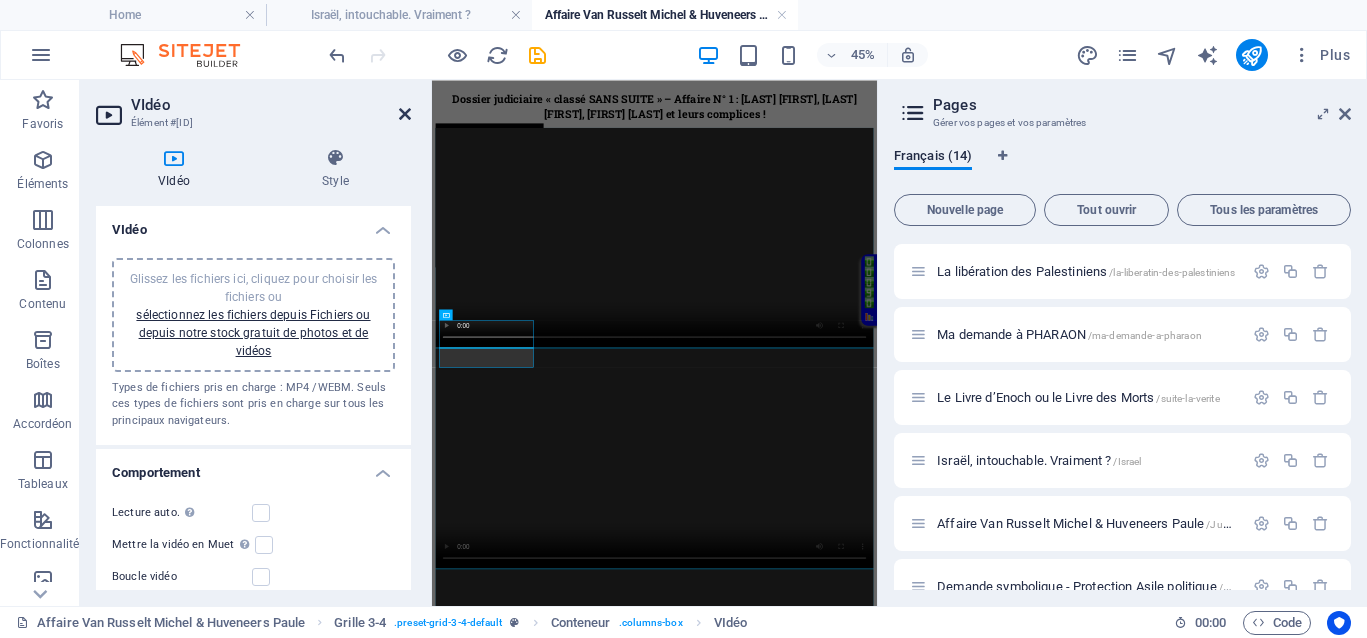 click at bounding box center (405, 114) 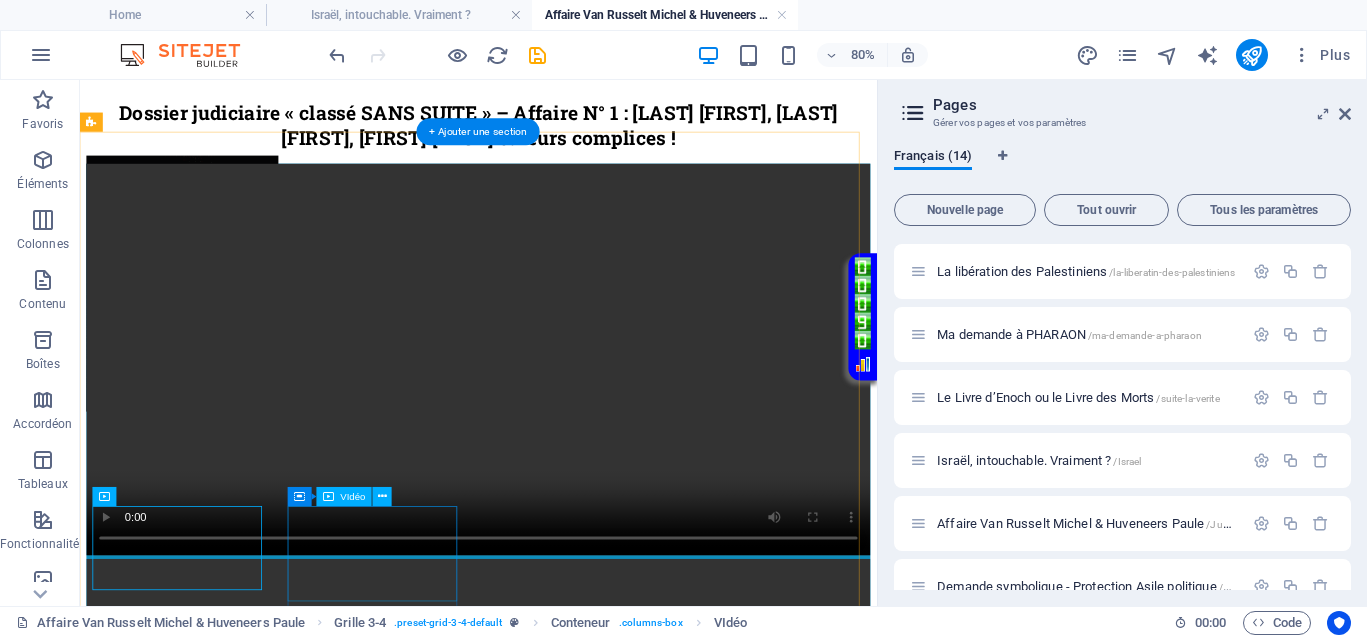 click at bounding box center (578, 2408) 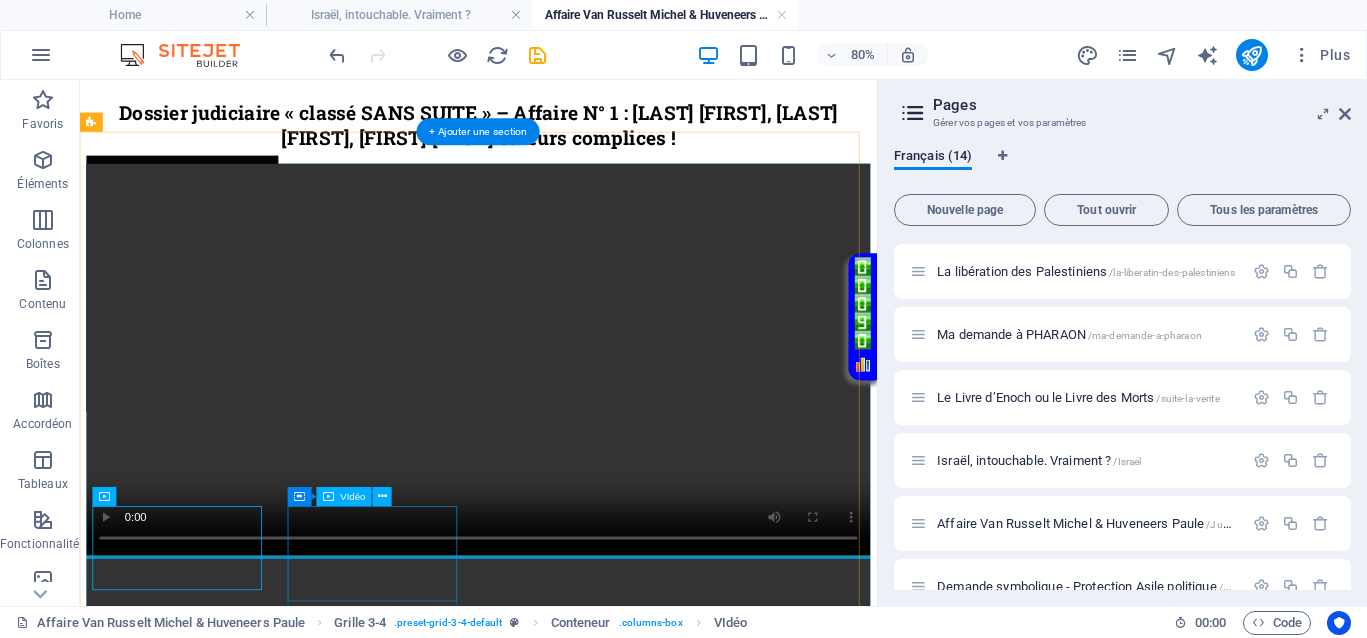 click at bounding box center [578, 2408] 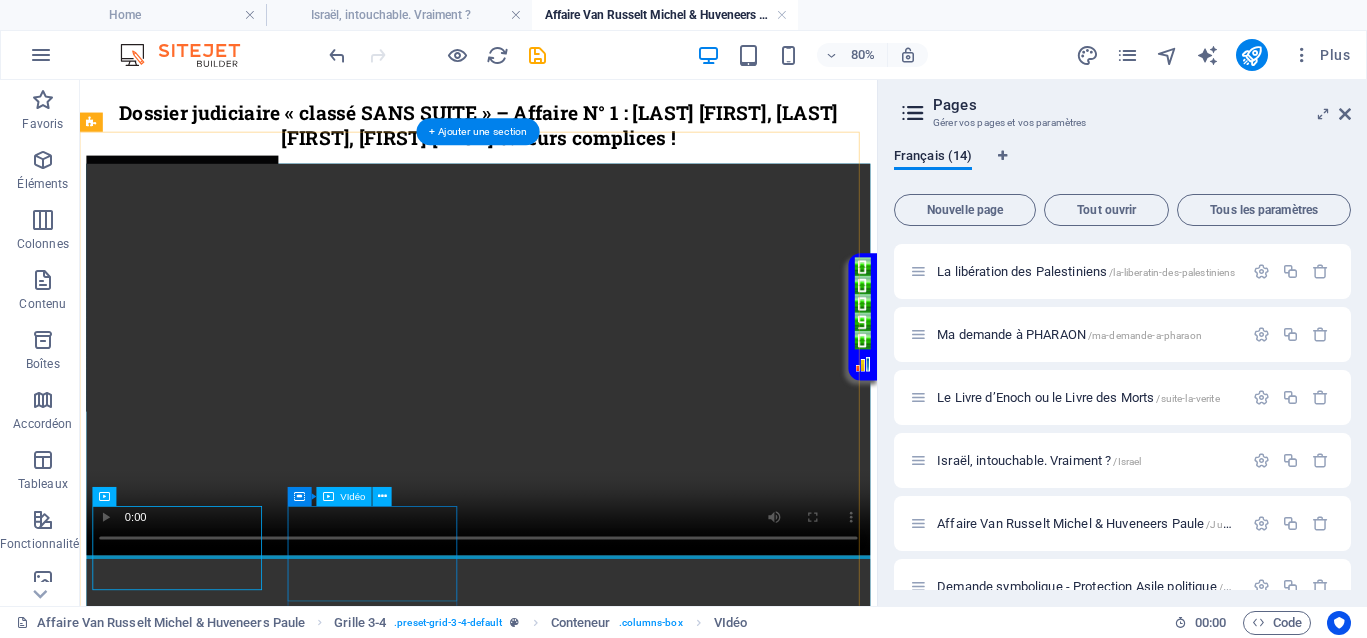 select on "%" 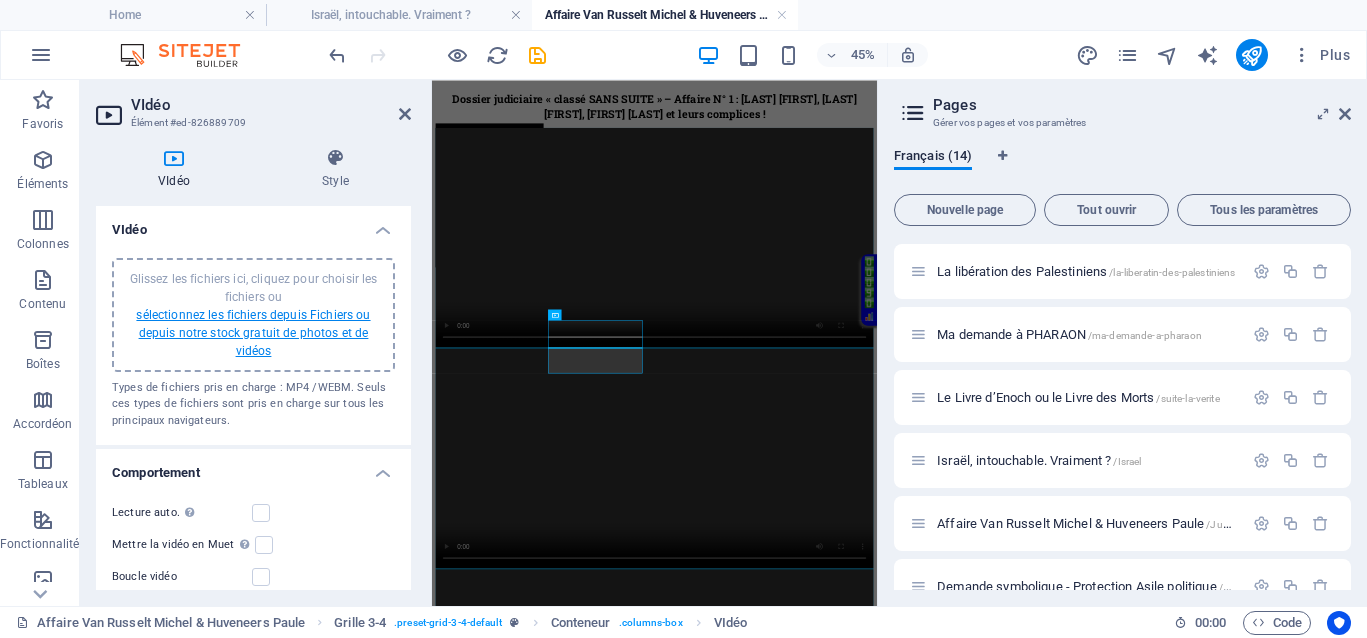 click on "sélectionnez les fichiers depuis Fichiers ou depuis notre stock gratuit de photos et de vidéos" at bounding box center [253, 333] 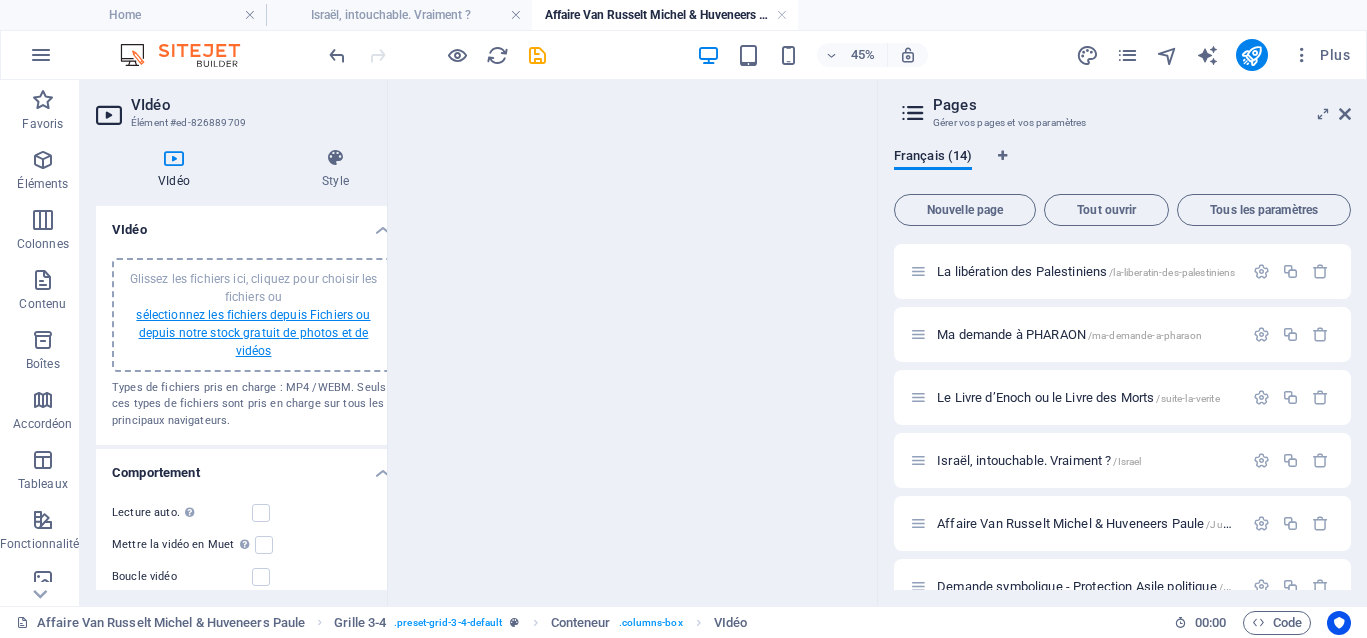 scroll, scrollTop: 2378, scrollLeft: 0, axis: vertical 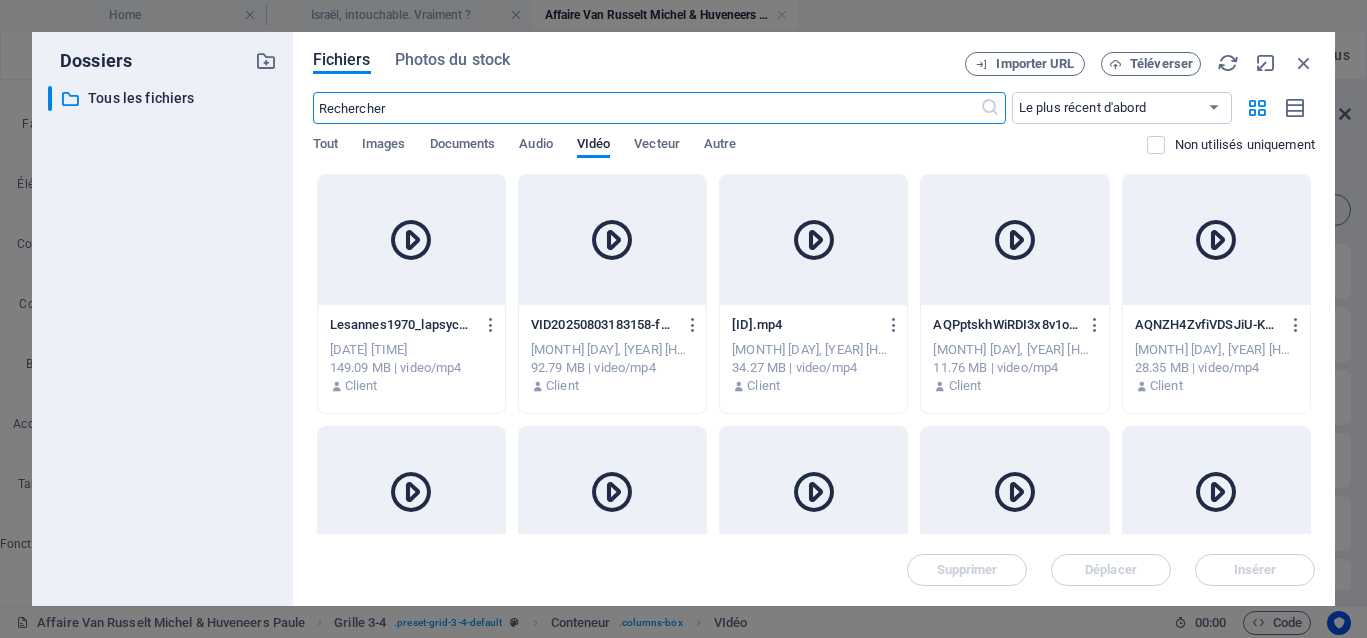 click at bounding box center [612, 240] 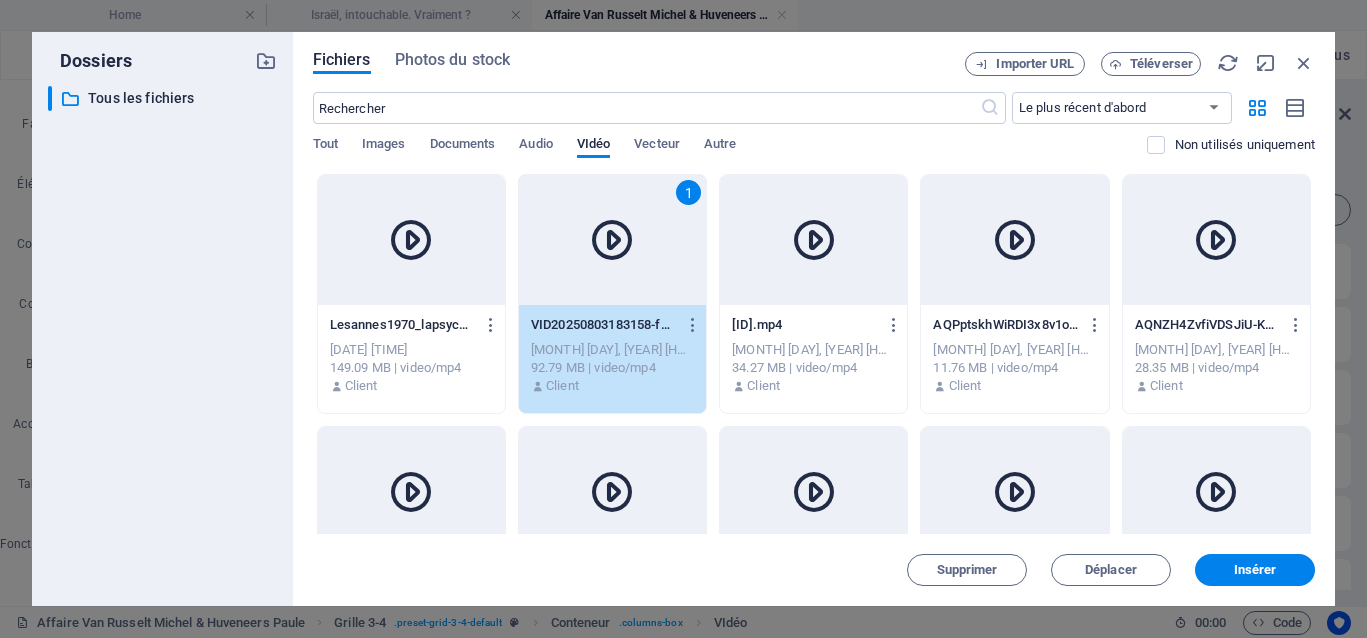 click on "1" at bounding box center (612, 240) 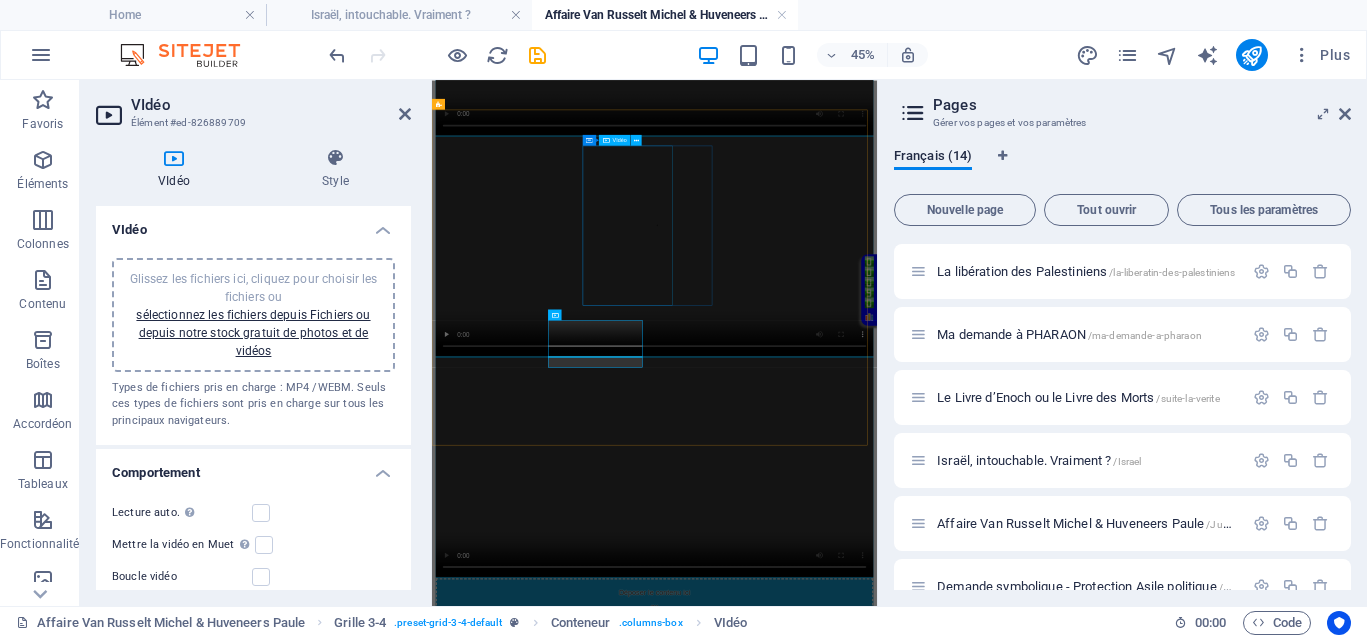 scroll, scrollTop: 437, scrollLeft: 0, axis: vertical 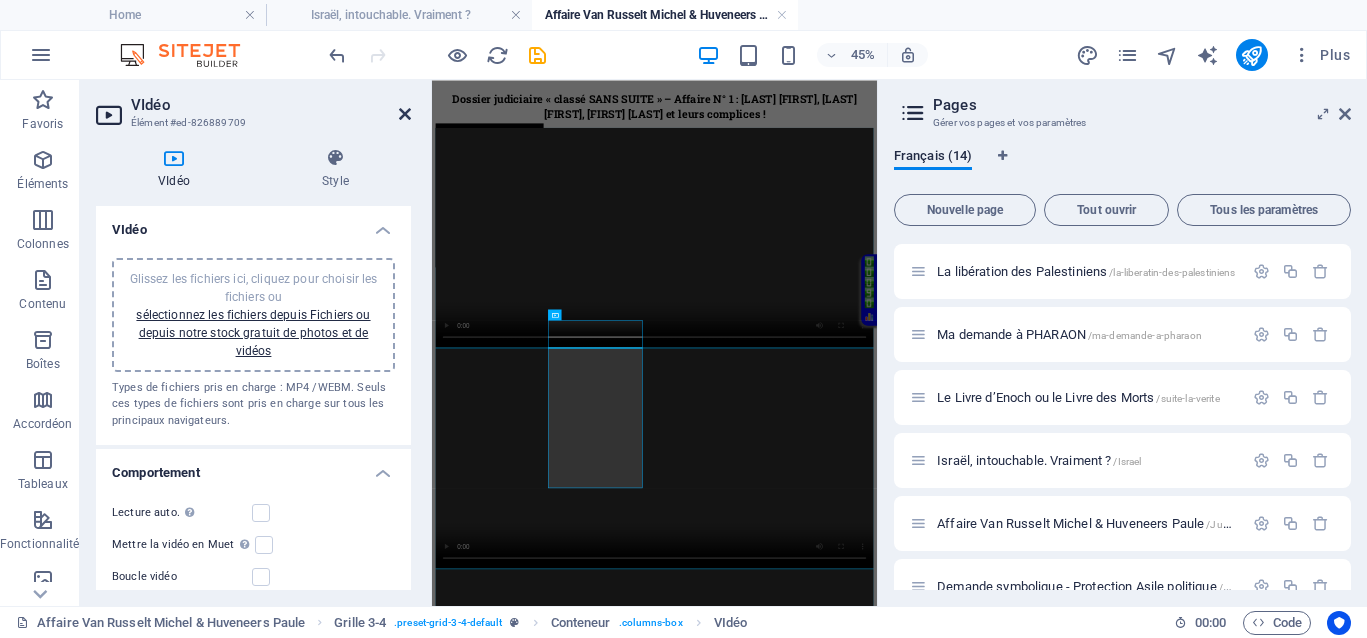 click at bounding box center (405, 114) 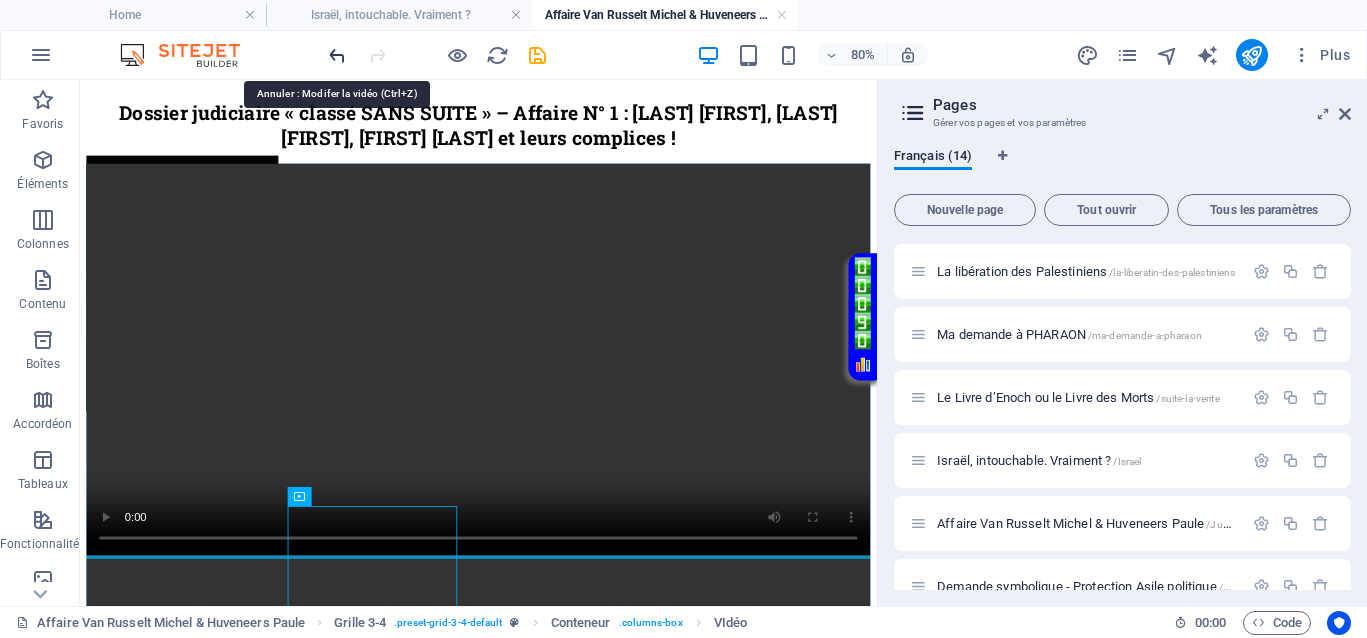 click at bounding box center (337, 55) 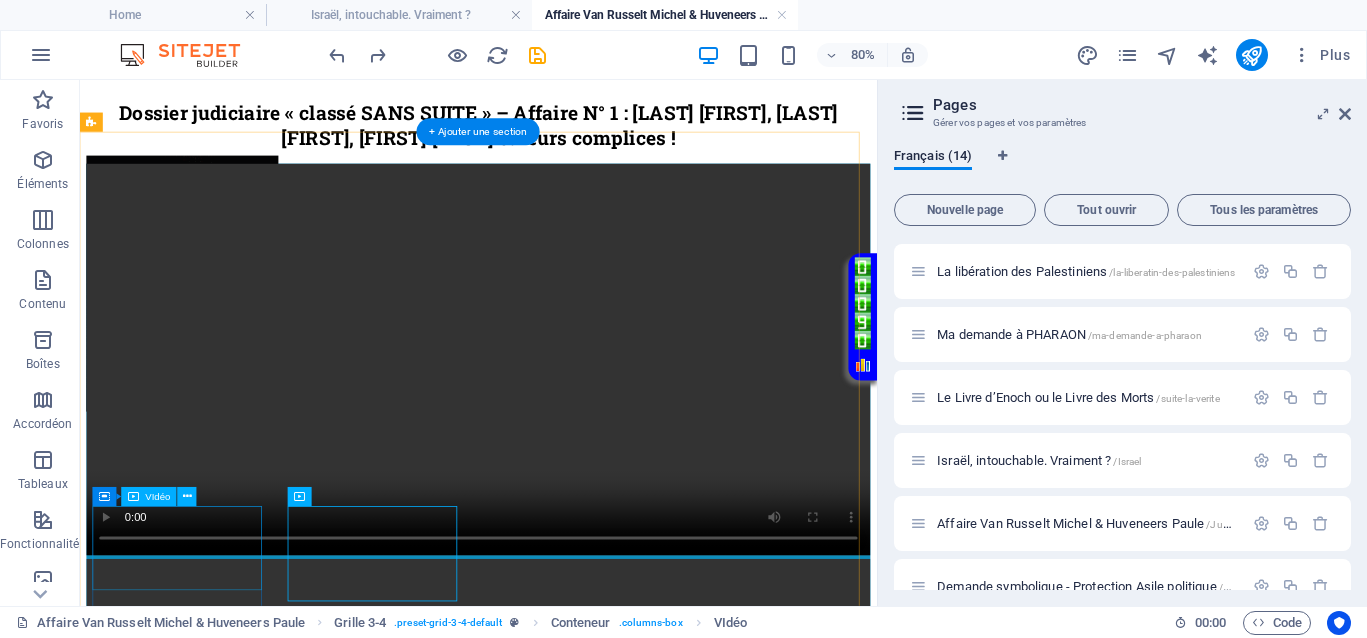 click at bounding box center [578, 1914] 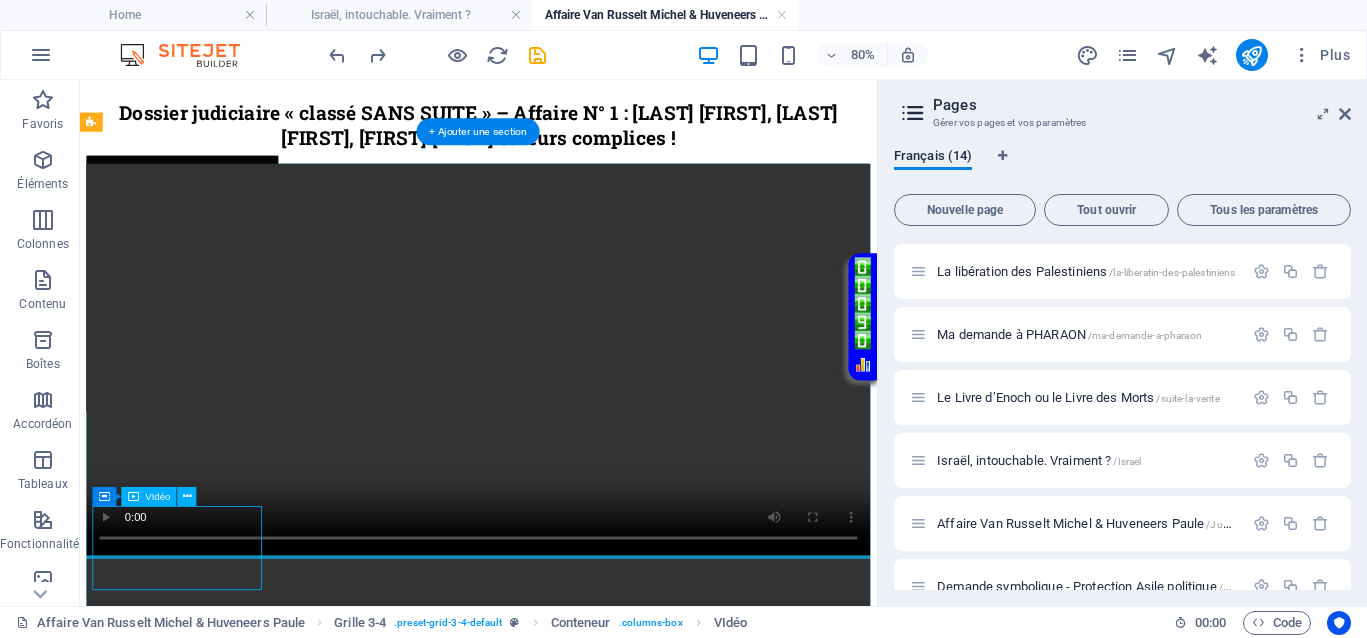 click at bounding box center (578, 1914) 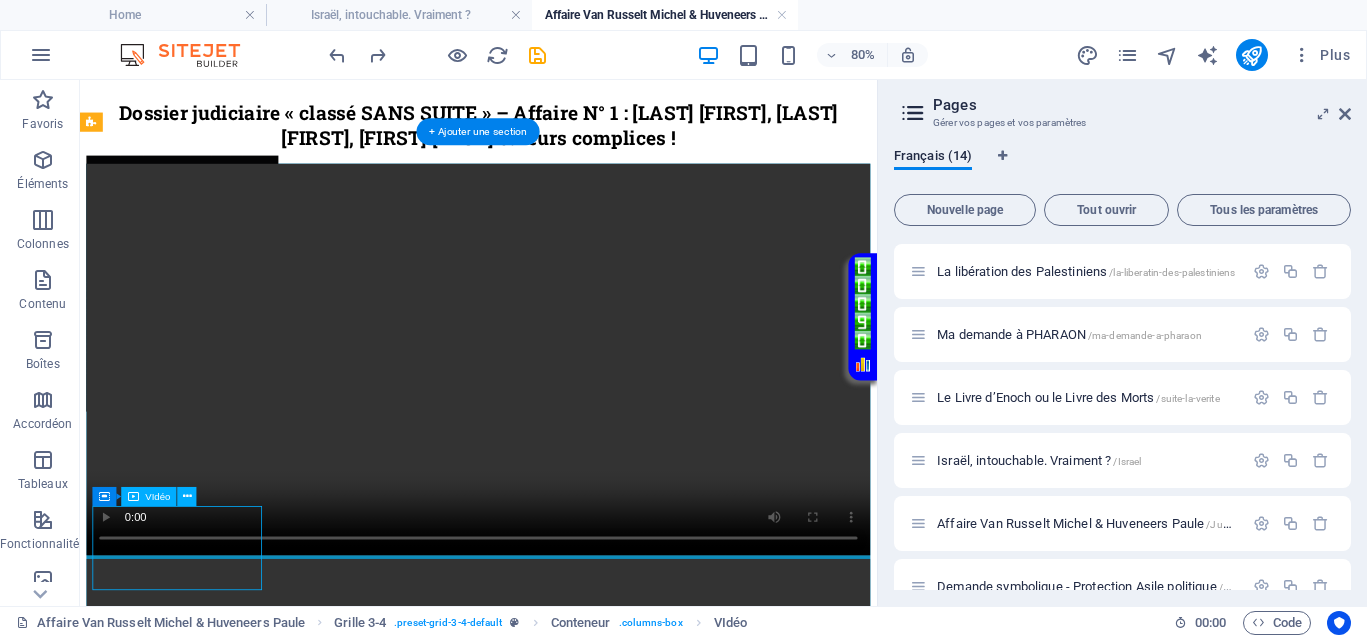 select on "%" 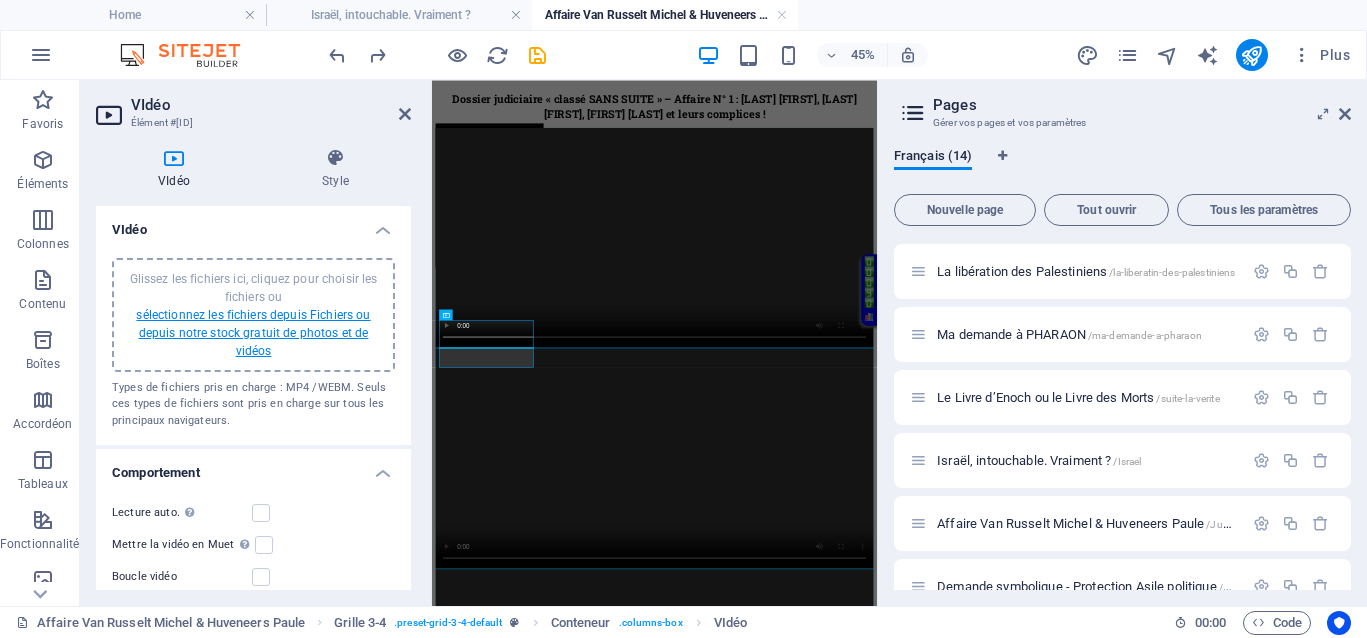 click on "sélectionnez les fichiers depuis Fichiers ou depuis notre stock gratuit de photos et de vidéos" at bounding box center (253, 333) 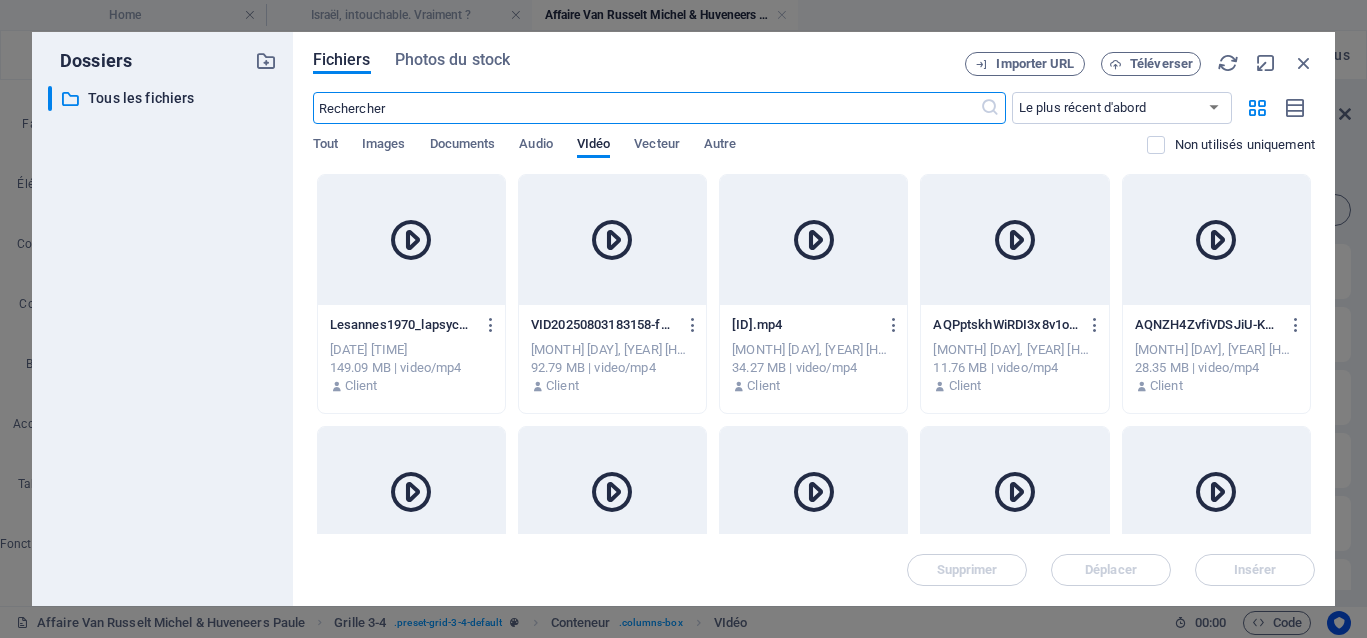 scroll, scrollTop: 2314, scrollLeft: 0, axis: vertical 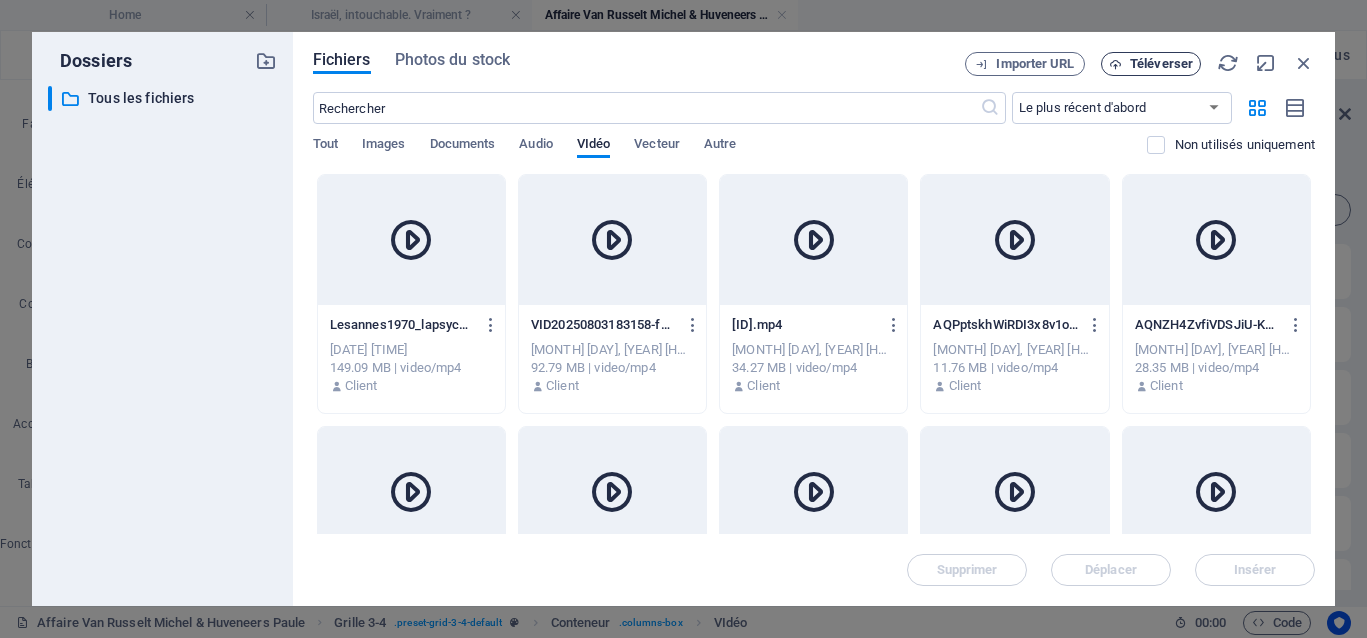 click at bounding box center [1115, 64] 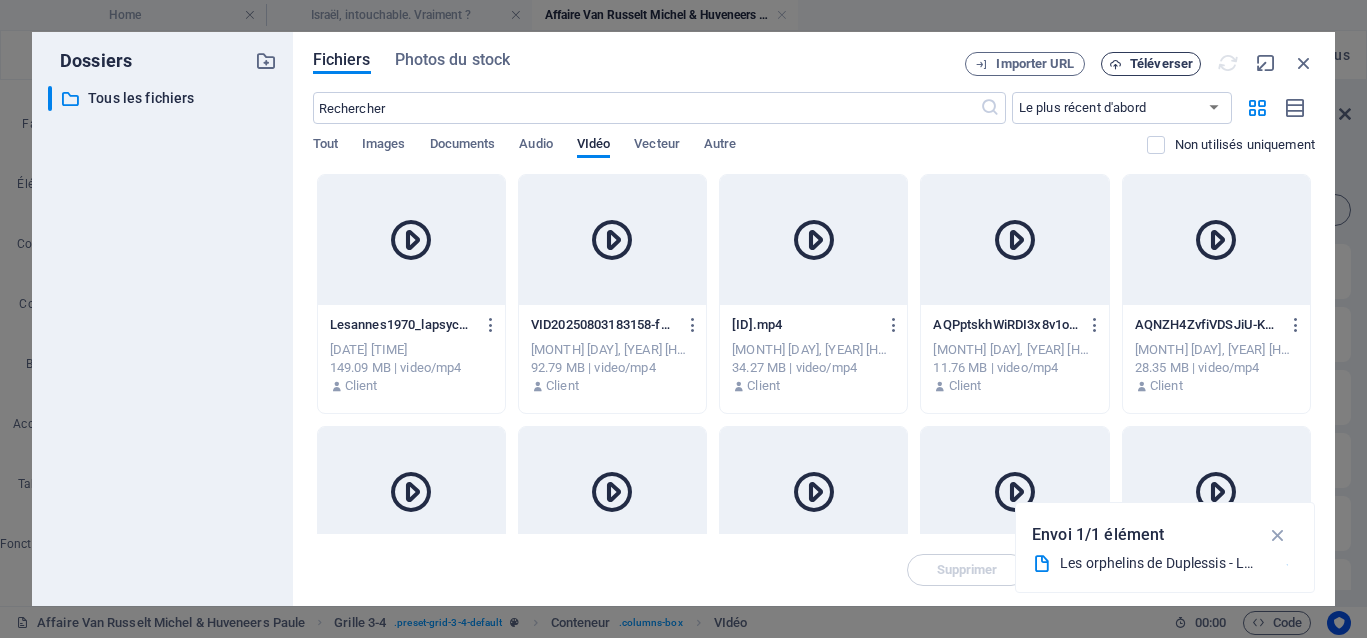 click on "Téléverser" at bounding box center [1161, 64] 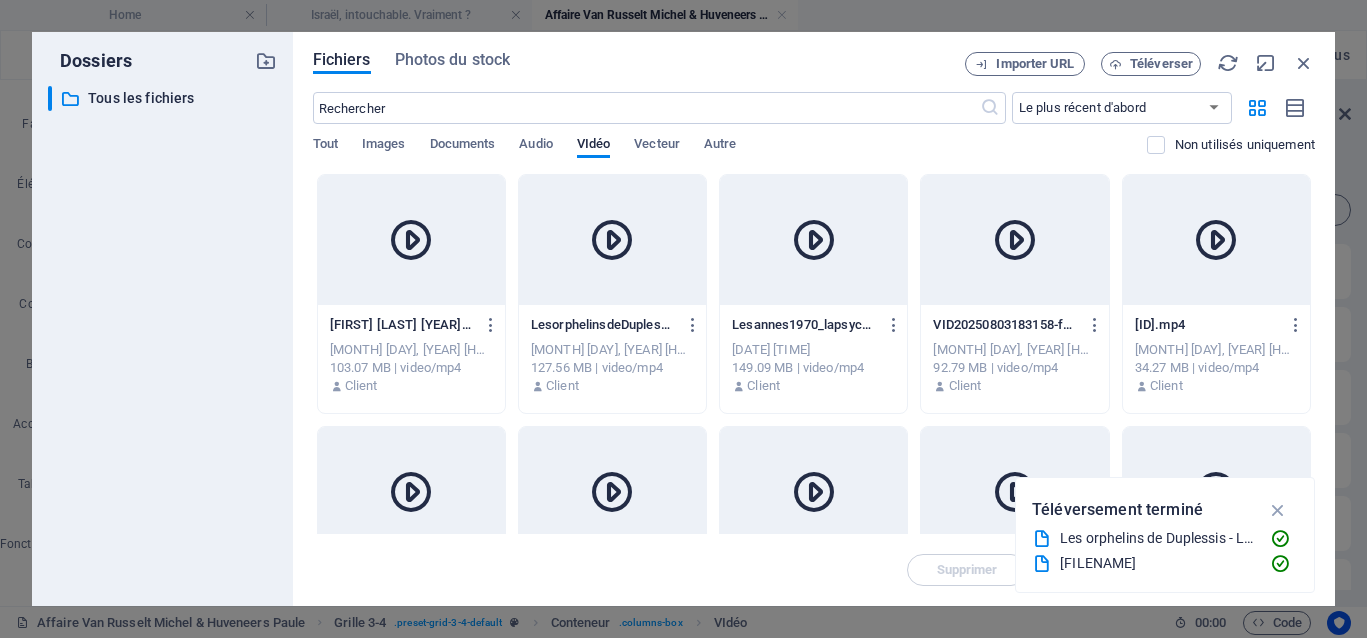 click at bounding box center [612, 240] 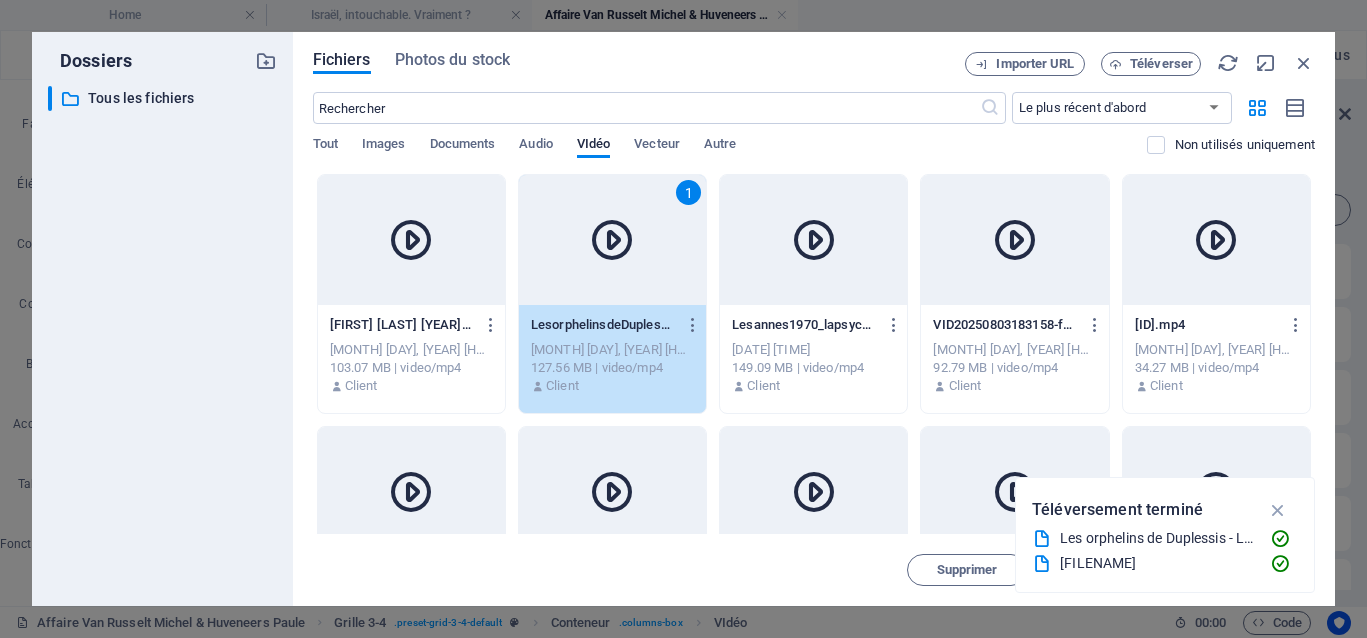 drag, startPoint x: 564, startPoint y: 265, endPoint x: 293, endPoint y: 414, distance: 309.2604 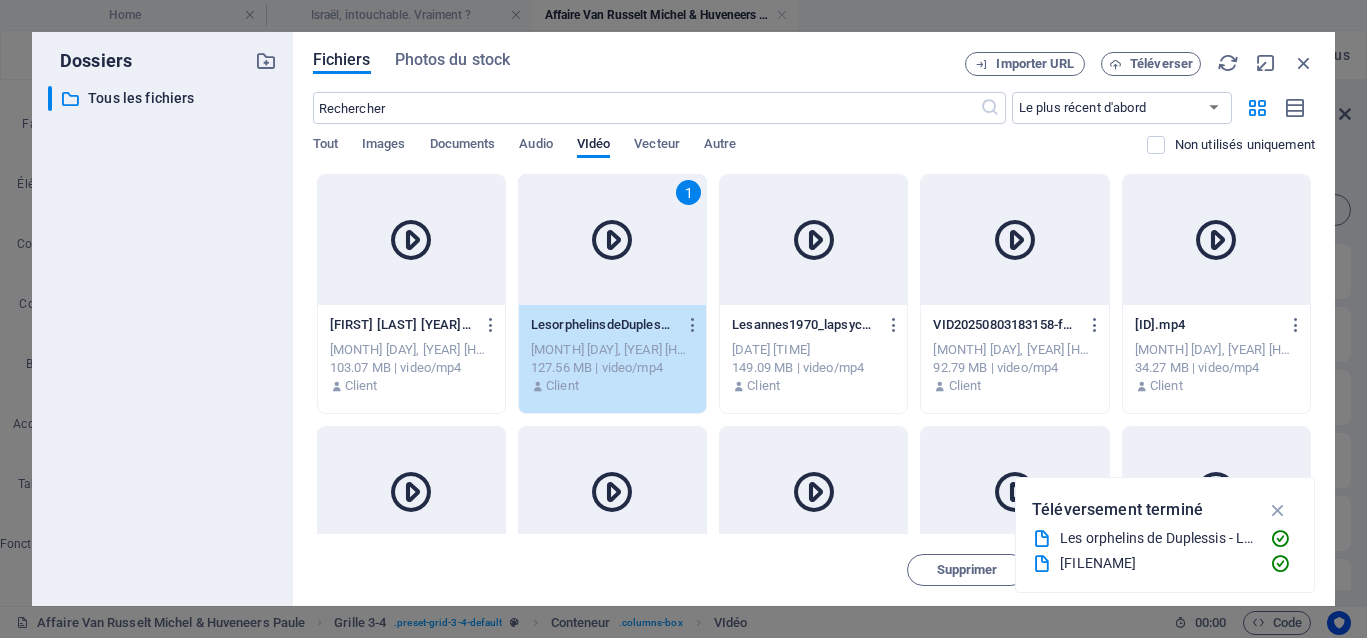 scroll, scrollTop: 437, scrollLeft: 0, axis: vertical 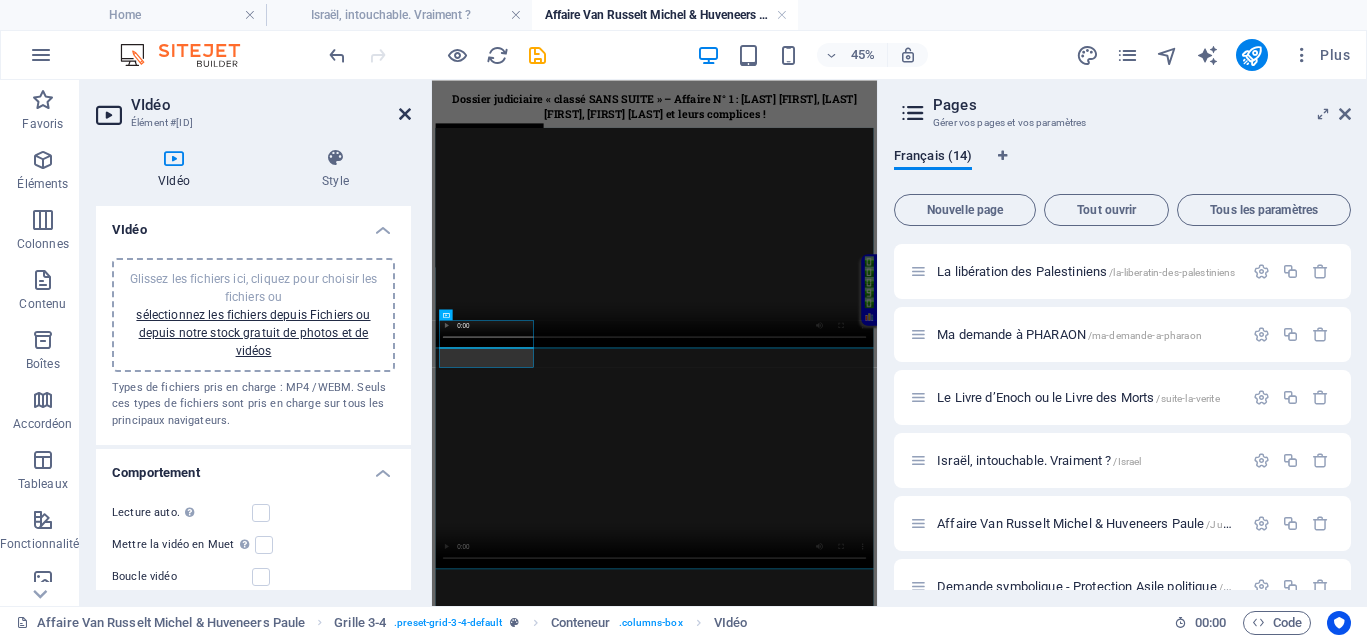 drag, startPoint x: 406, startPoint y: 106, endPoint x: 412, endPoint y: 48, distance: 58.30952 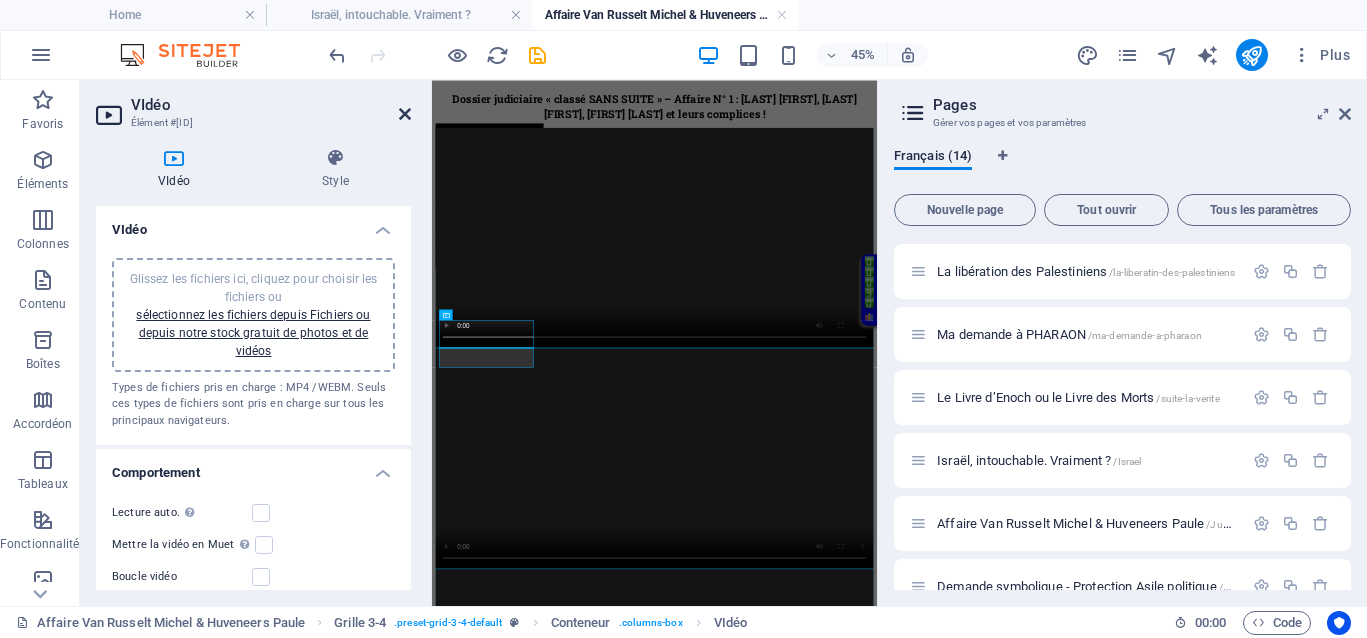 click at bounding box center (405, 114) 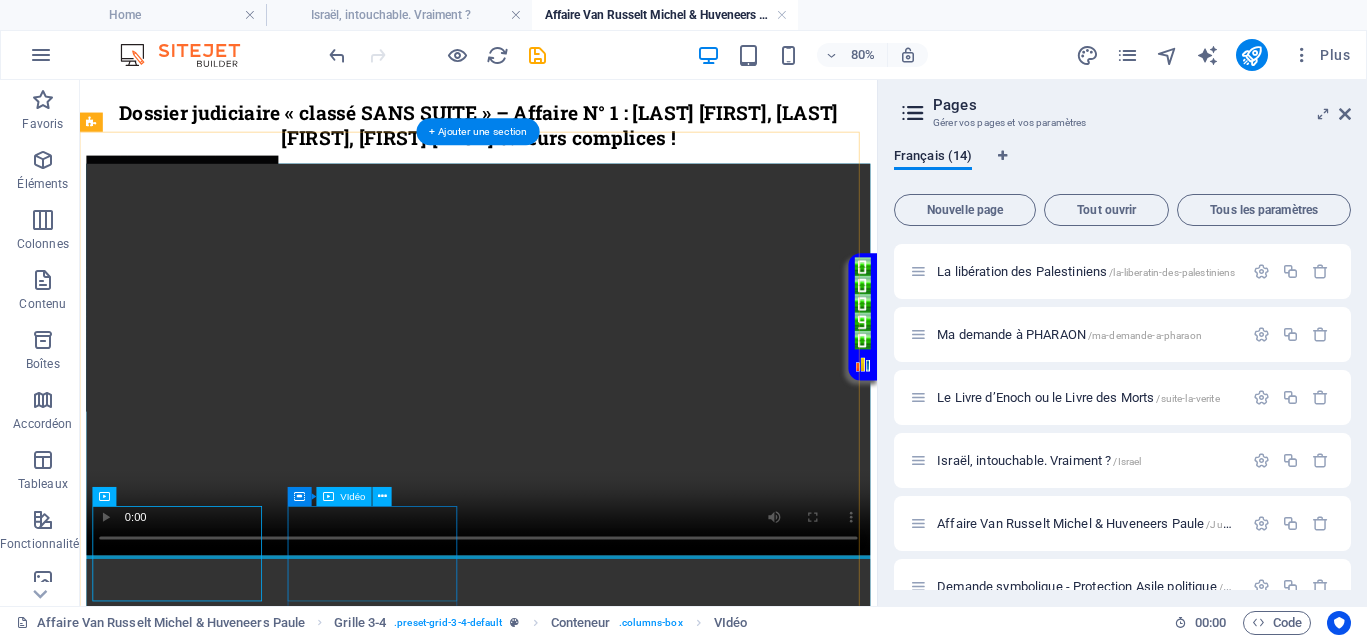 click at bounding box center [578, 2408] 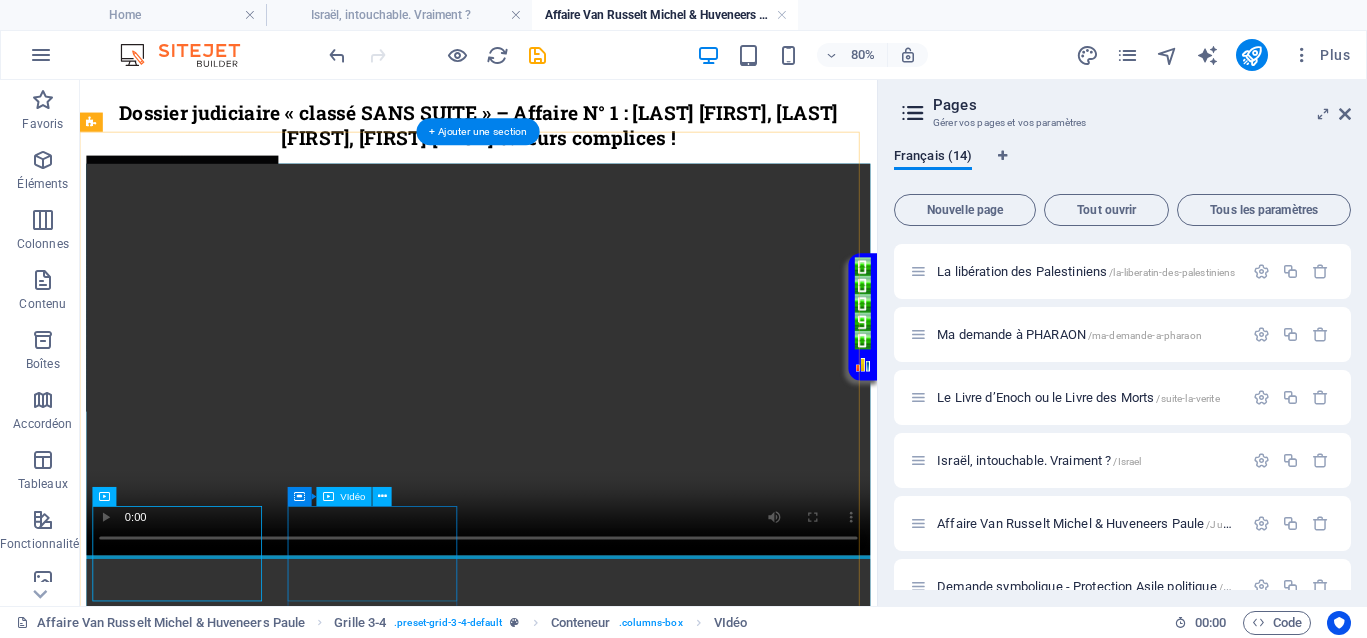 click at bounding box center [578, 2408] 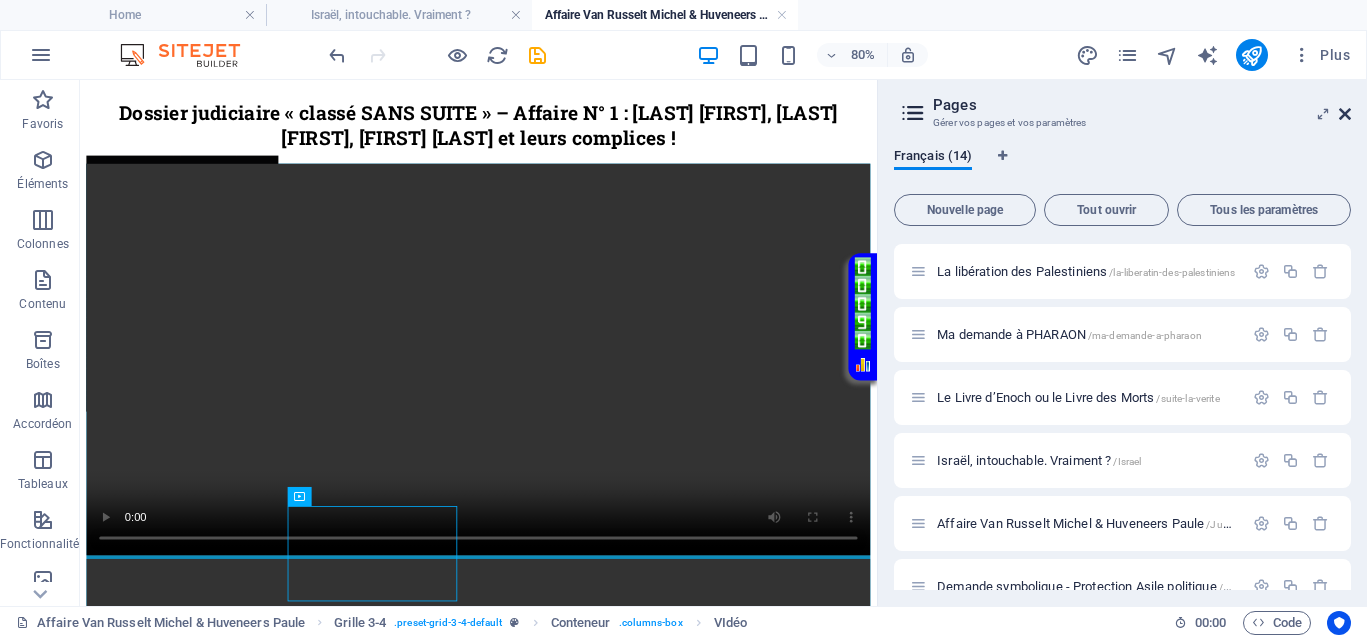 click at bounding box center [1345, 114] 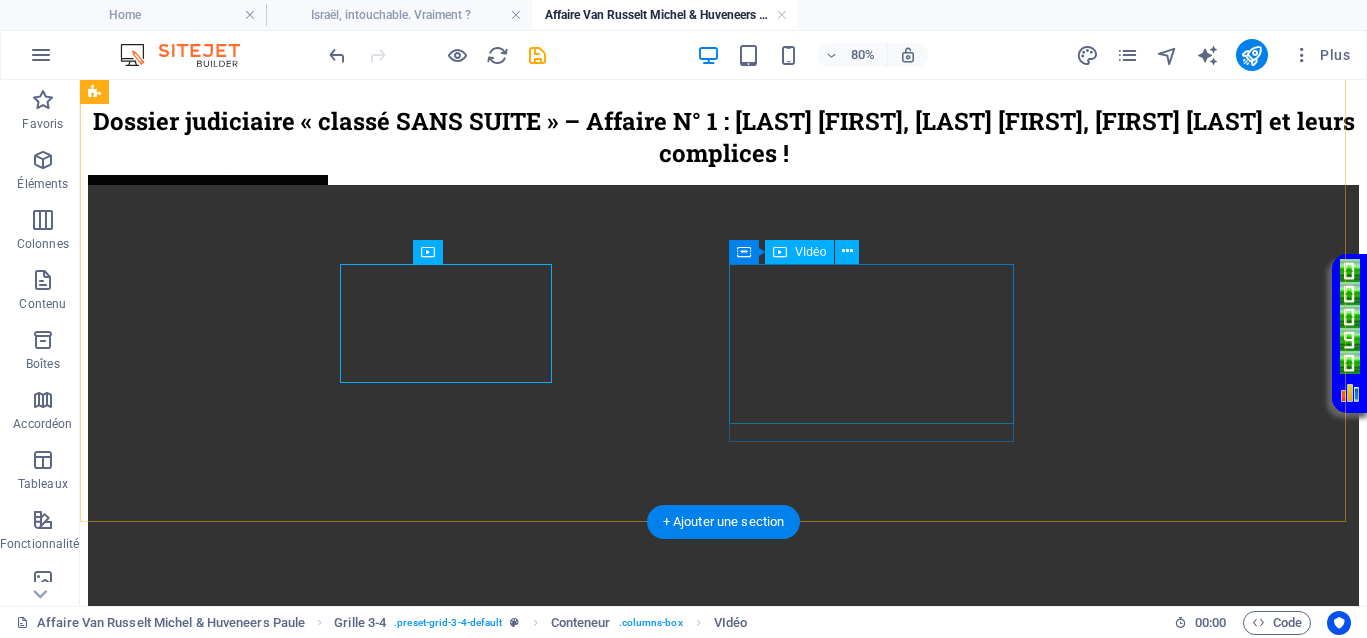 scroll, scrollTop: 786, scrollLeft: 0, axis: vertical 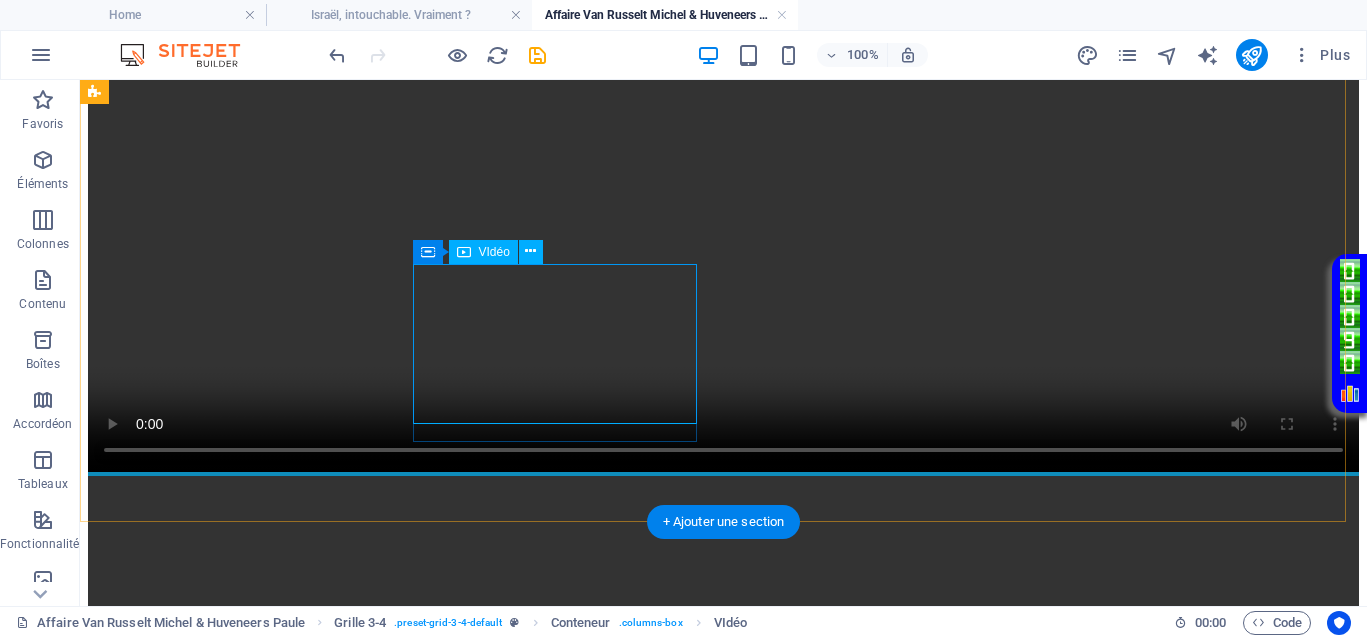 click at bounding box center [723, 2714] 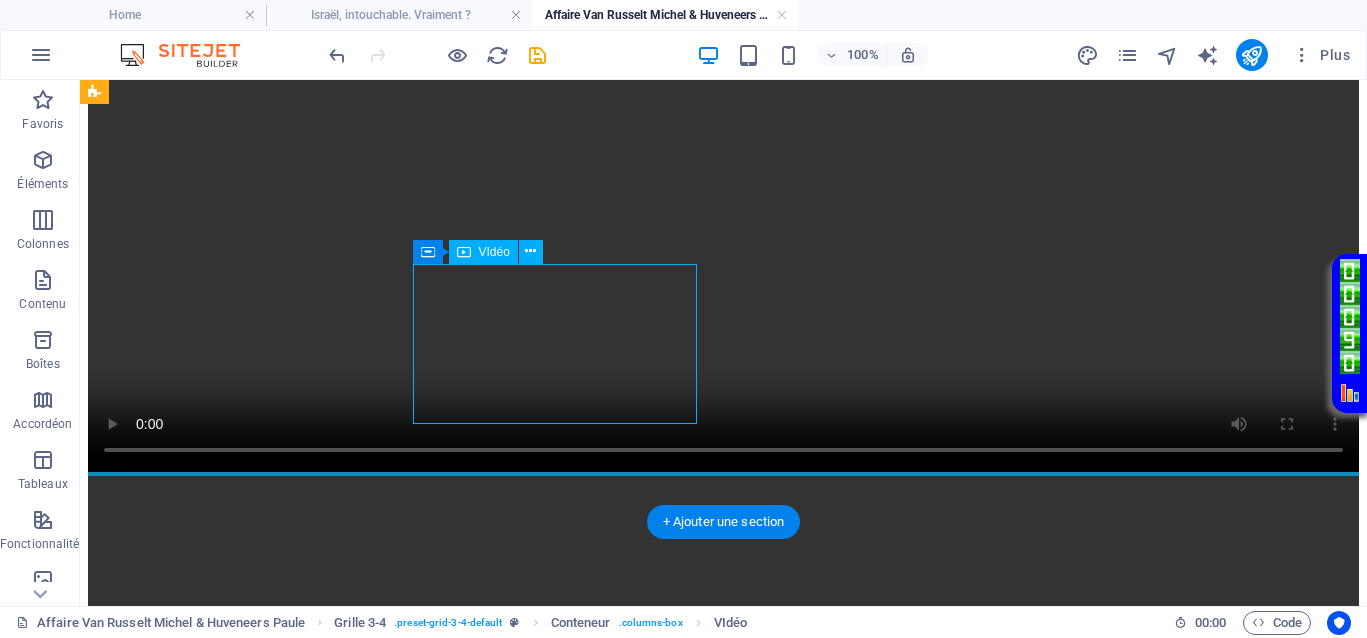click at bounding box center [723, 2714] 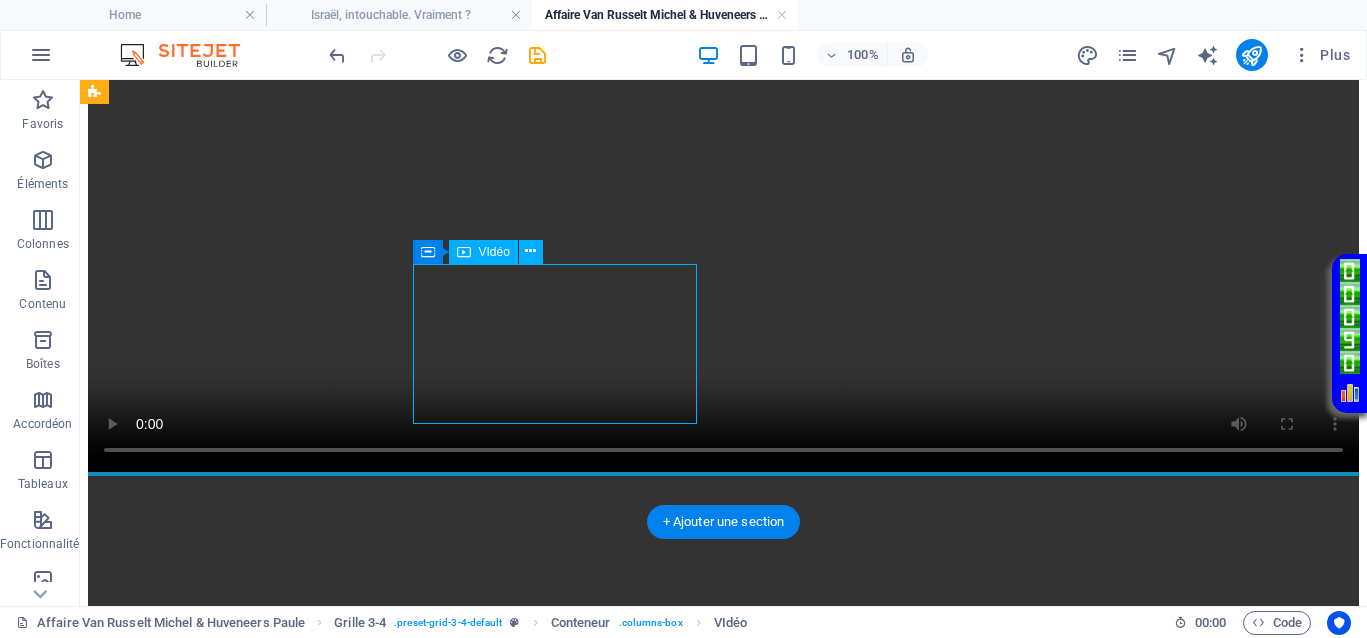 select on "%" 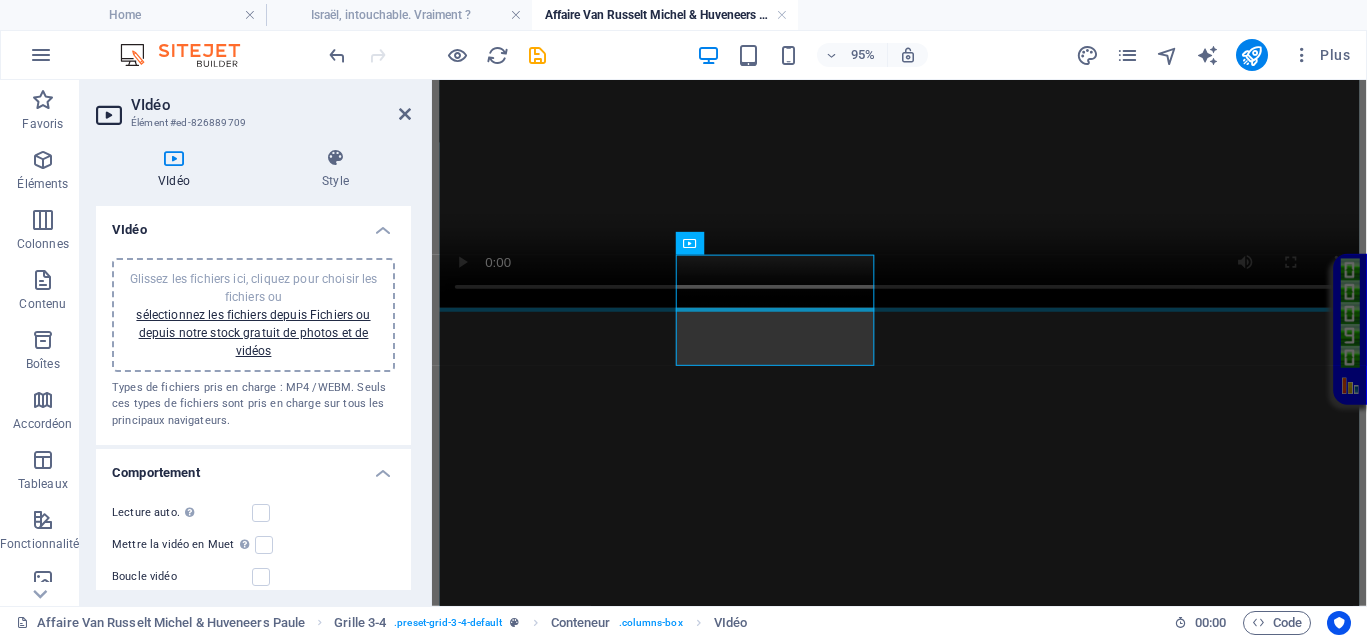 click on "sélectionnez les fichiers depuis Fichiers ou depuis notre stock gratuit de photos et de vidéos" at bounding box center [253, 333] 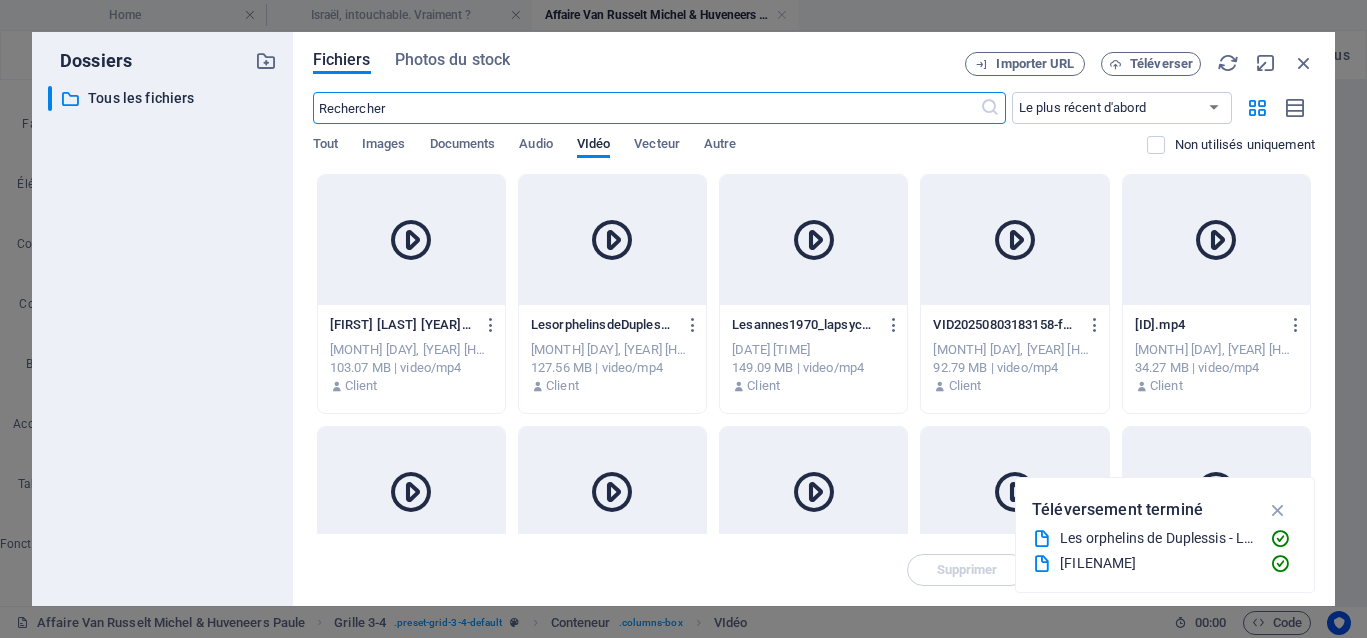 click at bounding box center (411, 240) 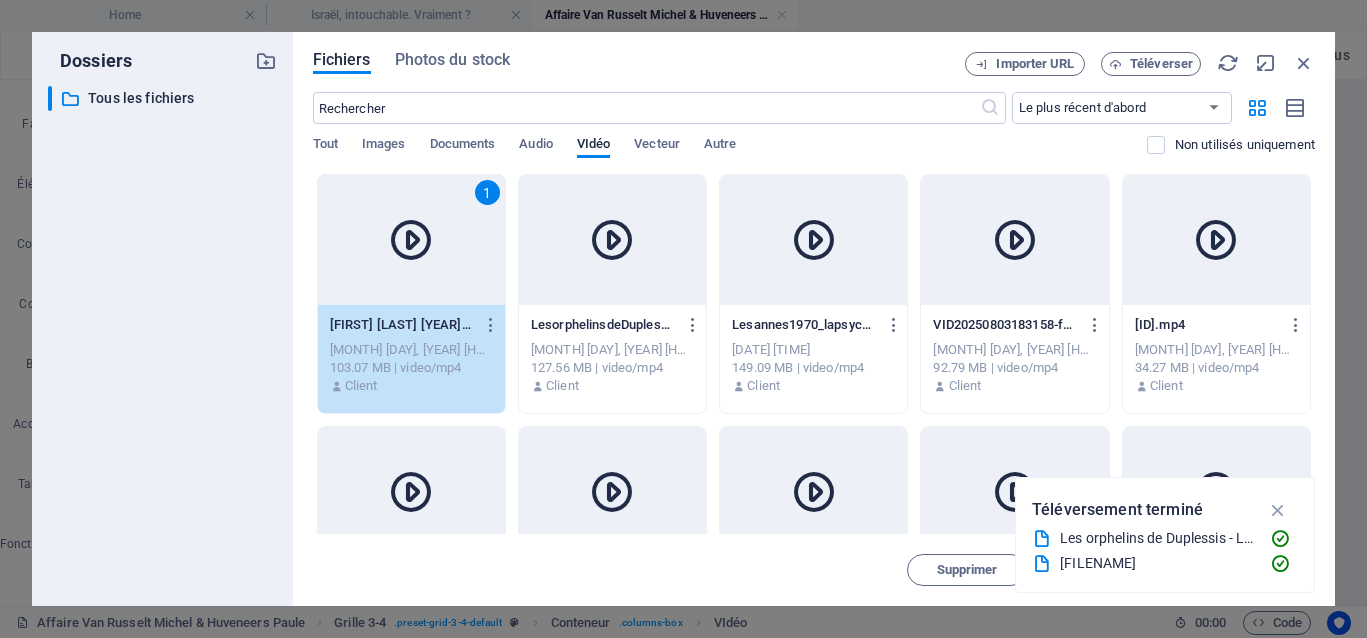 click on "1" at bounding box center (411, 240) 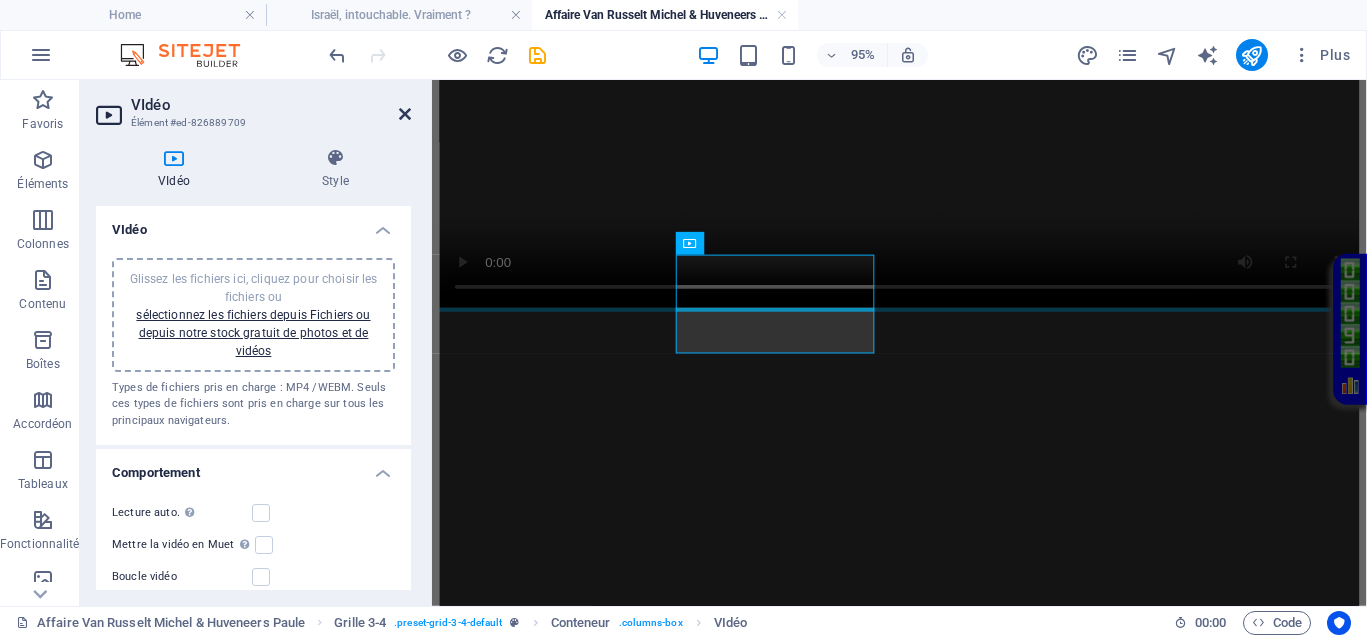 click at bounding box center (405, 114) 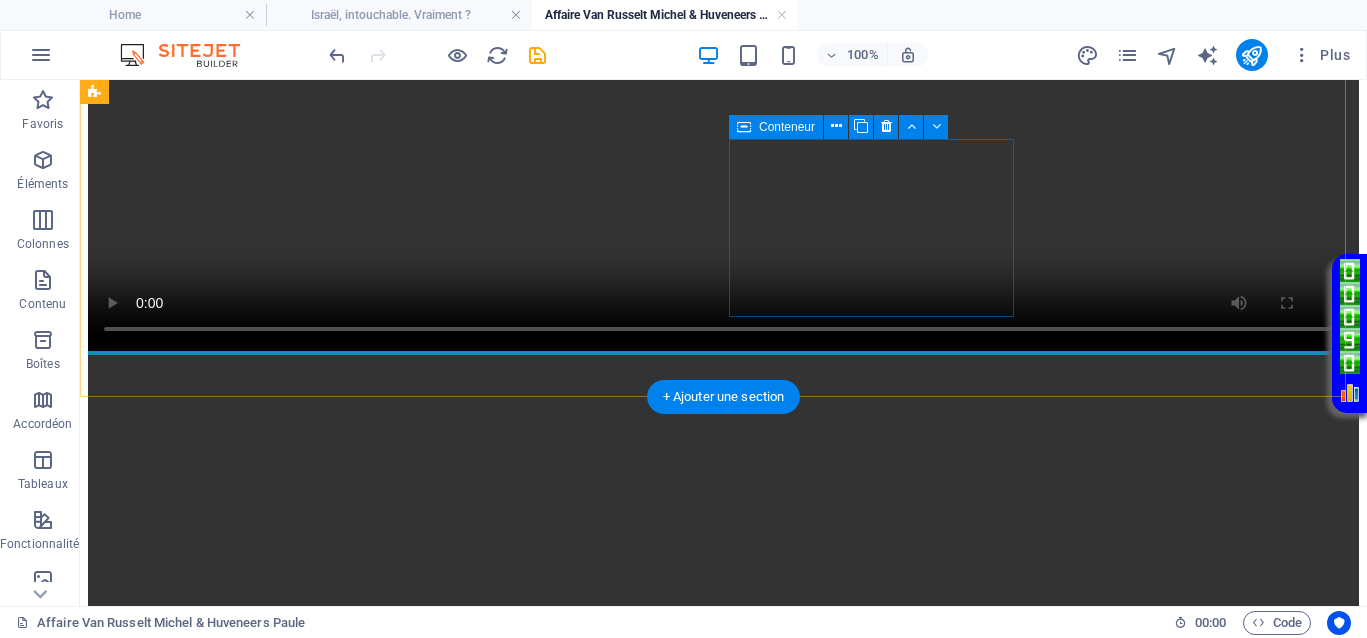 scroll, scrollTop: 911, scrollLeft: 0, axis: vertical 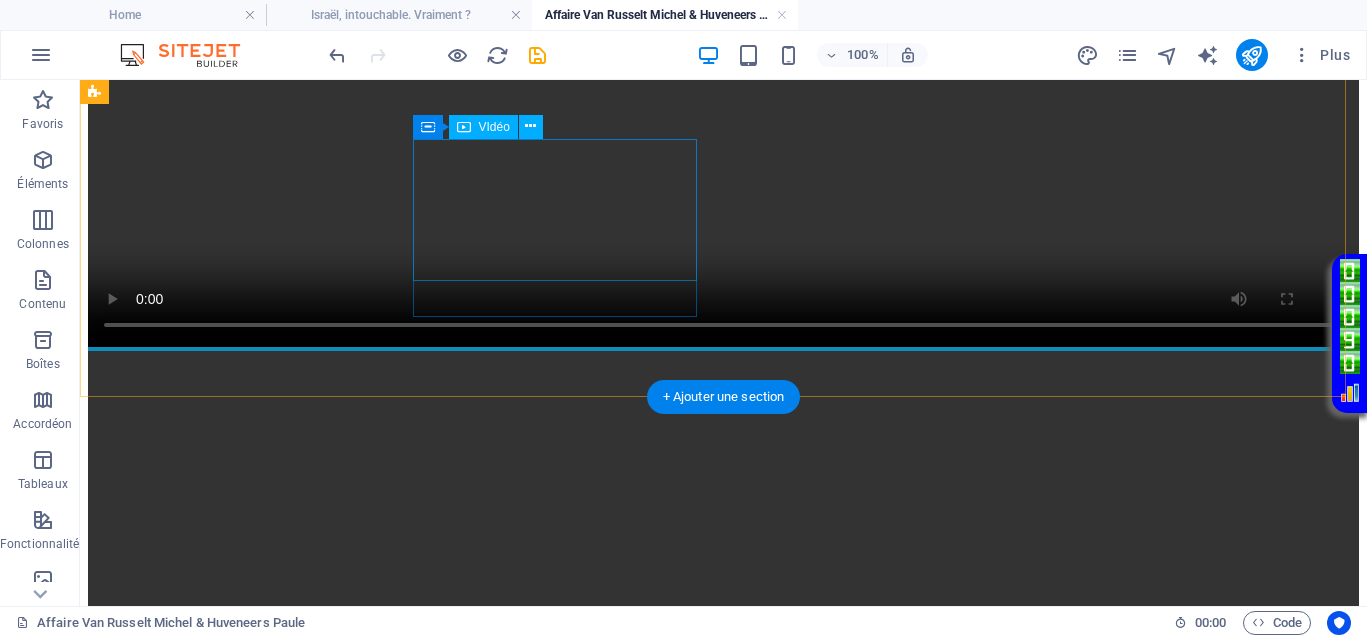 click at bounding box center (723, 2589) 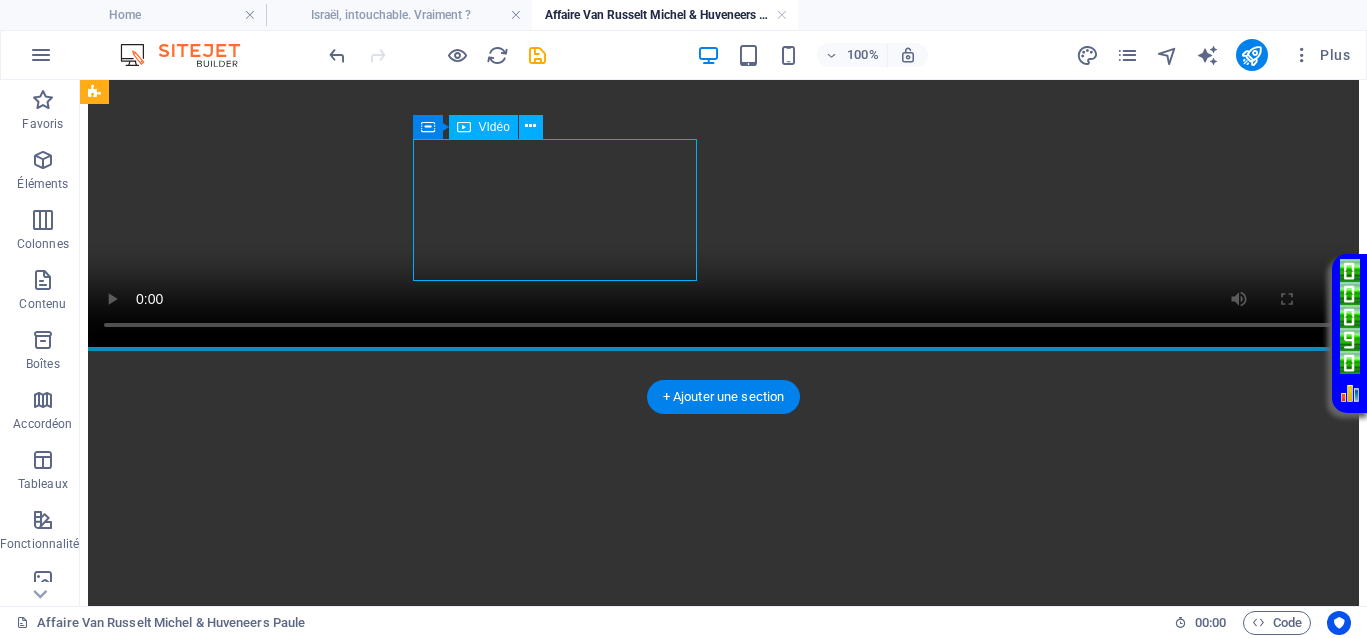 click at bounding box center [723, 2589] 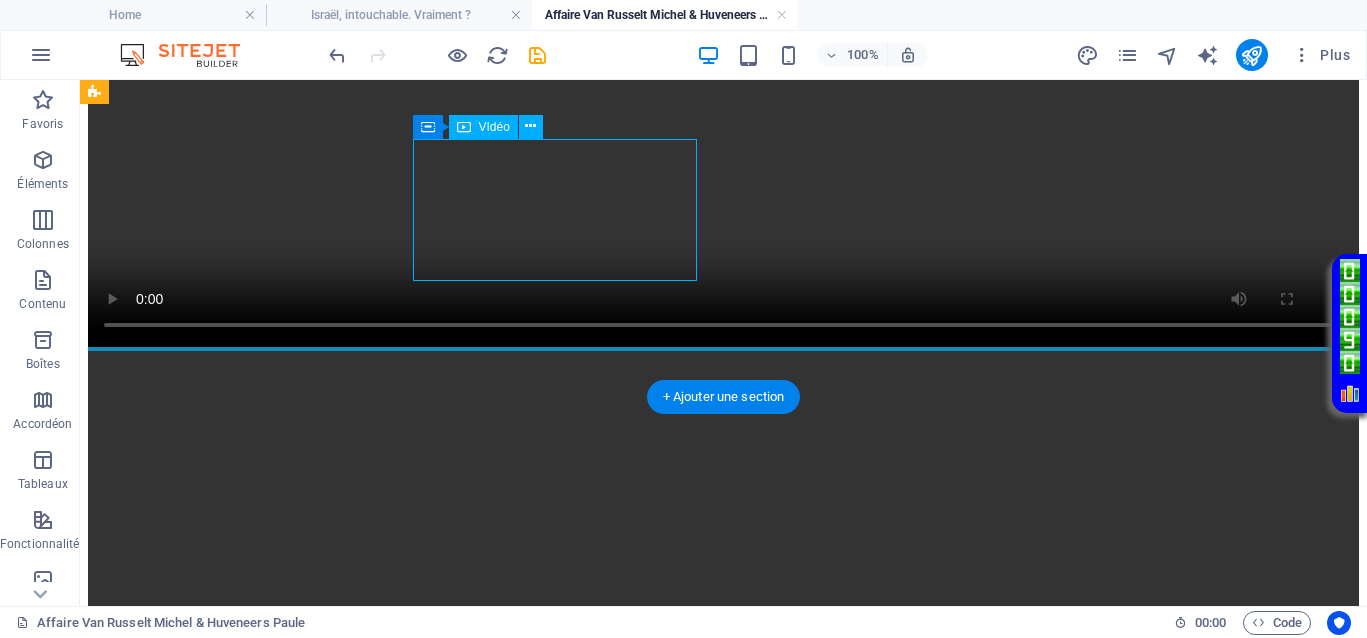 select on "%" 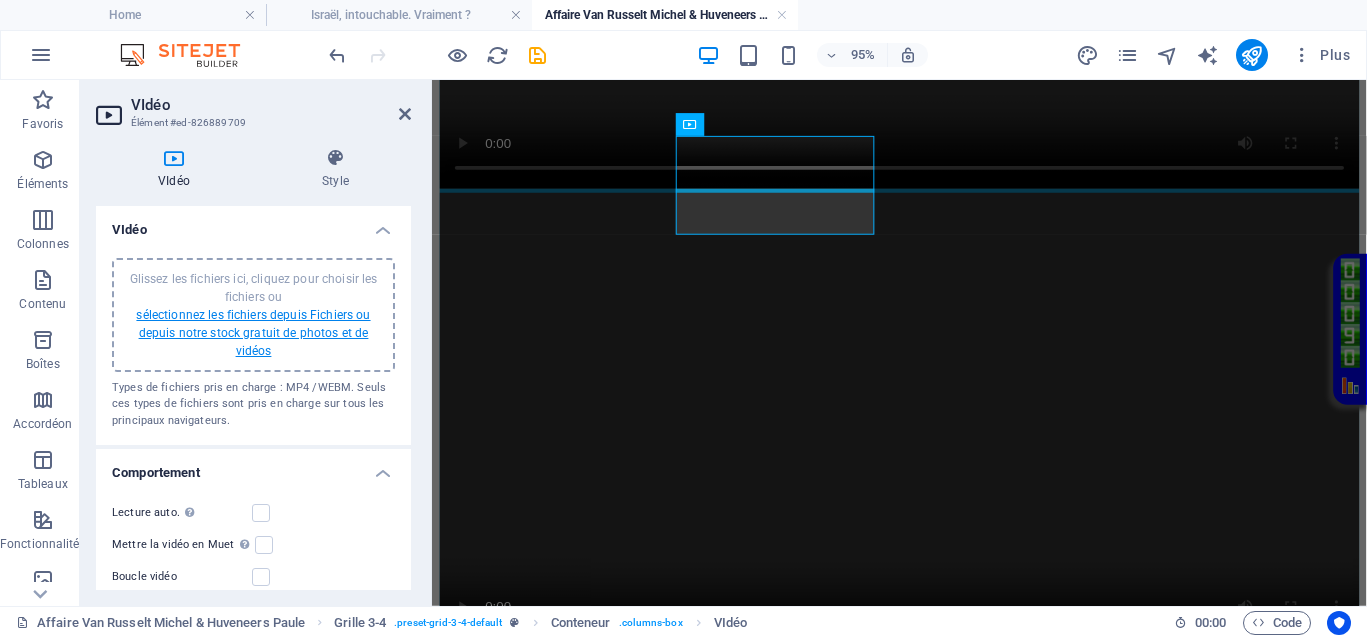 click on "sélectionnez les fichiers depuis Fichiers ou depuis notre stock gratuit de photos et de vidéos" at bounding box center (253, 333) 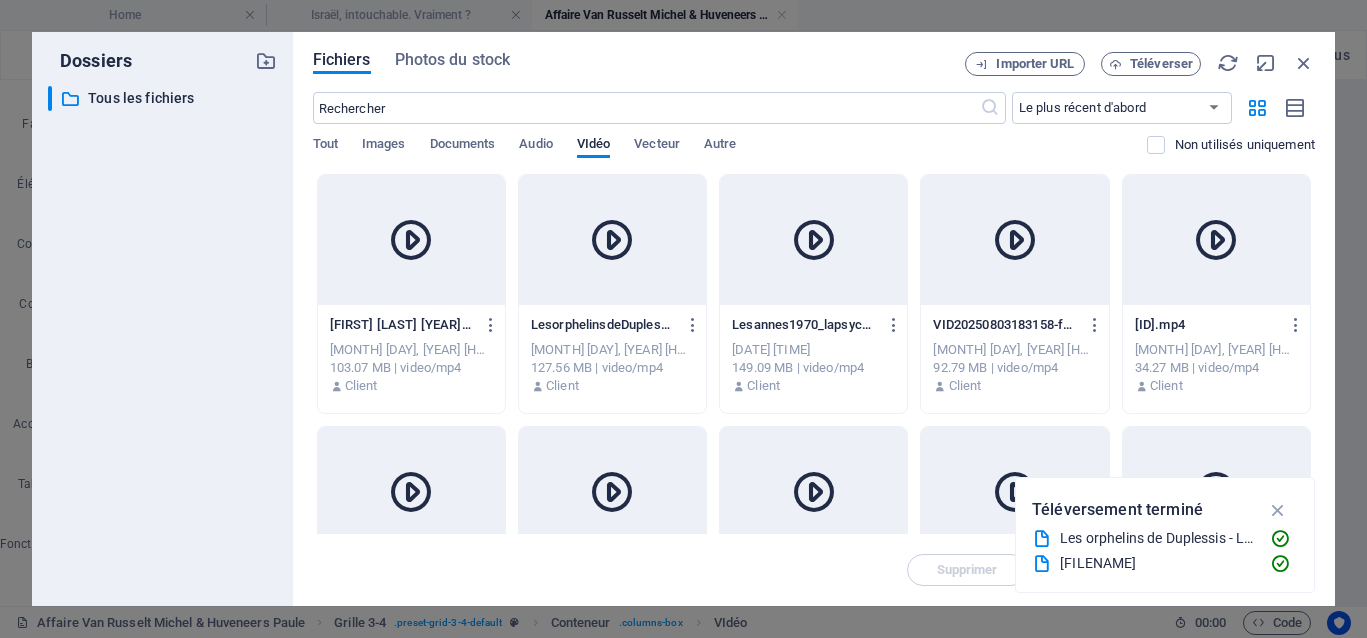 click at bounding box center (411, 240) 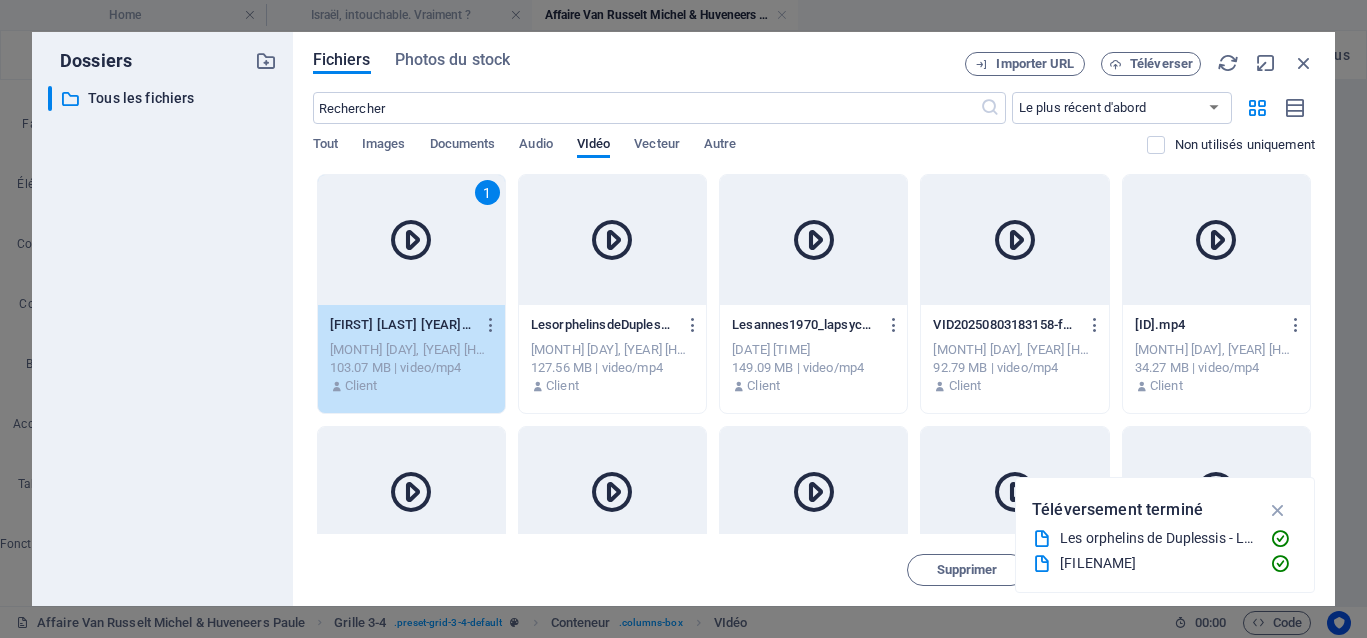 drag, startPoint x: 433, startPoint y: 268, endPoint x: 1, endPoint y: 199, distance: 437.4757 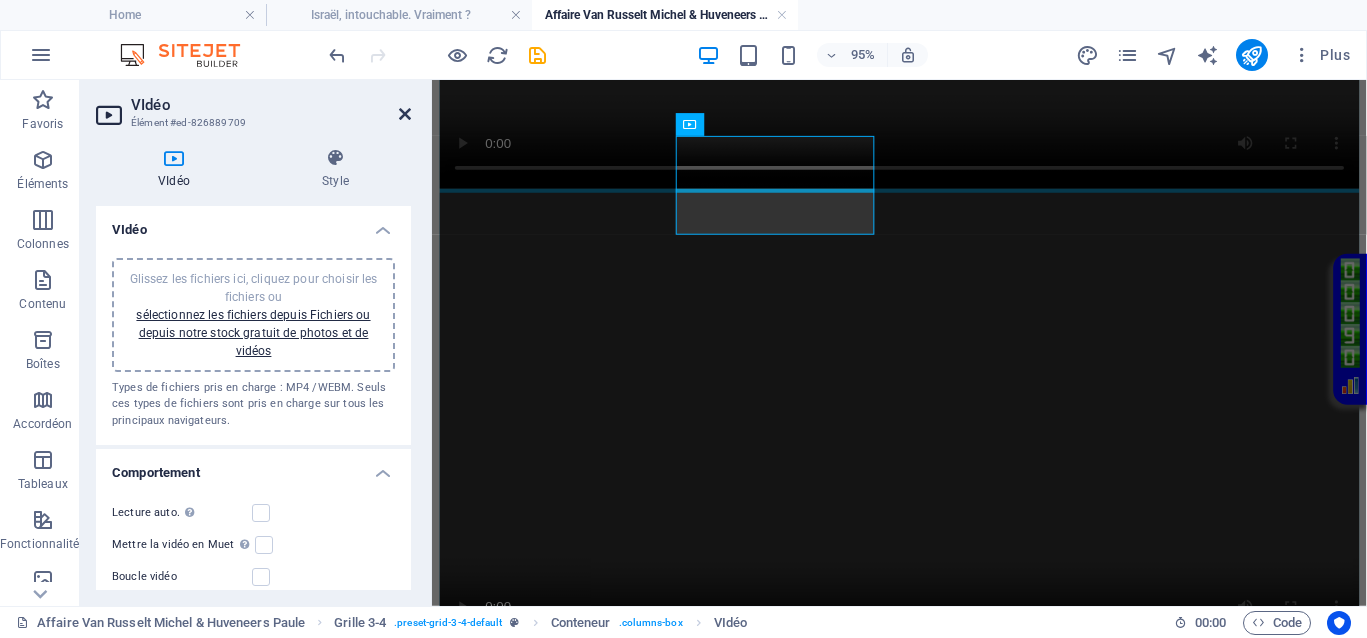 drag, startPoint x: 407, startPoint y: 106, endPoint x: 327, endPoint y: 27, distance: 112.432205 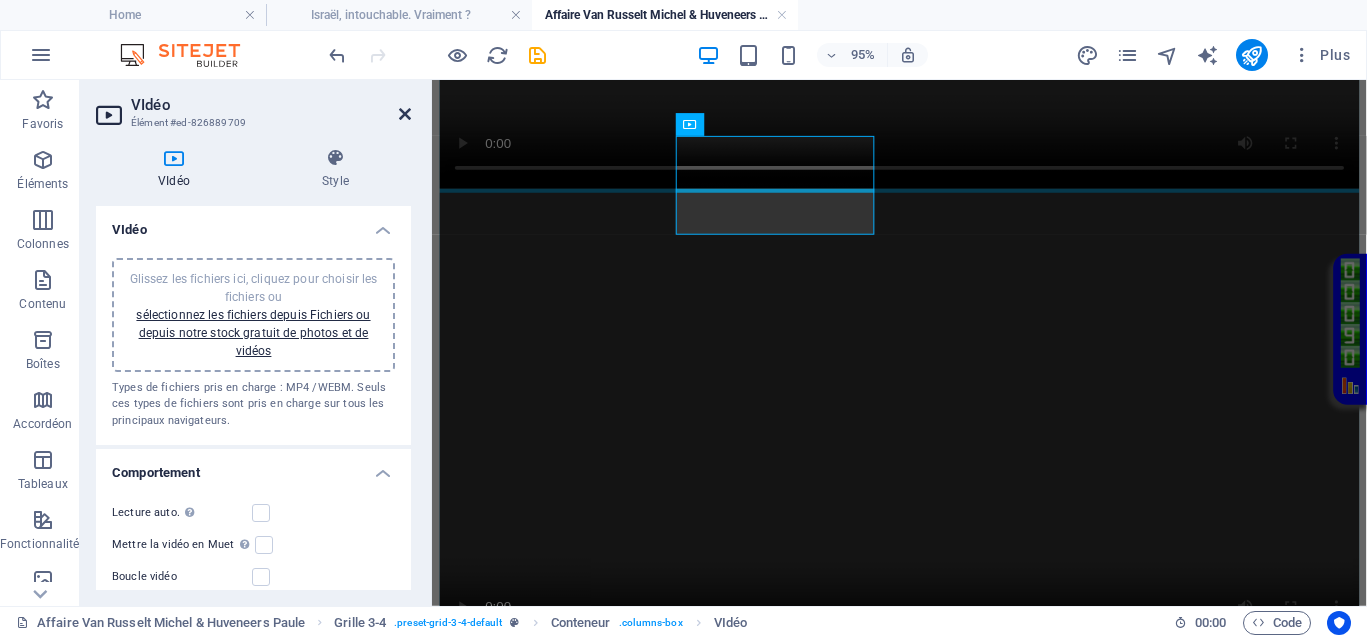 click at bounding box center (405, 114) 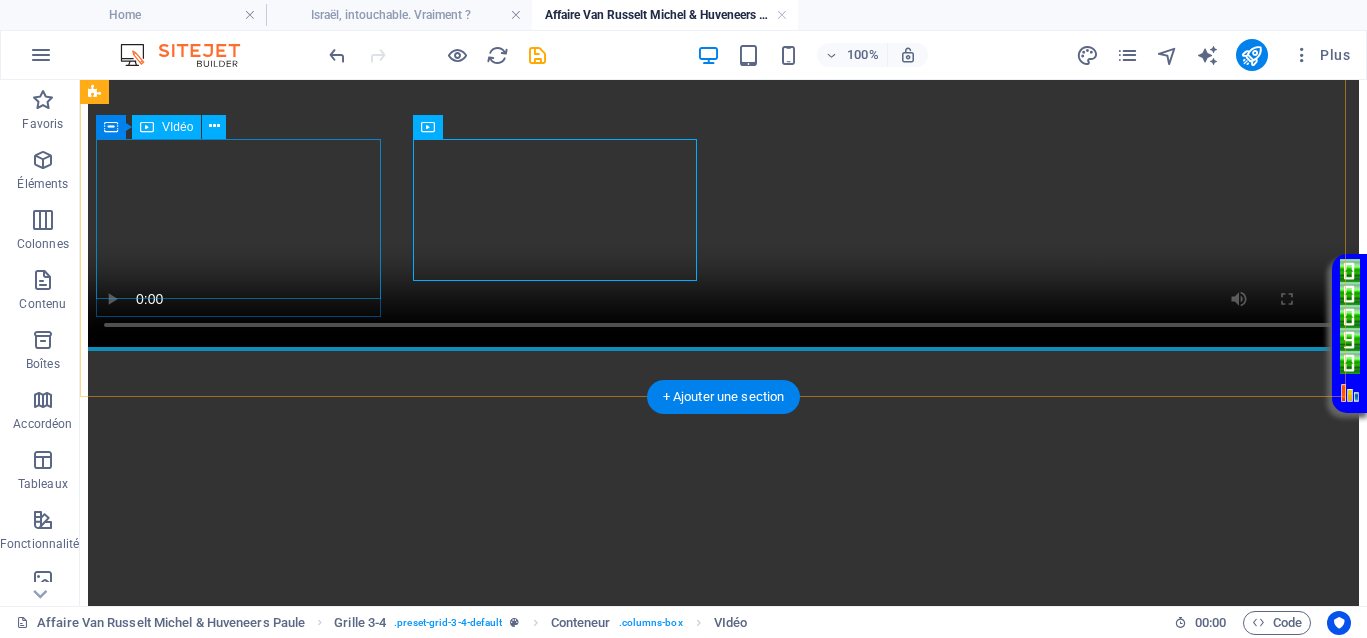 click at bounding box center (723, 1950) 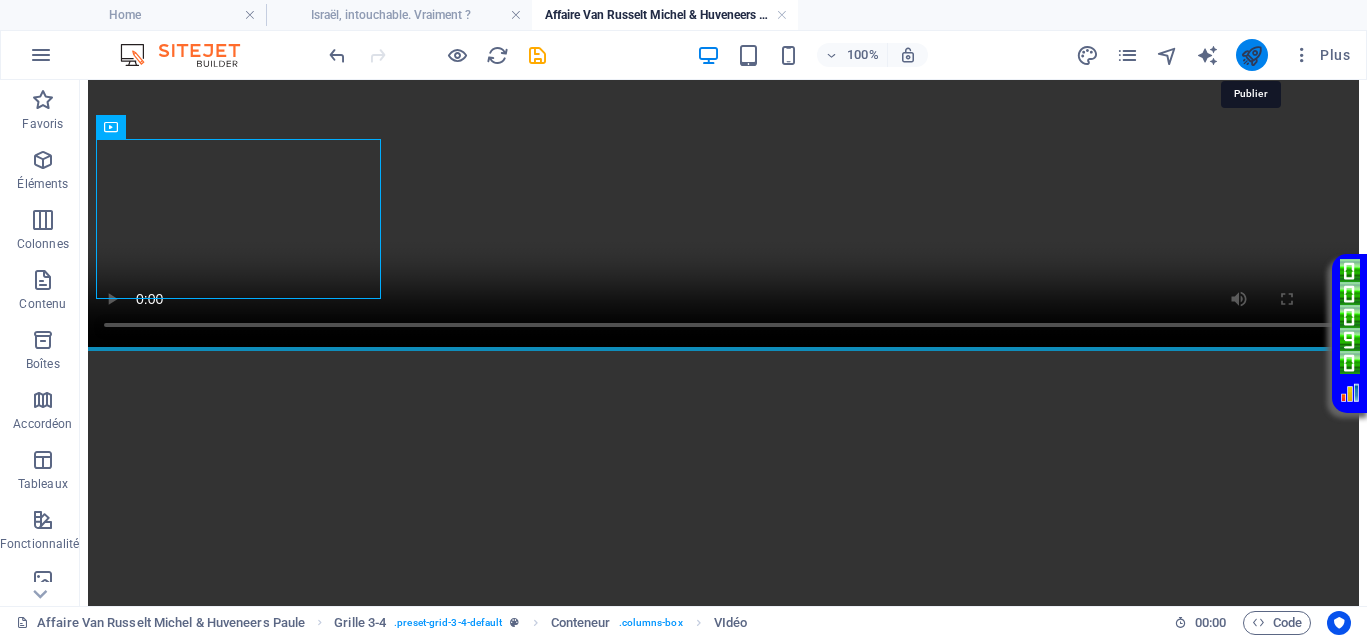 click at bounding box center (1251, 55) 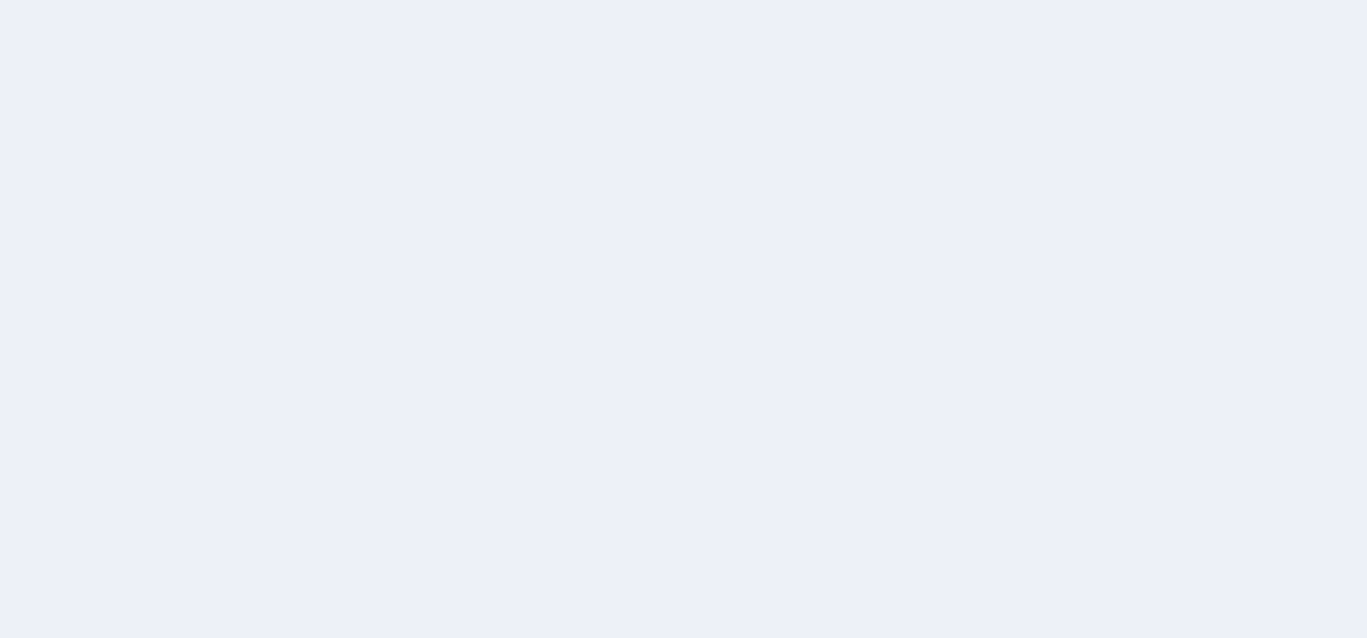 scroll, scrollTop: 0, scrollLeft: 0, axis: both 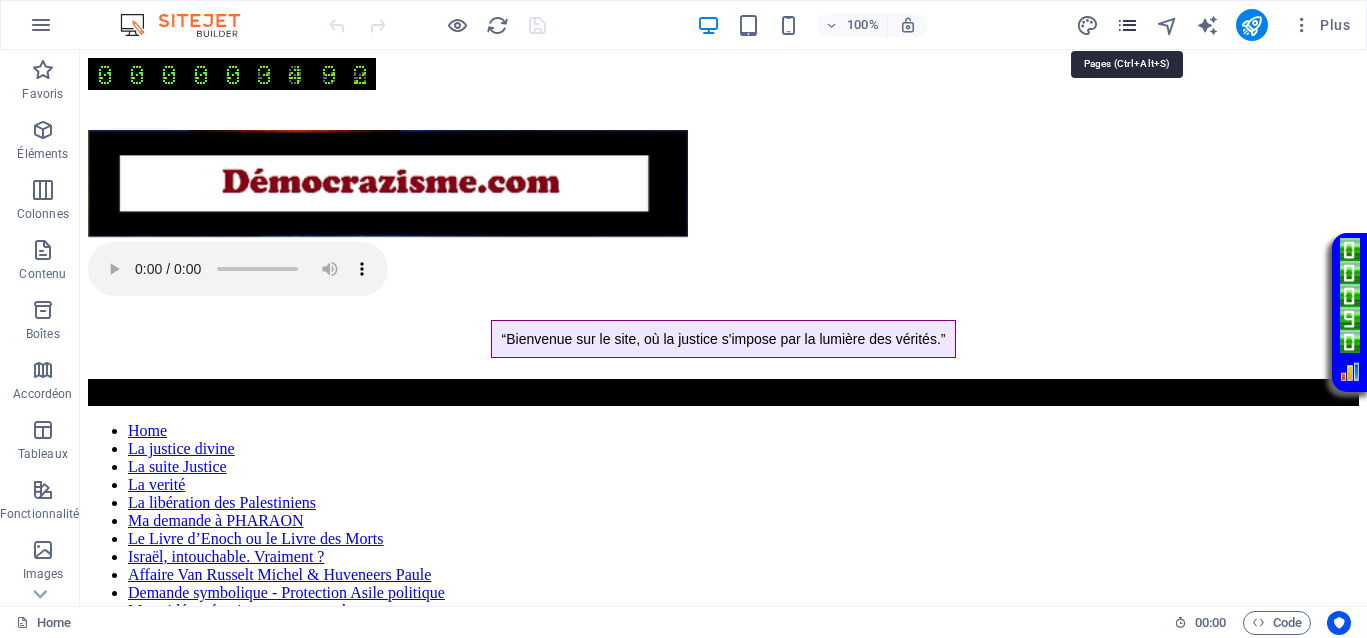 click at bounding box center (1127, 25) 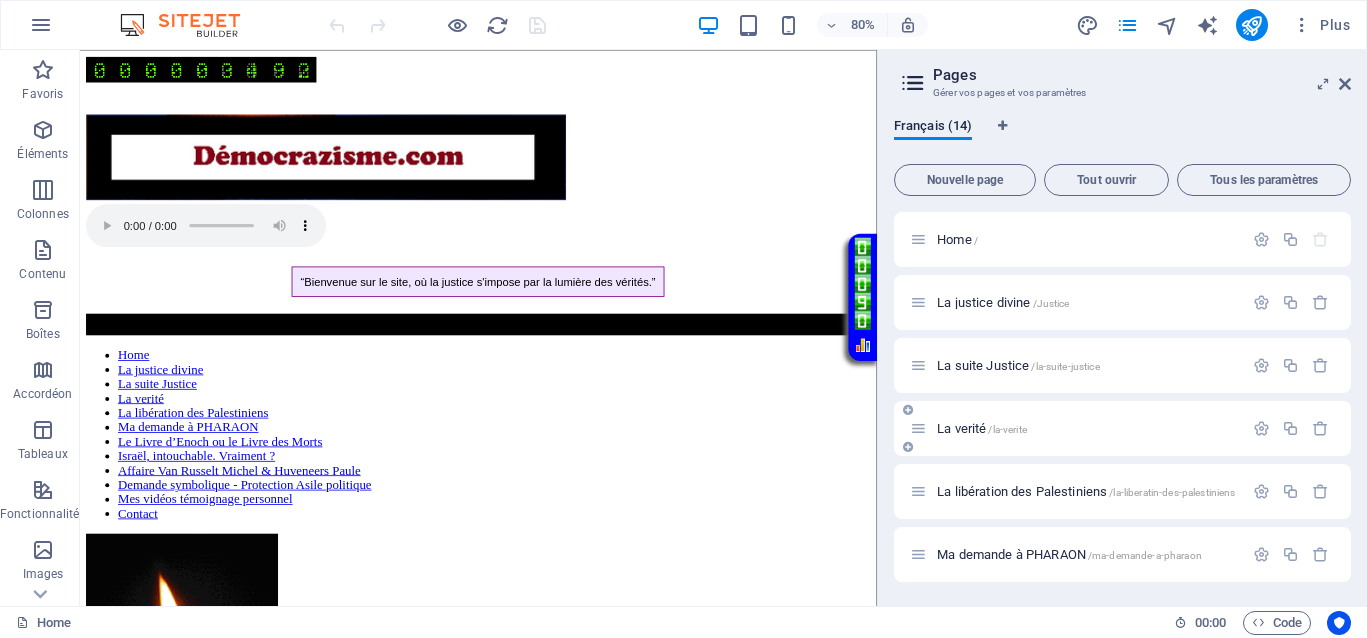 scroll, scrollTop: 250, scrollLeft: 0, axis: vertical 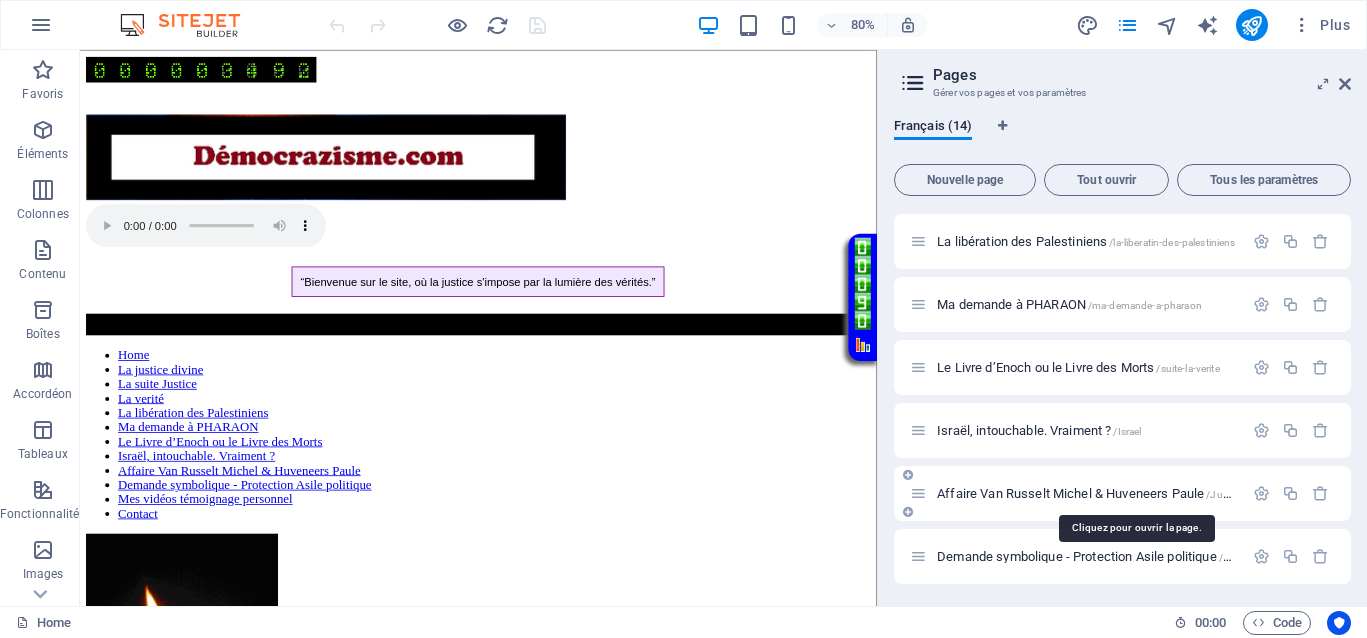 click on "Affaire Van Russelt Michel & Huveneers Paule /JusticeVanrusselthuveneers" at bounding box center (1137, 493) 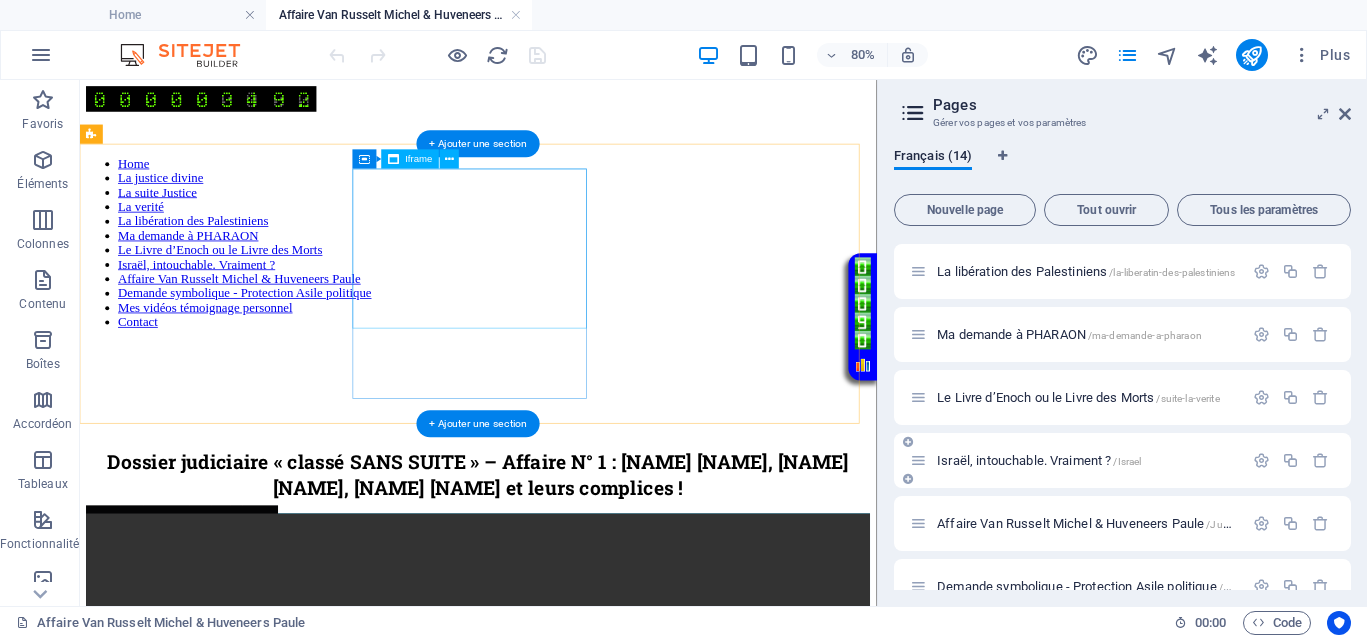 scroll, scrollTop: 0, scrollLeft: 0, axis: both 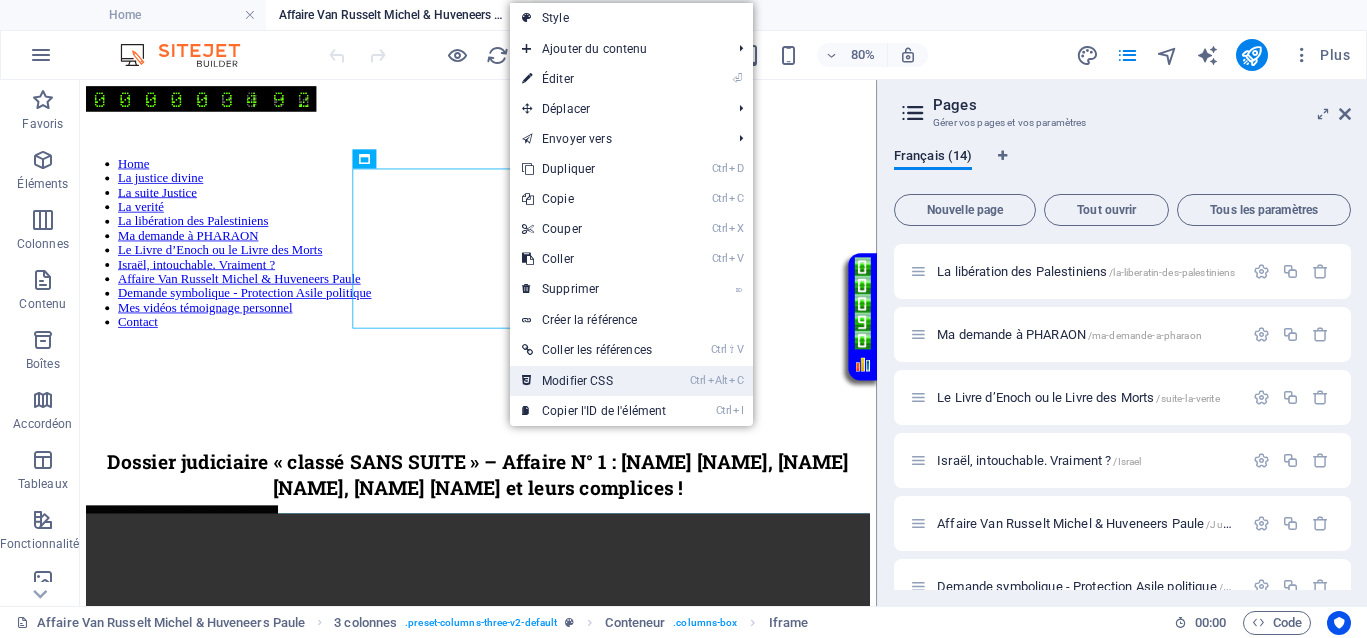 click on "Ctrl Alt C  Modifier CSS" at bounding box center (594, 381) 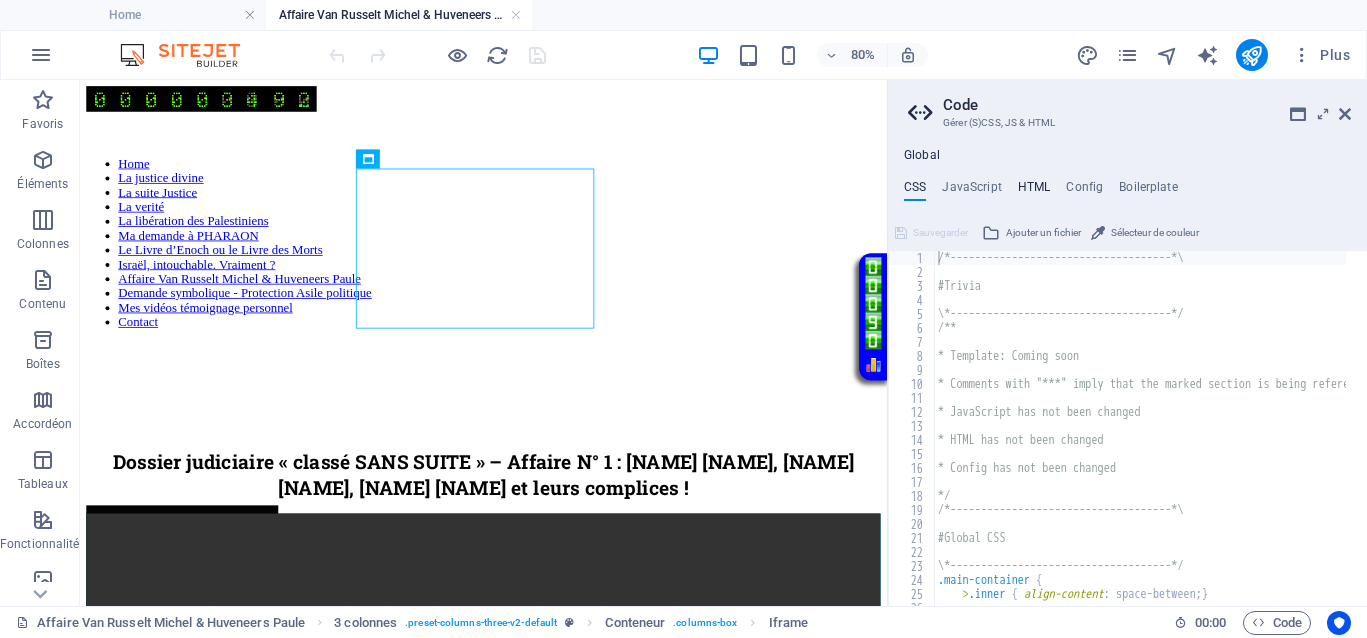 click on "HTML" at bounding box center [1034, 191] 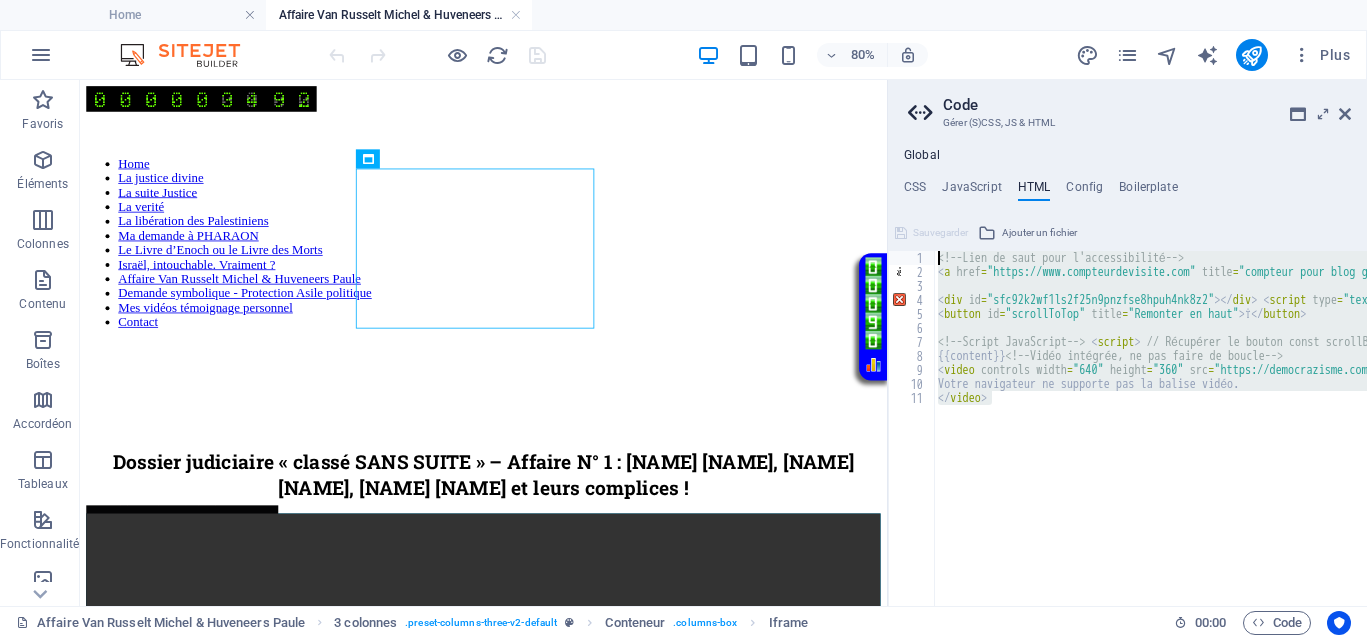 drag, startPoint x: 1029, startPoint y: 412, endPoint x: 929, endPoint y: 260, distance: 181.94505 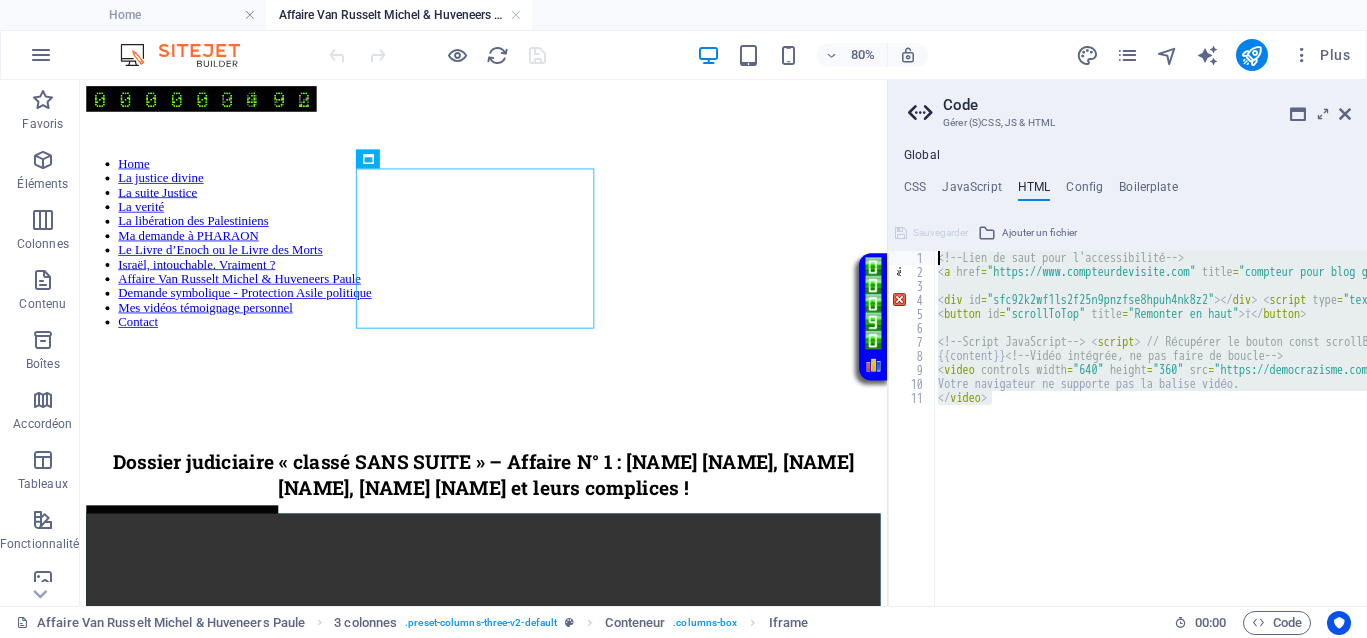 click on "<!-- Lien de saut pour l'accessibilité --> 1 2 3 4 5 6 7 8 9 10 11 <!--  Lien de saut pour l'accessibilité  --> < a   href = "https://www.compteurdevisite.com"   title = "compteur pour blog gratuit" > < img   src = "https://counter1.optistats.ovh/private/compteurdevisite.php?c=yc1lhhu13s7gpnkp3lu1qmn6lgny6bth"   border = "0"   title = "compteur pour blog gratuit"   alt = "compteur pour blog gratuit" > </ a > < div   id = "sfc92k2wf1ls2f25n9pnzfse8hpuh4nk8z2" > </ div >   < script   type = "text/javascript"   src = "https://counter1.optistats.ovh/private/counter.js?c=92k2wf1ls2f25n9pnzfse8hpuh4nk8z2&down=async"   async > </ script >   < br > < a   href = "https://www.assoclub.fr" > </ a > < noscript > < a   href = "https://www.compteurdevisite.com"   title = "compteur de visites html" > < img   src = "https://counter1.optistats.ovh/private/compteurdevisite.php?c=92k2wf1ls2f25n9pnzfse8hpuh4nk8z2"   border = "0"   title = "compteur de visites html"   alt = "compteur de visites html" > </ a > </ noscript >" at bounding box center (1127, 428) 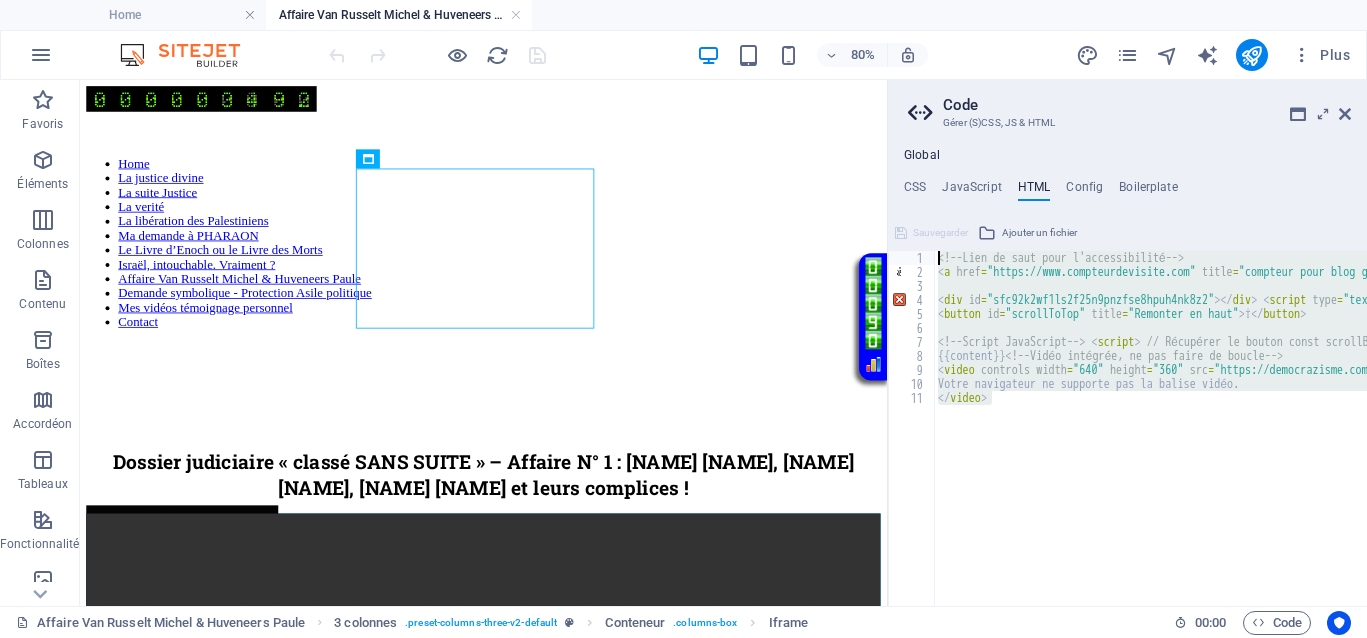 paste on "{{content}}" 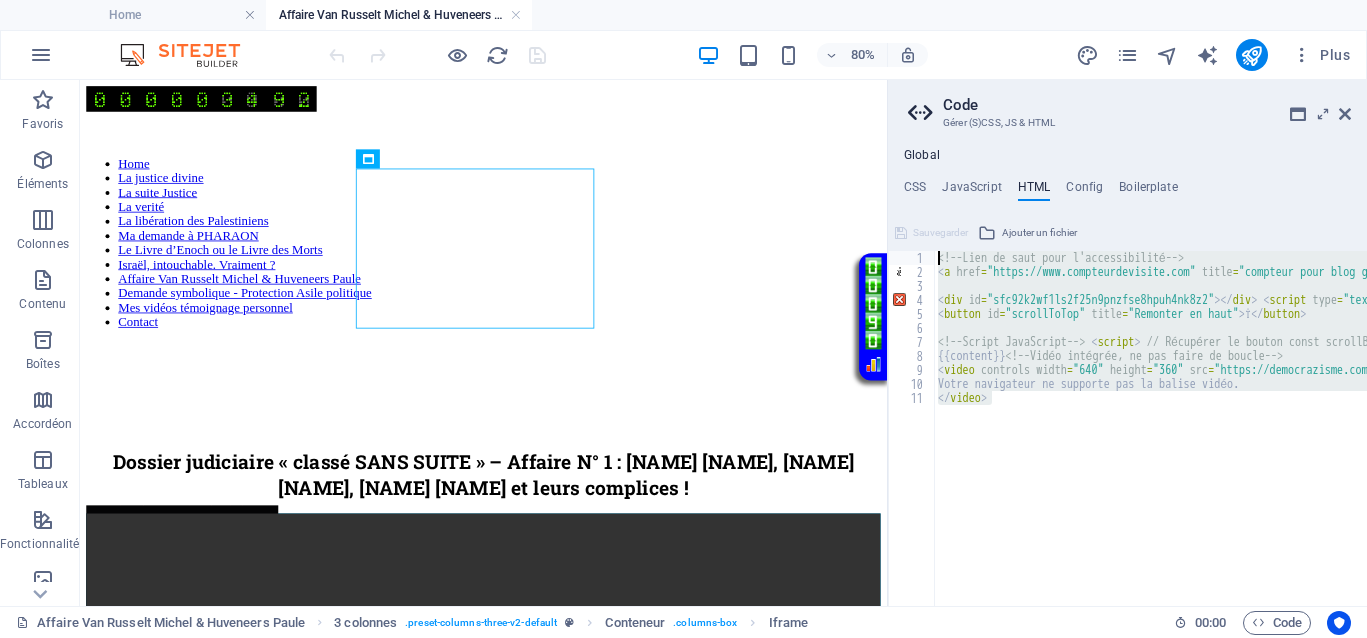 type on "{{content}}" 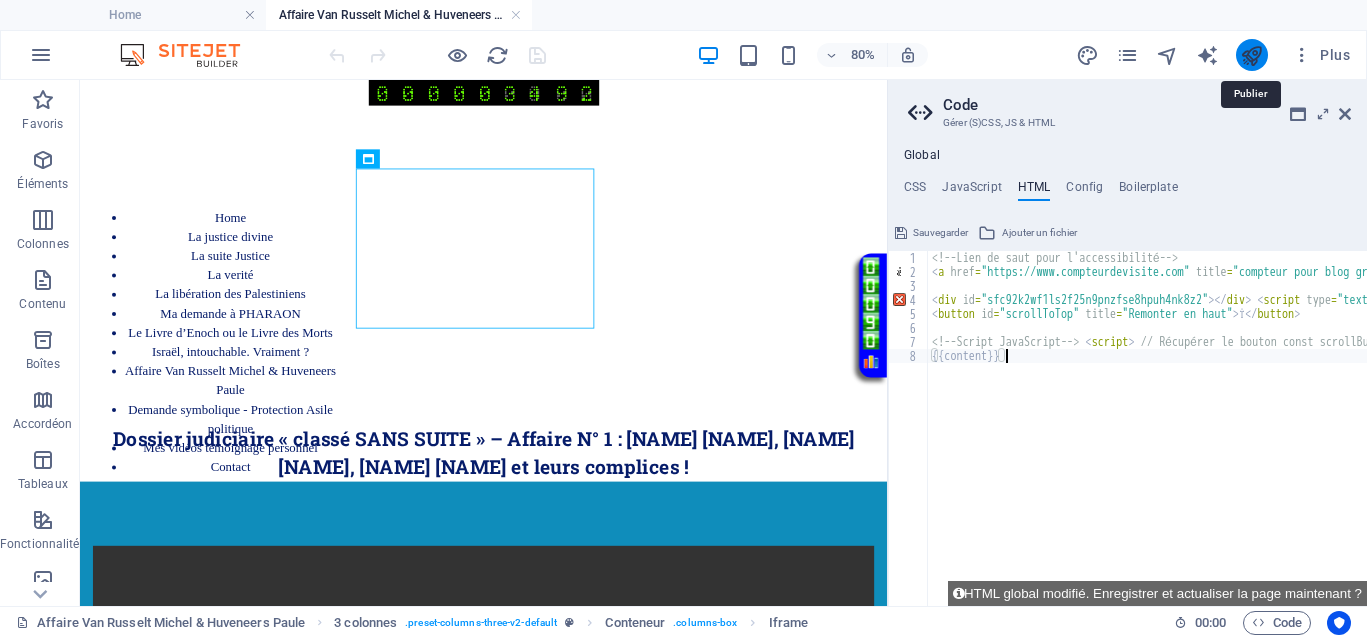 click at bounding box center (1251, 55) 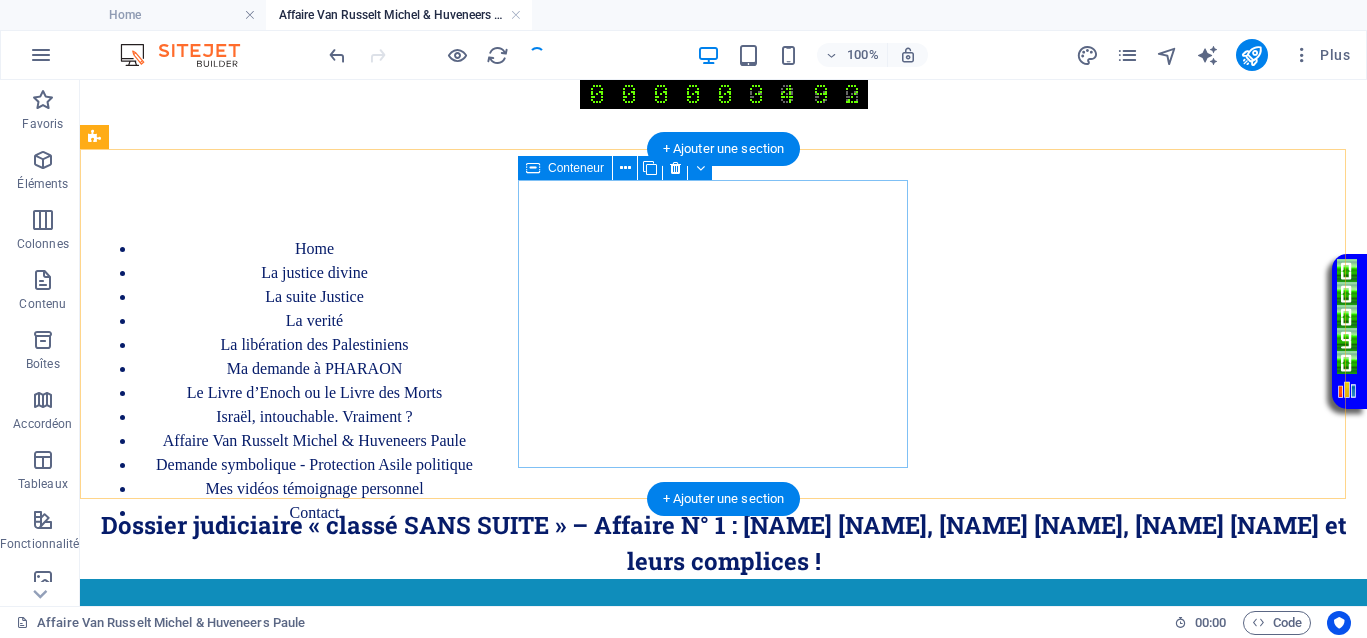 scroll, scrollTop: 0, scrollLeft: 0, axis: both 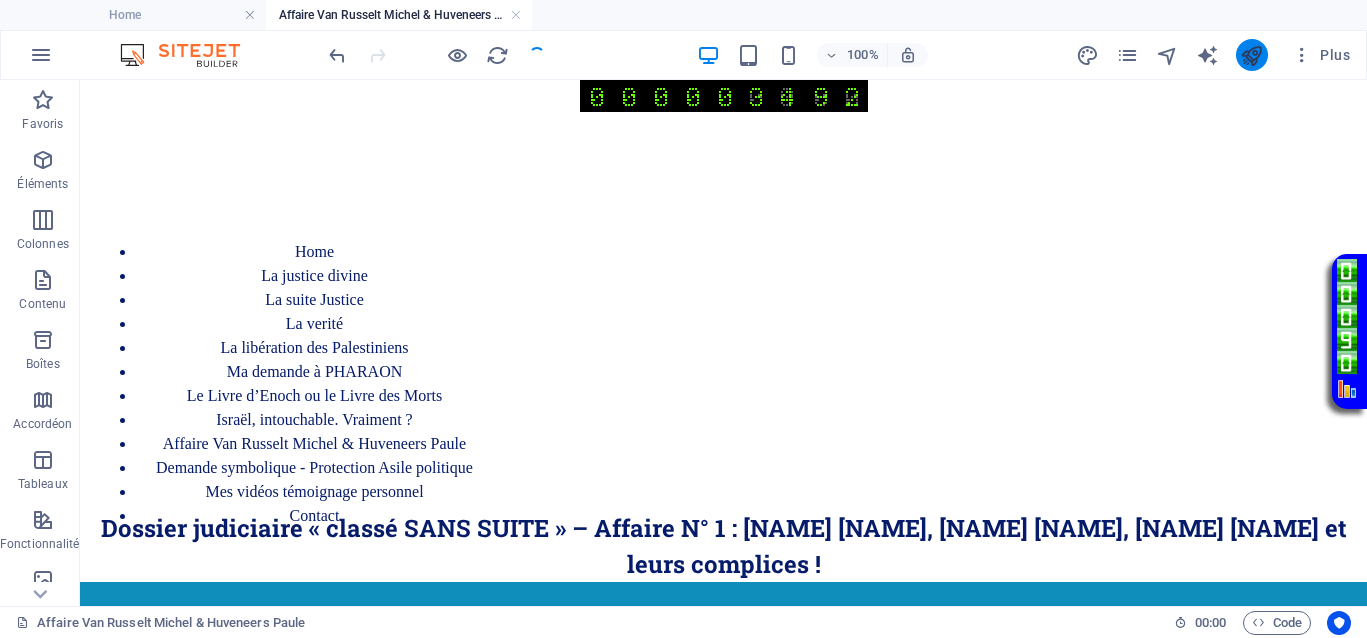 click at bounding box center [1252, 55] 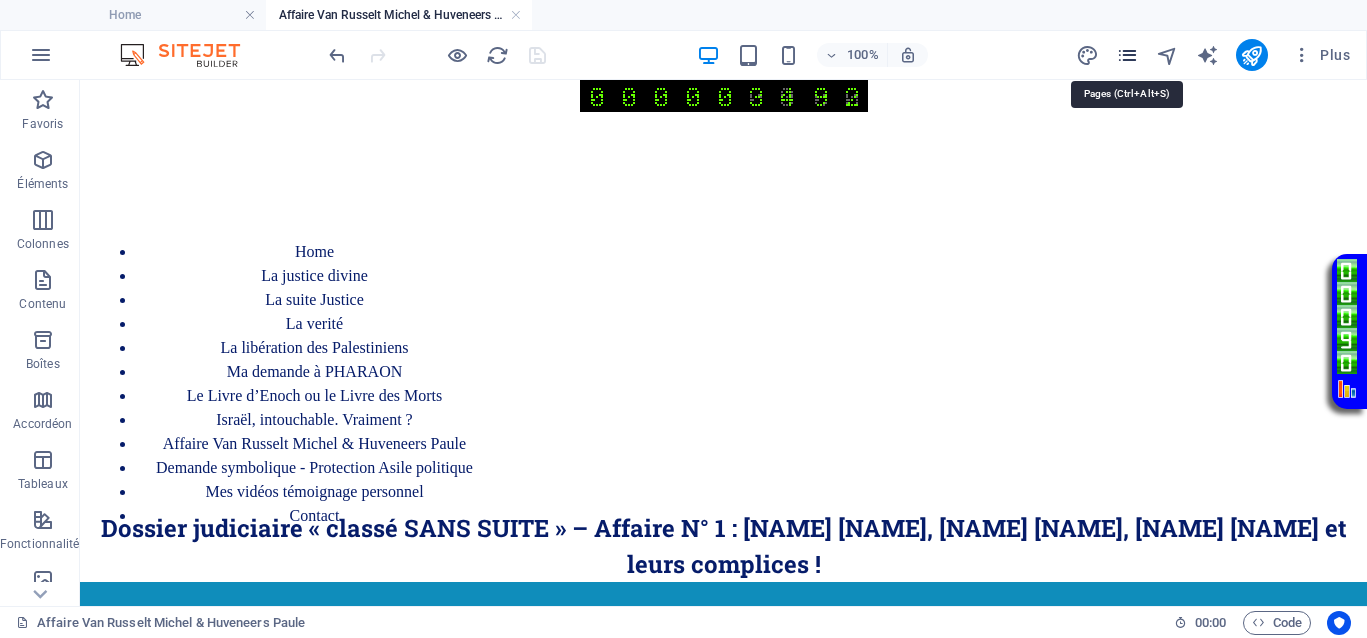 click at bounding box center [1127, 55] 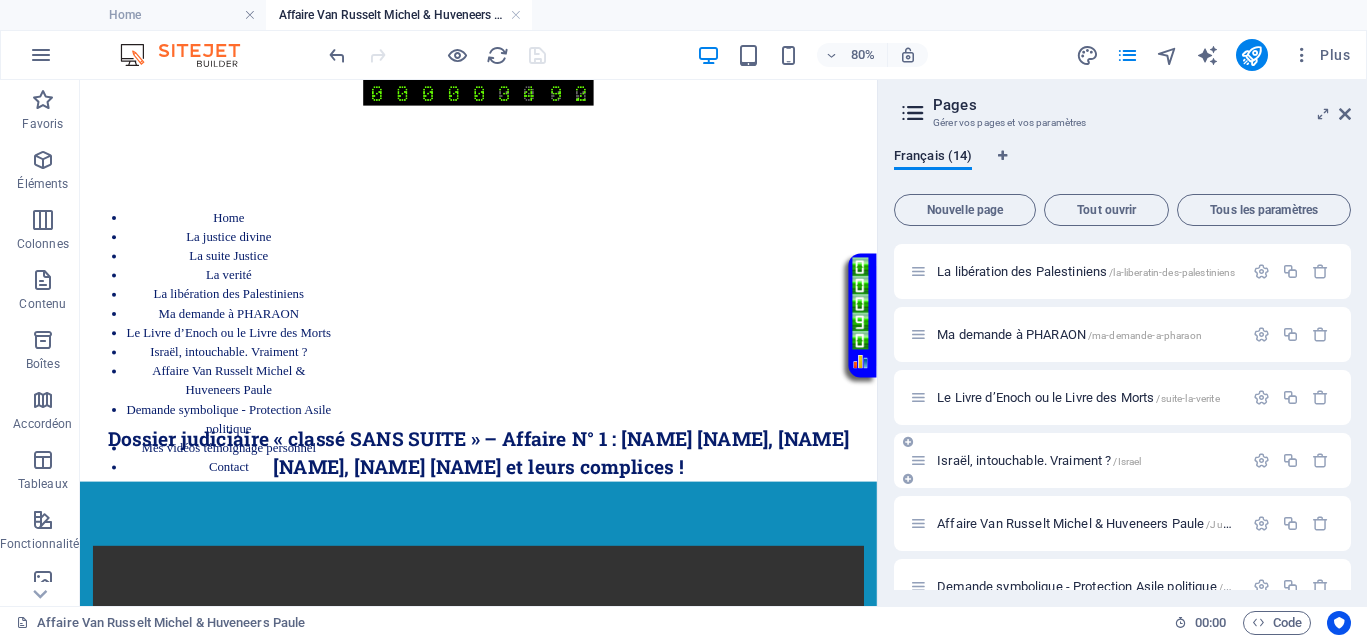 scroll, scrollTop: 375, scrollLeft: 0, axis: vertical 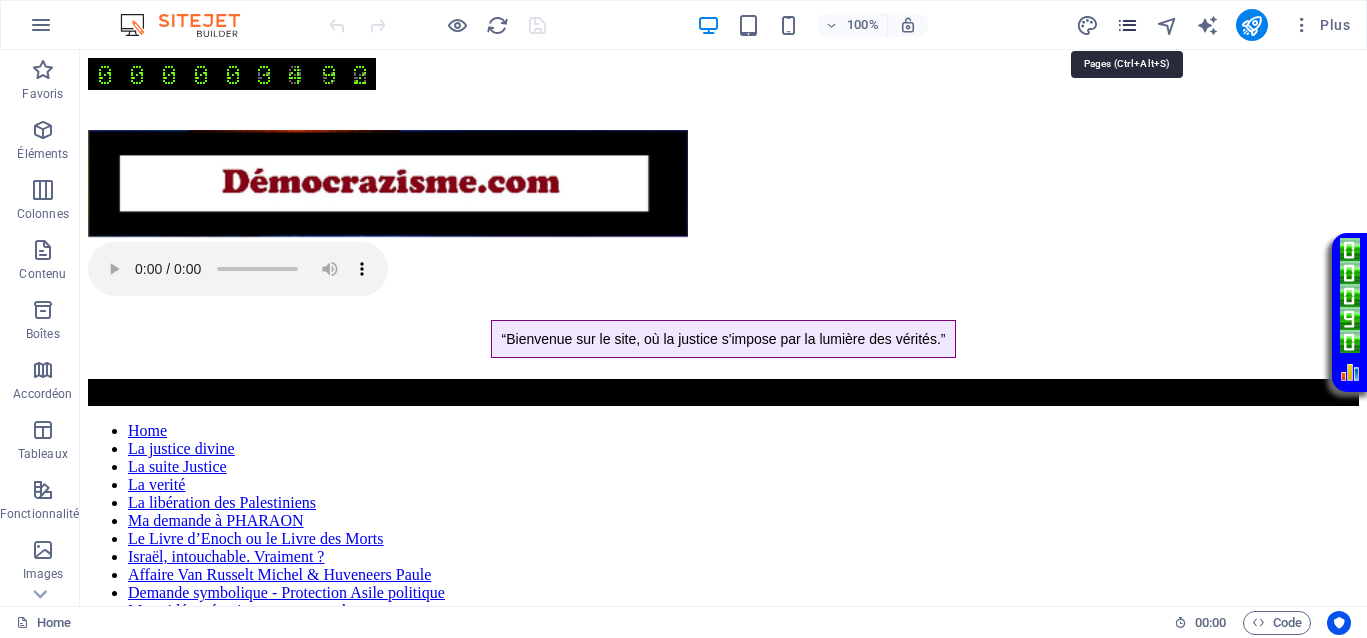 click at bounding box center [1127, 25] 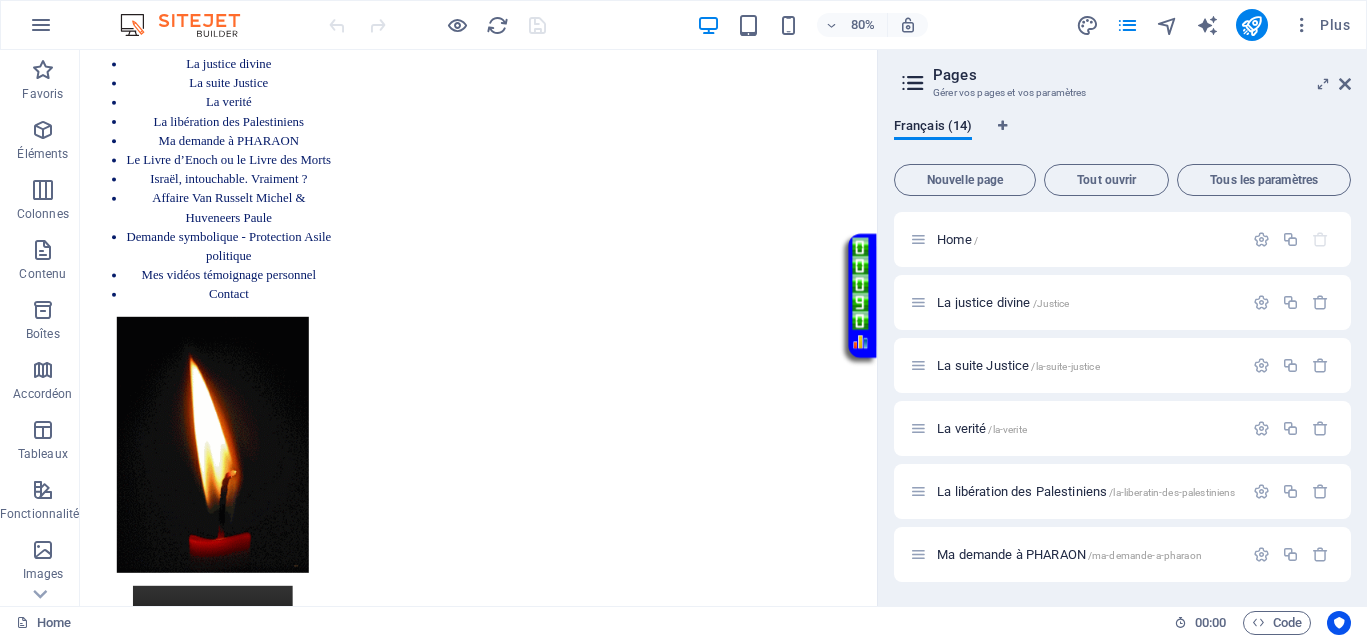 scroll, scrollTop: 500, scrollLeft: 0, axis: vertical 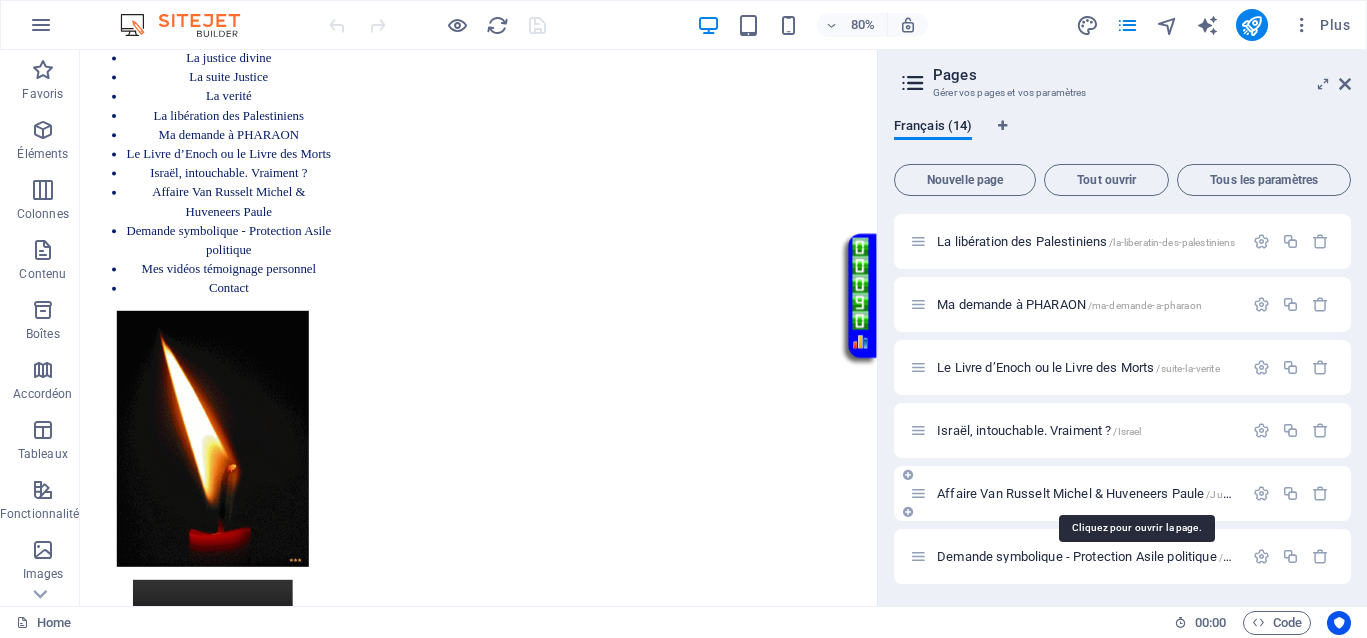 click on "Affaire Van Russelt Michel & Huveneers Paule /JusticeVanrusselthuveneers" at bounding box center [1137, 493] 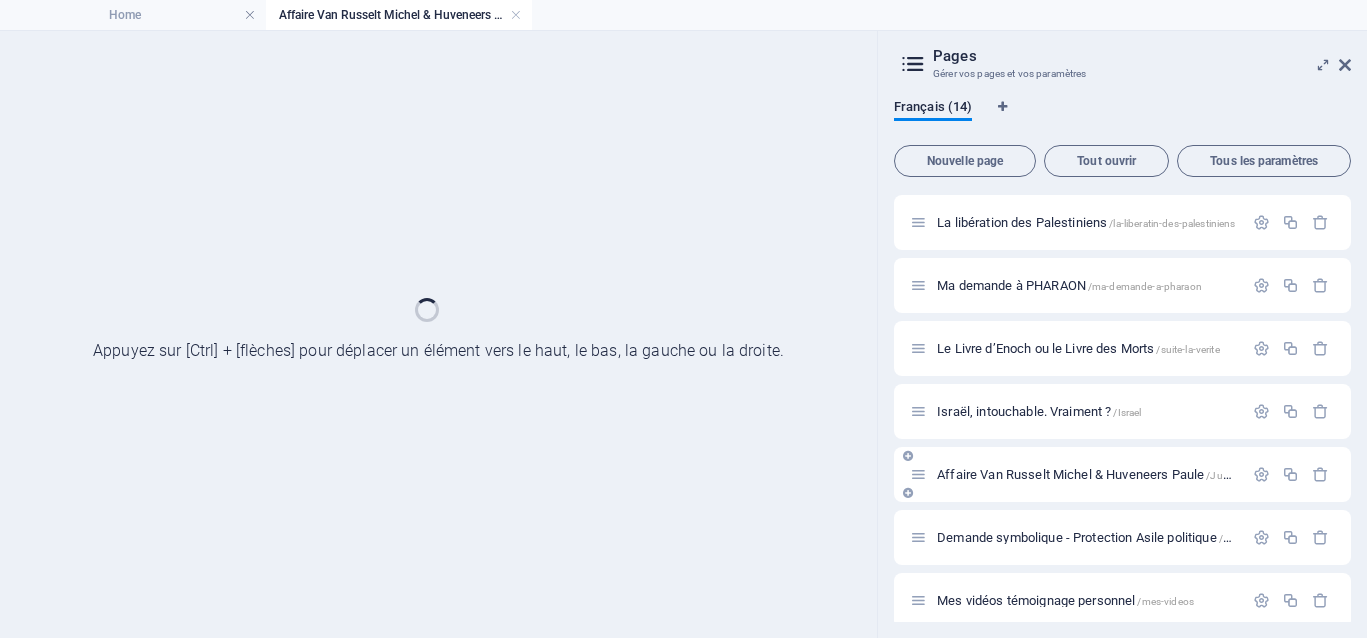scroll, scrollTop: 0, scrollLeft: 0, axis: both 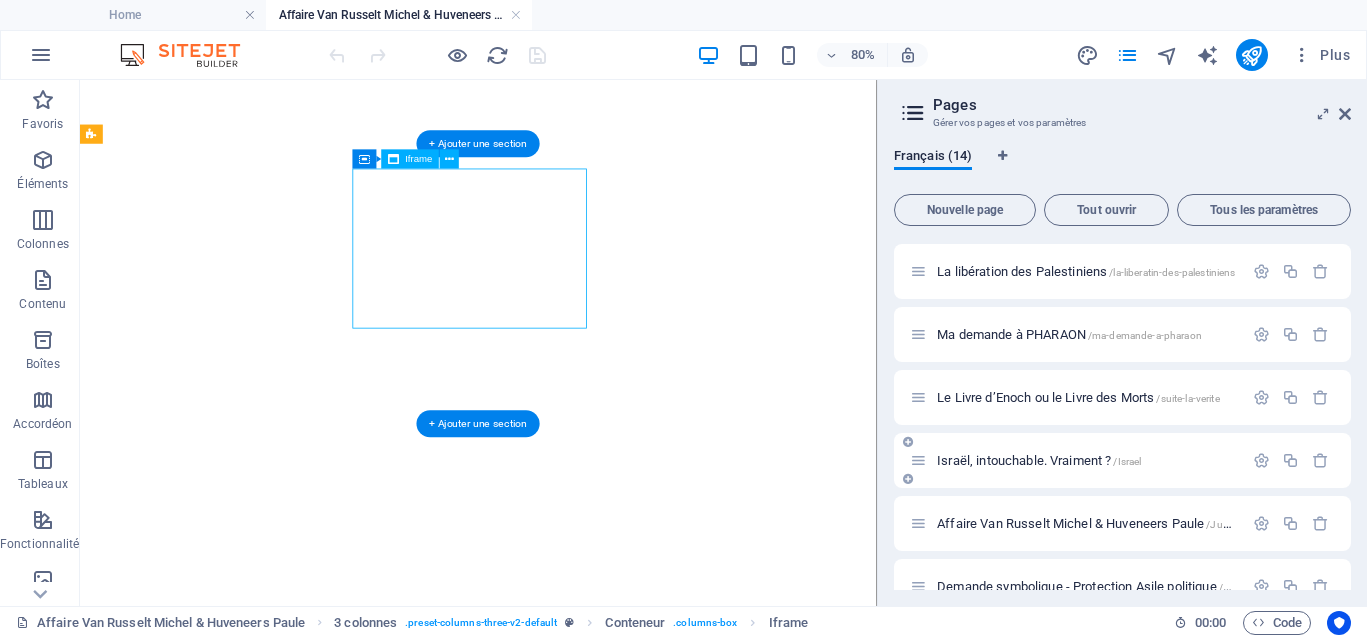 select on "%" 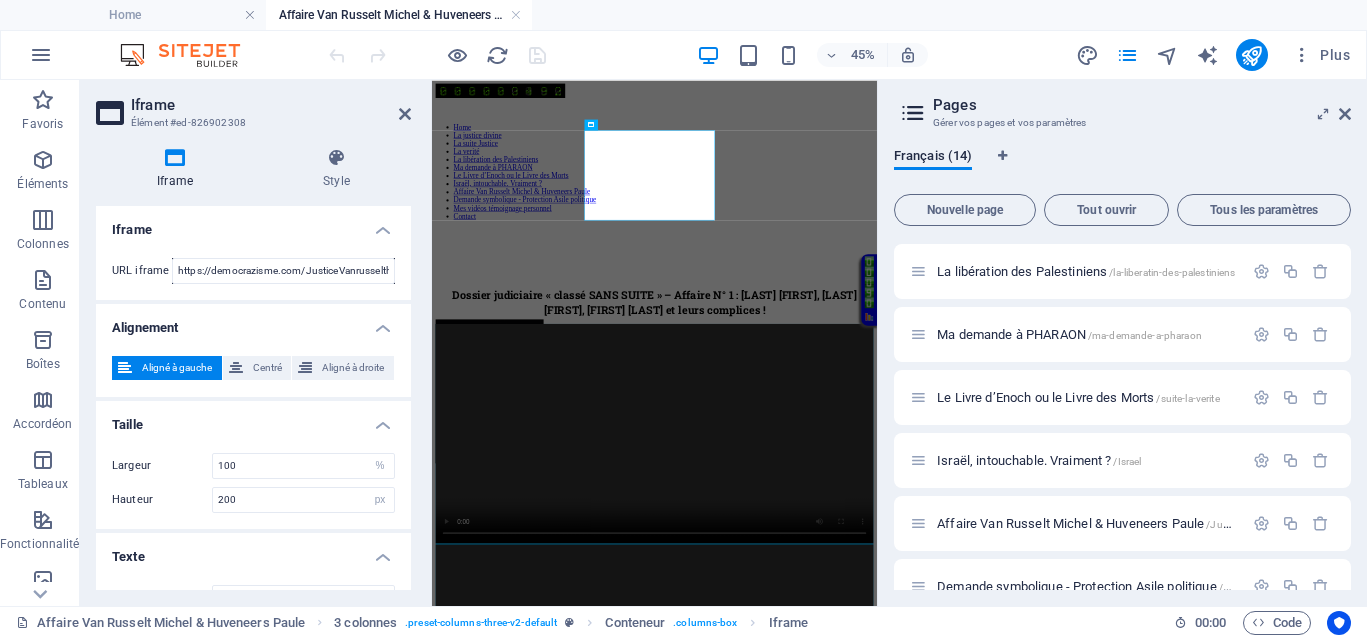scroll, scrollTop: 0, scrollLeft: 0, axis: both 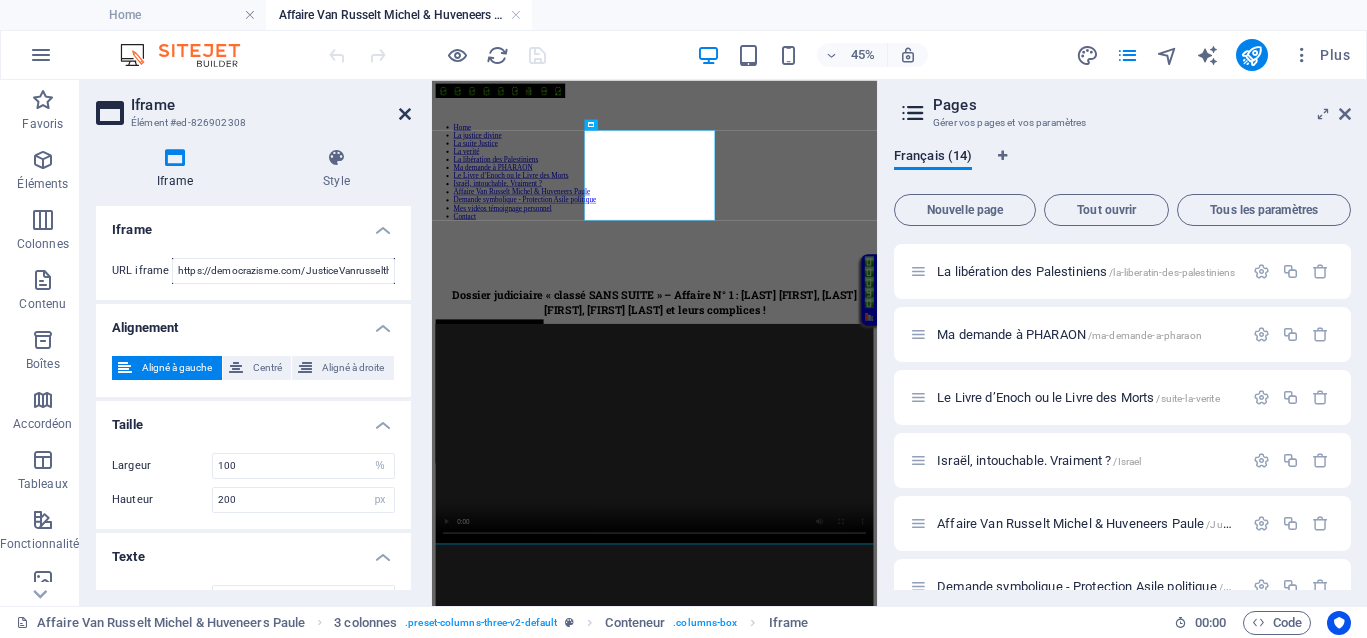 drag, startPoint x: 400, startPoint y: 108, endPoint x: 403, endPoint y: 40, distance: 68.06615 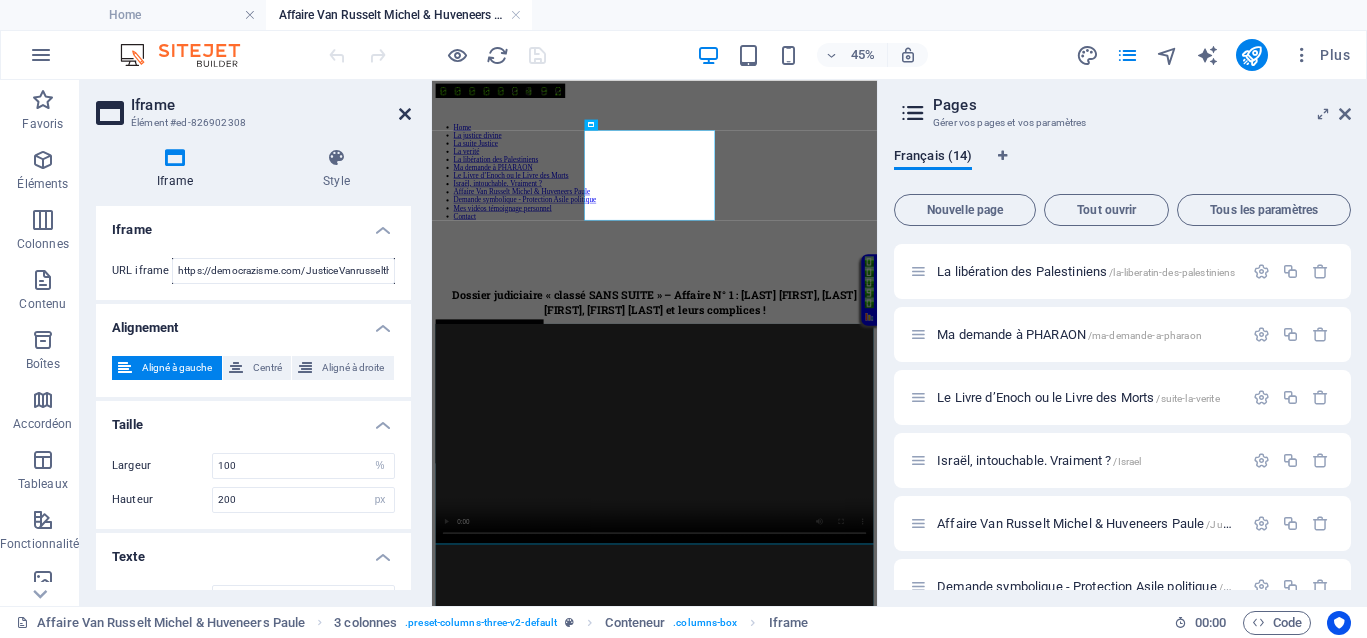 click at bounding box center [405, 114] 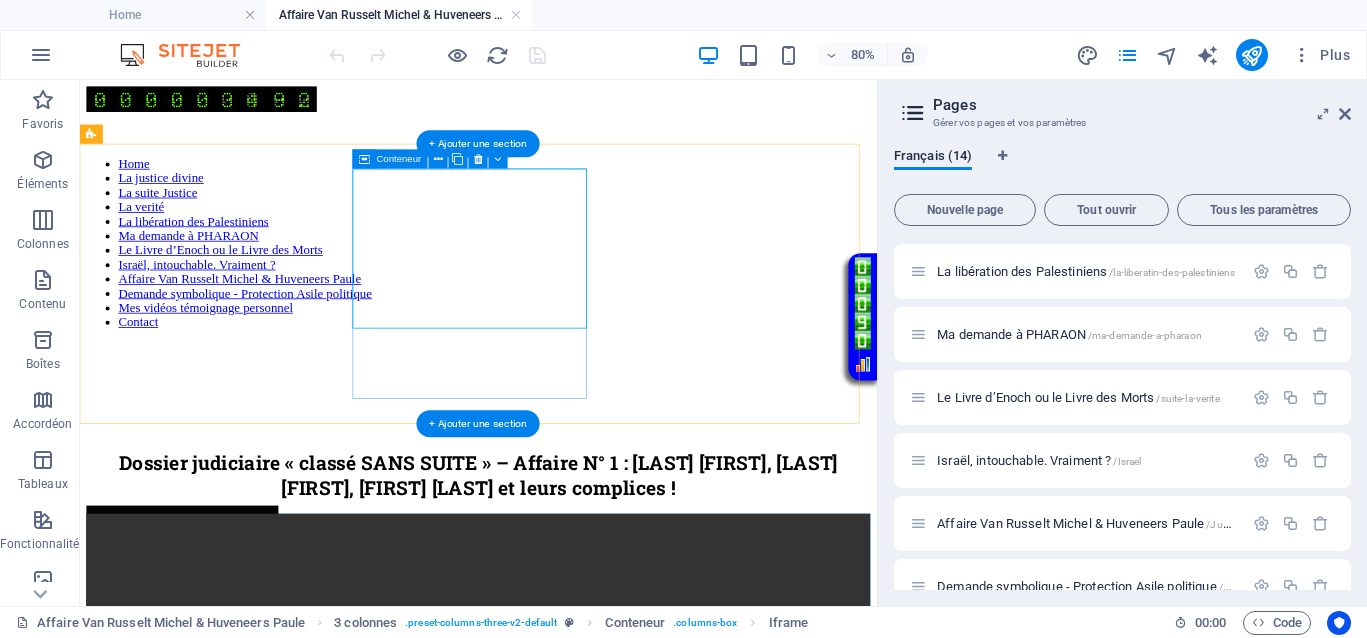 click on "</div>" at bounding box center [578, 510] 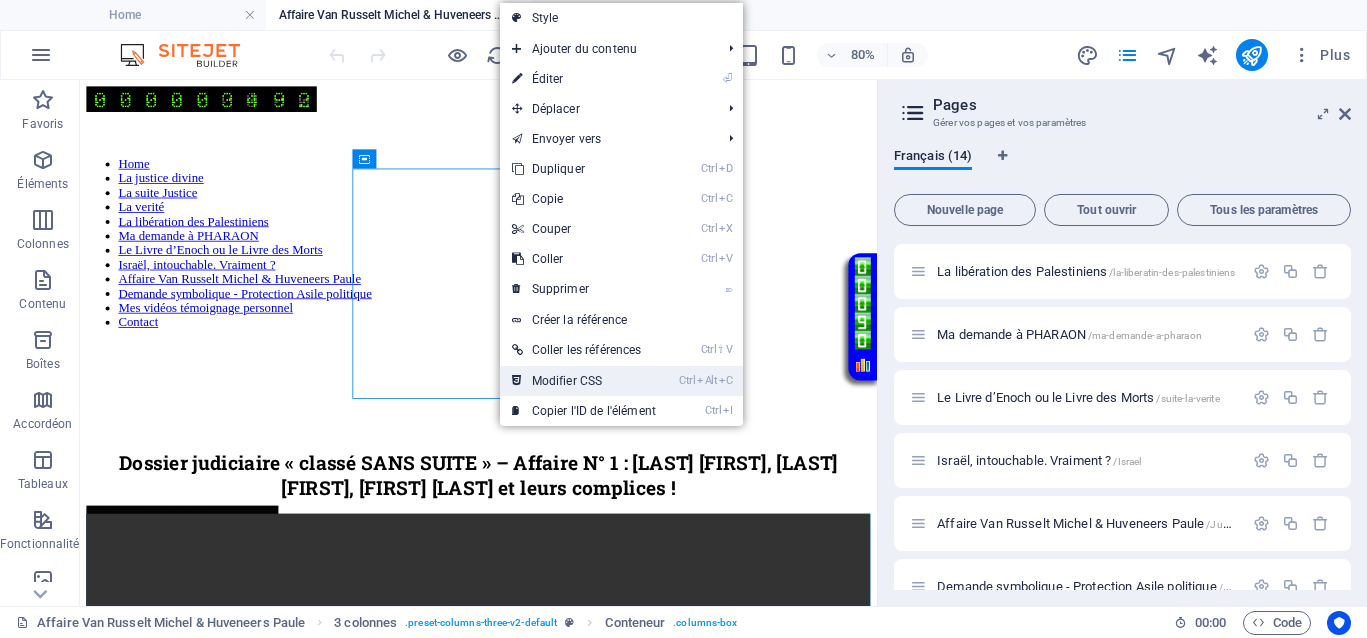 click on "Ctrl Alt C  Modifier CSS" at bounding box center [584, 381] 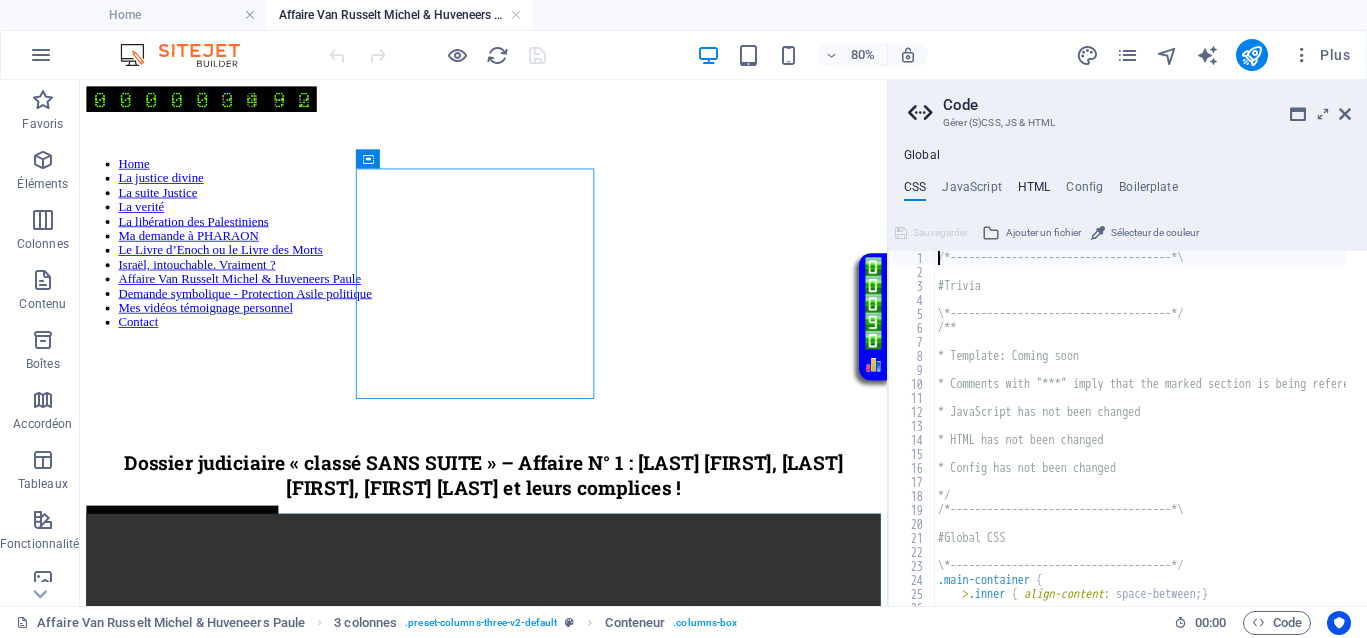 click on "HTML" at bounding box center (1034, 191) 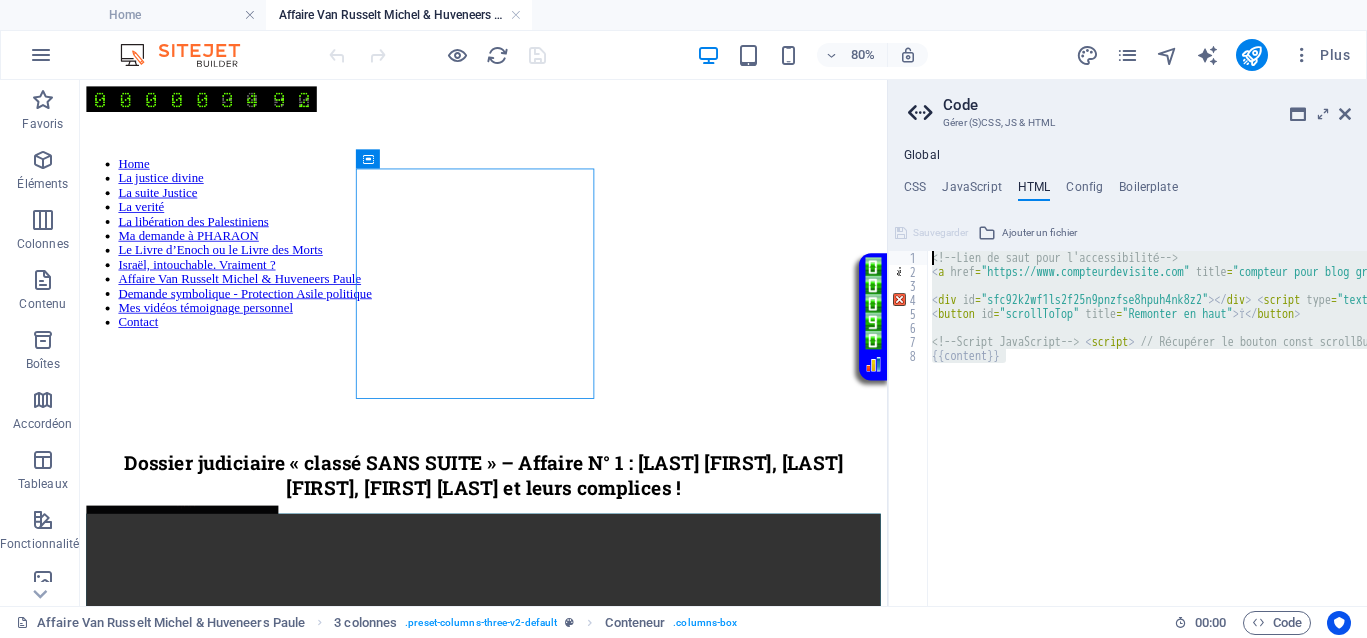 drag, startPoint x: 1034, startPoint y: 357, endPoint x: 910, endPoint y: 253, distance: 161.83943 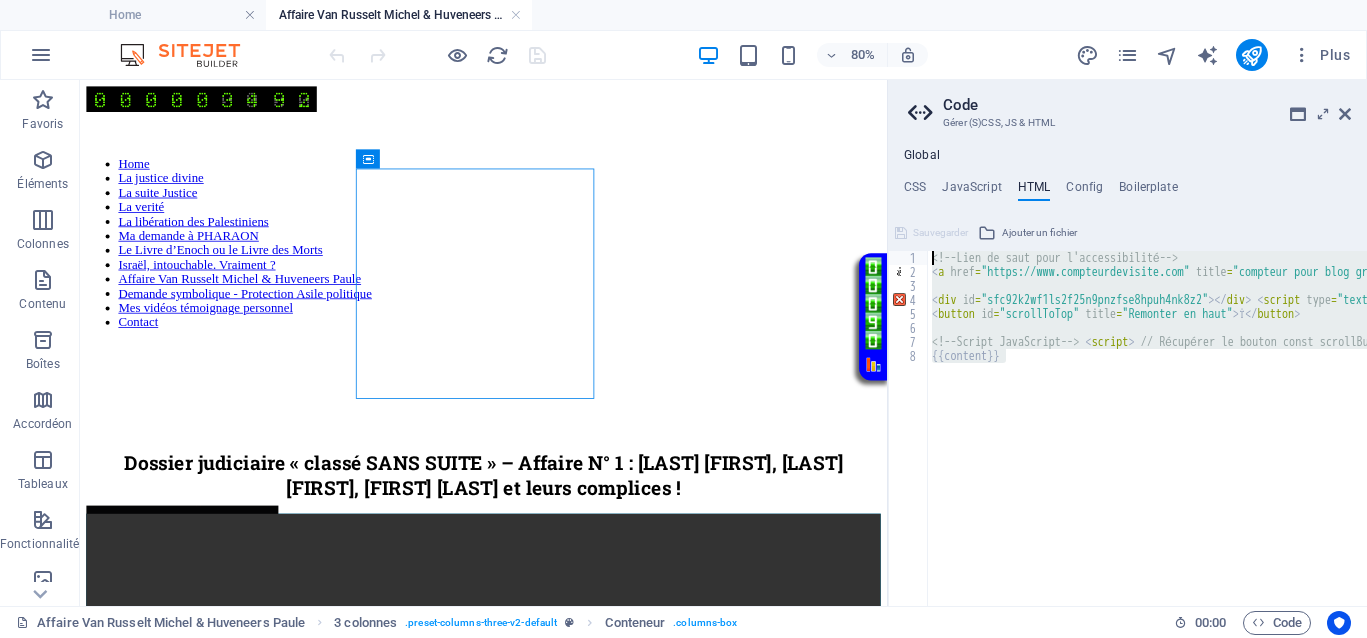 click on "<!-- Lien de saut pour l'accessibilité --> 1 2 3 4 5 6 7 8 <!--  Lien de saut pour l'accessibilité  --> < a   href = "https://www.compteurdevisite.com"   title = "compteur pour blog gratuit" > < img   src = "https://counter1.optistats.ovh/private/compteurdevisite.php?c=yc1lhhu13s7gpnkp3lu1qmn6lgny6bth"   border = "0"   title = "compteur pour blog gratuit"   alt = "compteur pour blog gratuit" > </ a > < div   id = "sfc92k2wf1ls2f25n9pnzfse8hpuh4nk8z2" > </ div >   < script   type = "text/javascript"   src = "https://counter1.optistats.ovh/private/counter.js?c=92k2wf1ls2f25n9pnzfse8hpuh4nk8z2&down=async"   async > </ script >   < br > < a   href = "https://www.assoclub.fr" > </ a > < noscript > < a   href = "https://www.compteurdevisite.com"   title = "compteur de visites html" > < img   src = "https://counter1.optistats.ovh/private/compteurdevisite.php?c=92k2wf1ls2f25n9pnzfse8hpuh4nk8z2"   border = "0"   title = "compteur de visites html"   alt = "compteur de visites html" > </ a > </ noscript >   <!-- -->" at bounding box center (1127, 428) 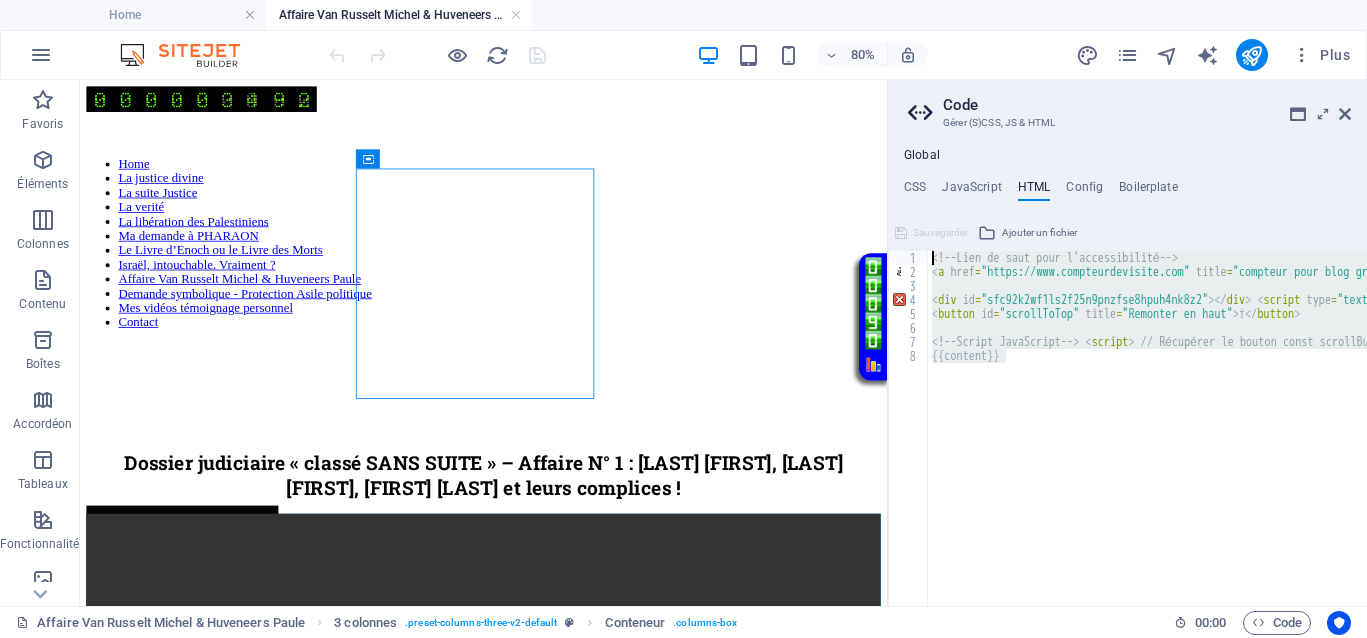 paste on "{{content}}" 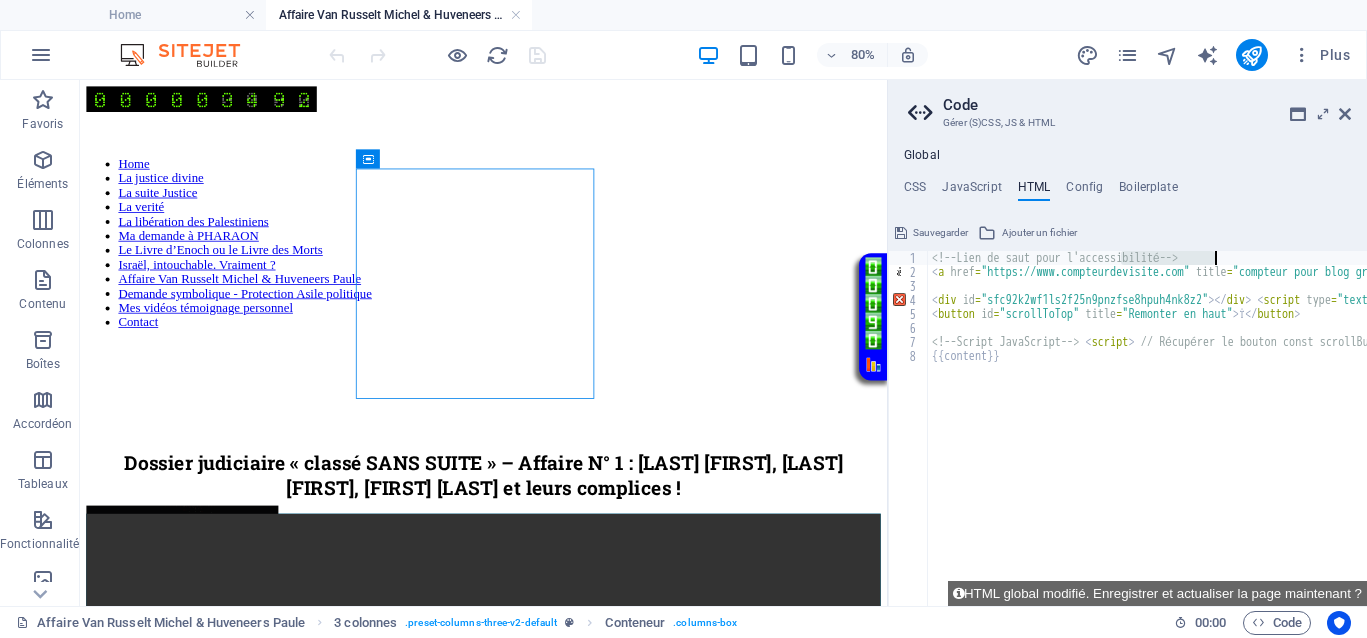 drag, startPoint x: 1123, startPoint y: 259, endPoint x: 1321, endPoint y: 253, distance: 198.09088 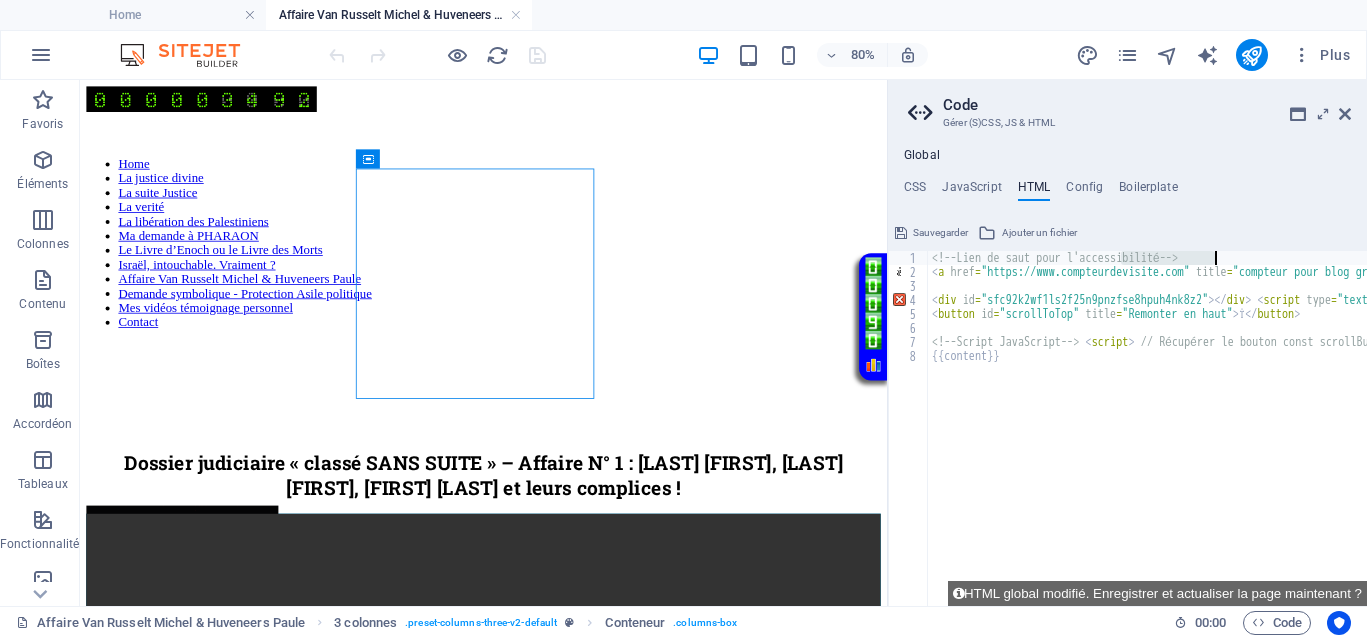 click on "<!--  Lien de saut pour l'accessibilité  --> < a   href = "https://www.compteurdevisite.com"   title = "compteur pour blog gratuit" > < img   src = "https://counter1.optistats.ovh/private/compteurdevisite.php?c=yc1lhhu13s7gpnkp3lu1qmn6lgny6bth"   border = "0"   title = "compteur pour blog gratuit"   alt = "compteur pour blog gratuit" > </ a > < div   id = "sfc92k2wf1ls2f25n9pnzfse8hpuh4nk8z2" > </ div >   < script   type = "text/javascript"   src = "https://counter1.optistats.ovh/private/counter.js?c=92k2wf1ls2f25n9pnzfse8hpuh4nk8z2&down=async"   async > </ script >   < br > < a   href = "https://www.assoclub.fr" > </ a > < noscript > < a   href = "https://www.compteurdevisite.com"   title = "compteur de visites html" > < img   src = "https://counter1.optistats.ovh/private/compteurdevisite.php?c=92k2wf1ls2f25n9pnzfse8hpuh4nk8z2"   border = "0"   title = "compteur de visites html"   alt = "compteur de visites html" > </ a > </ noscript >   <!-- -->   <!--  Bouton Flèche Verte Fluo  -->   < style >       {" at bounding box center [5173, 432] 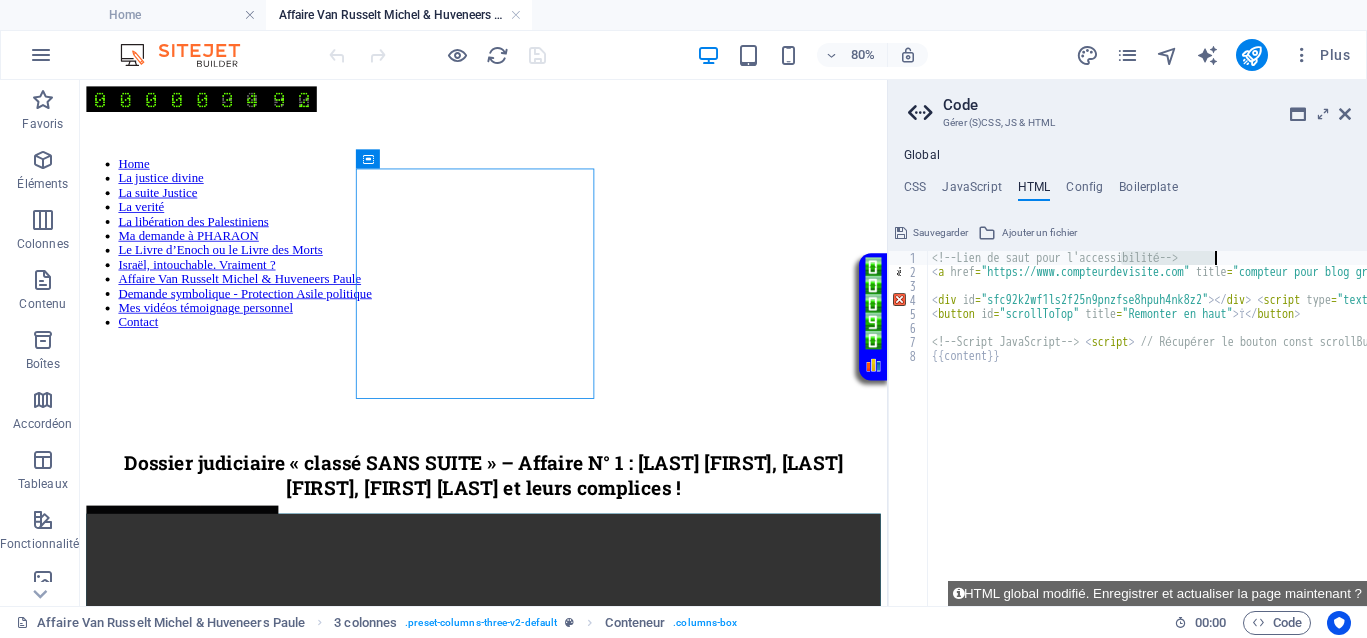 type on "<!-- Lien de saut pour l'accessibilité -->" 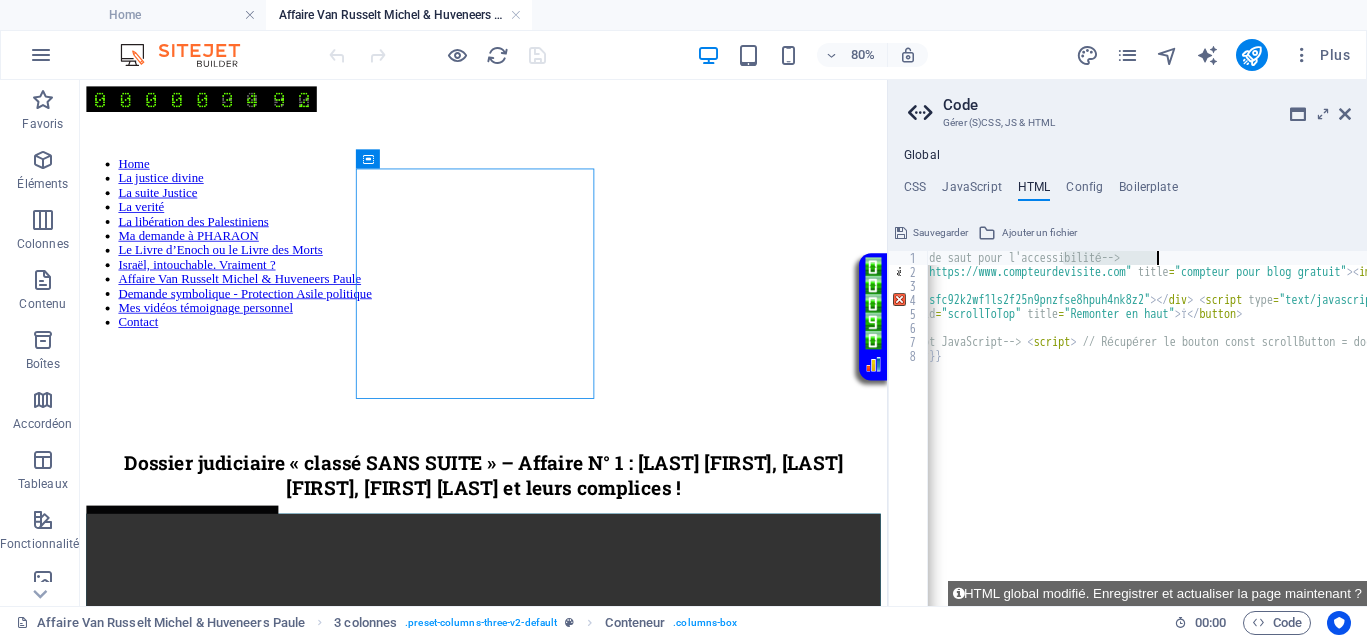 scroll, scrollTop: 0, scrollLeft: 0, axis: both 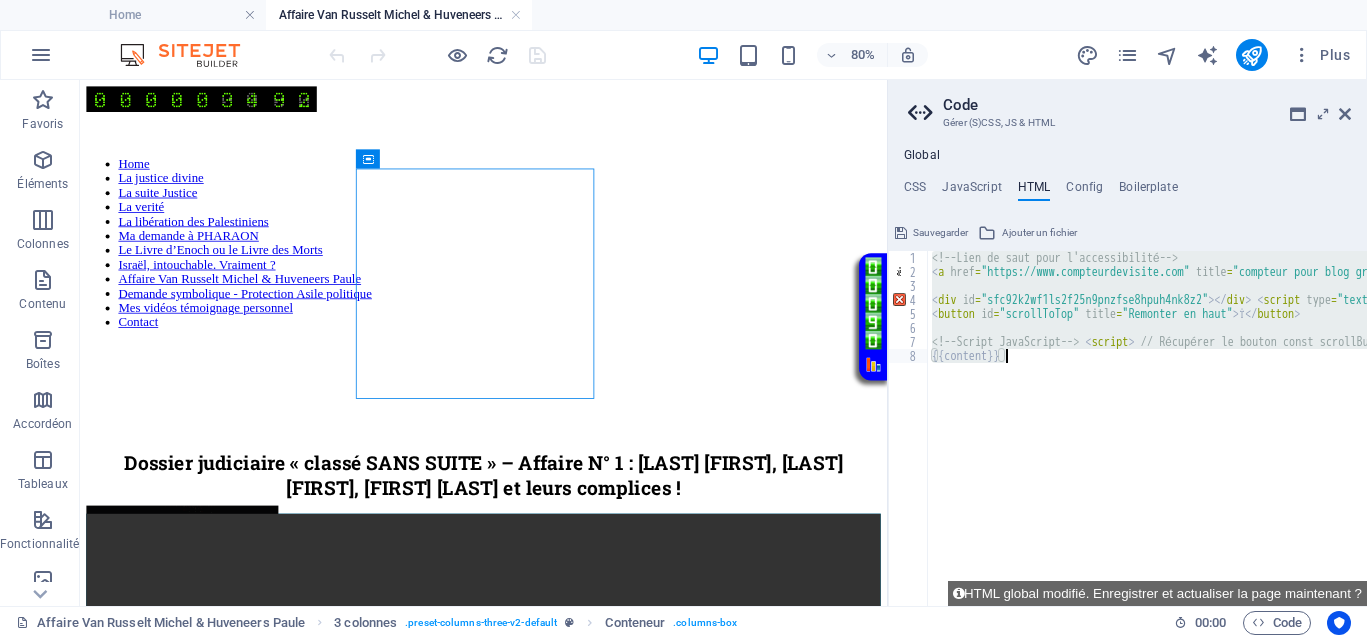 paste on "{{content}}" 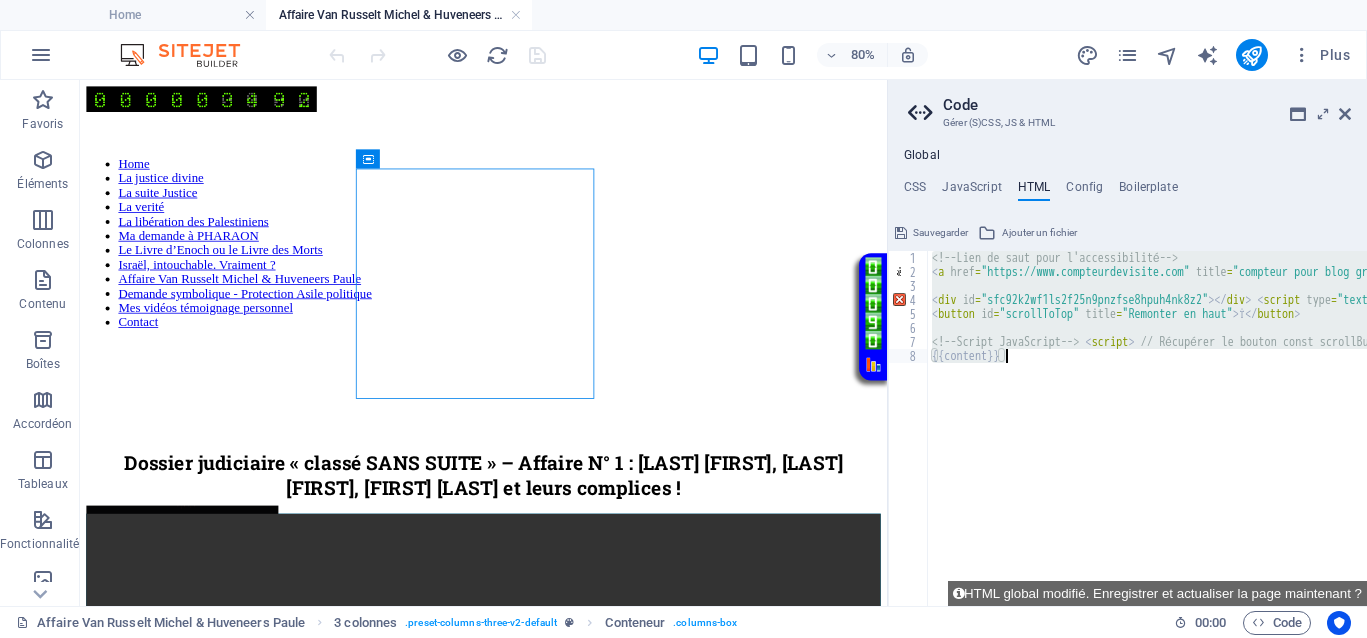 type on "{{content}}" 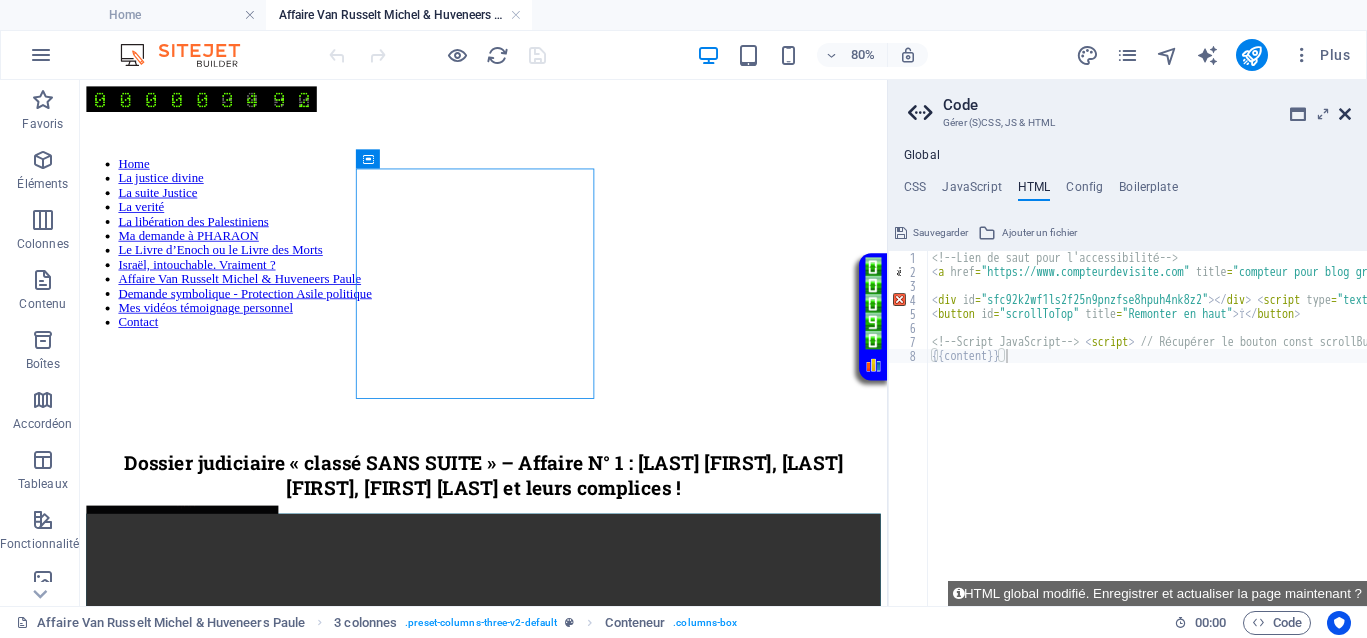 drag, startPoint x: 1345, startPoint y: 113, endPoint x: 1243, endPoint y: 43, distance: 123.709335 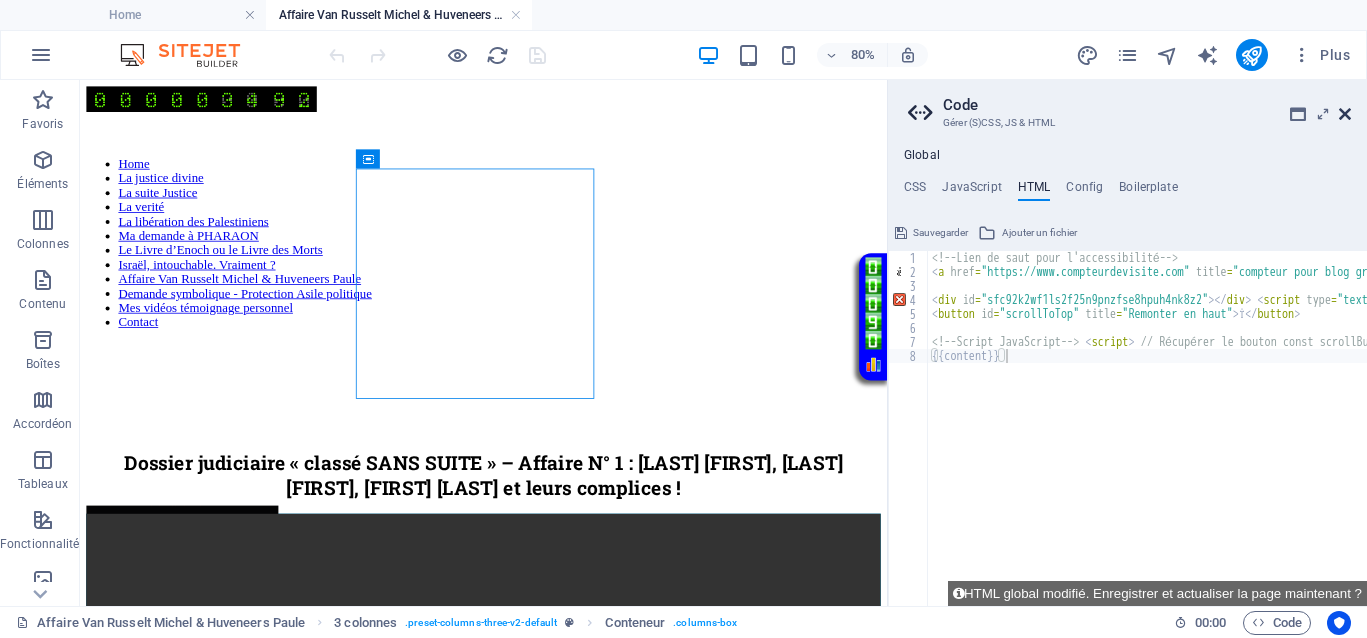 click at bounding box center [1345, 114] 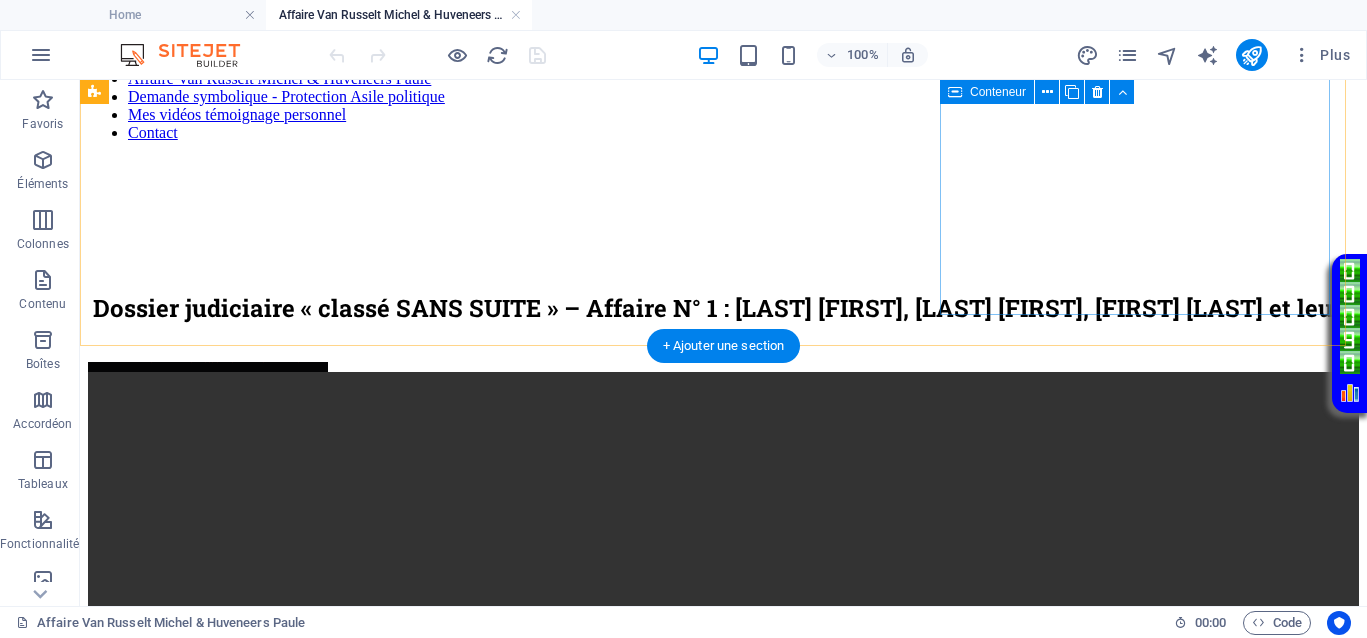 scroll, scrollTop: 0, scrollLeft: 0, axis: both 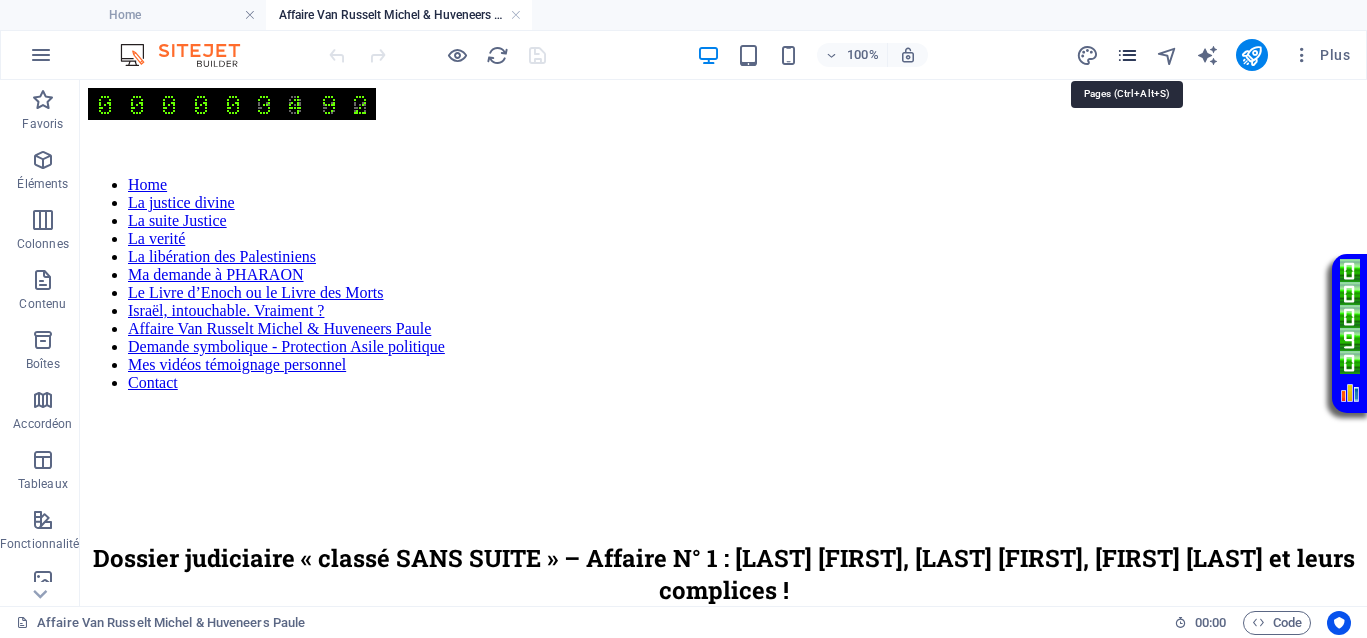click at bounding box center (1127, 55) 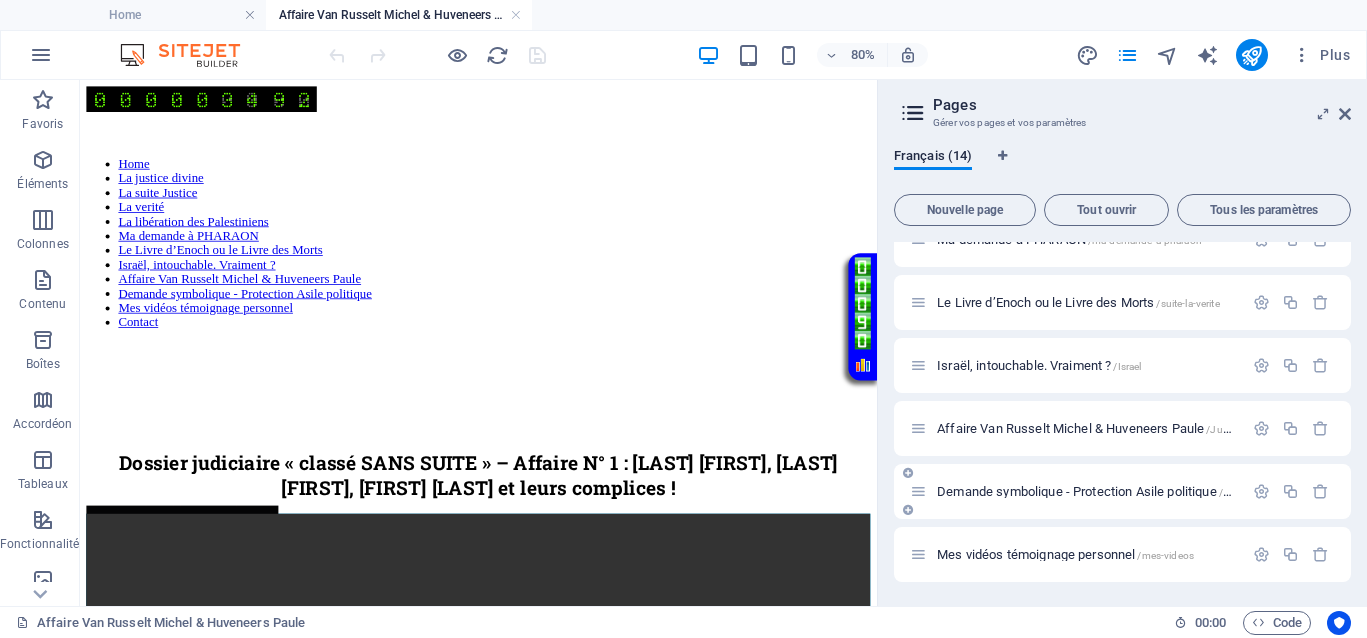 scroll, scrollTop: 375, scrollLeft: 0, axis: vertical 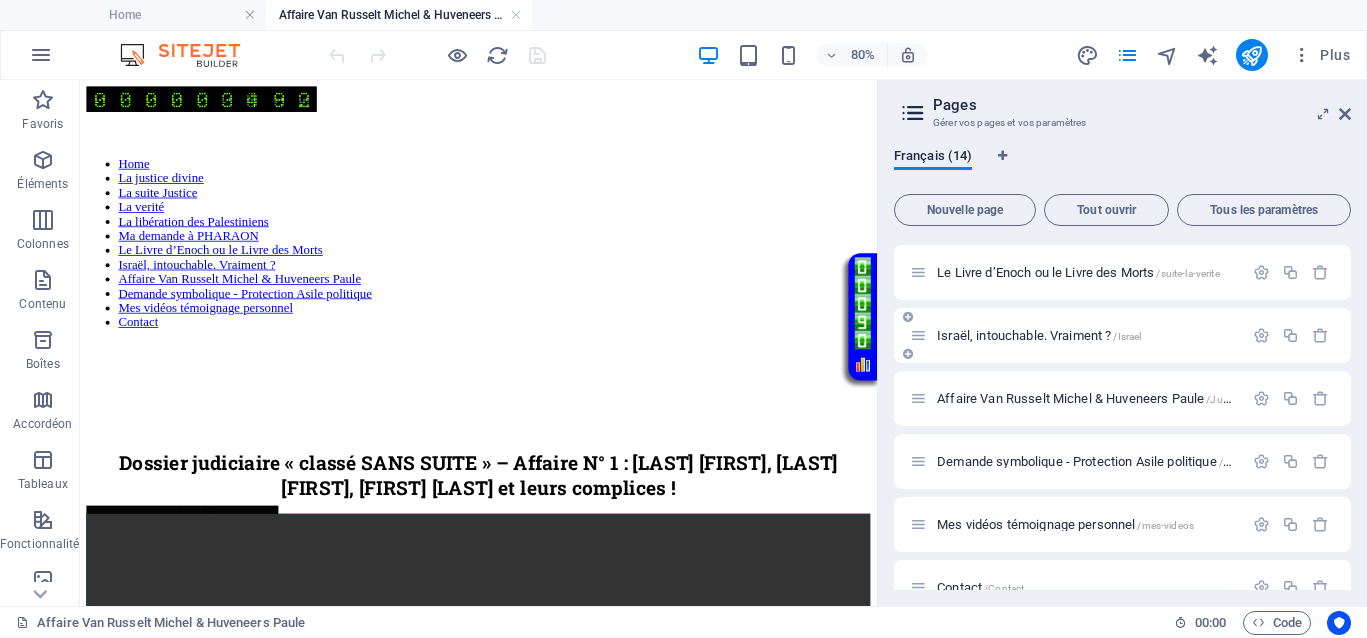 click on "Israël, intouchable. Vraiment ? /Israel" at bounding box center (1039, 335) 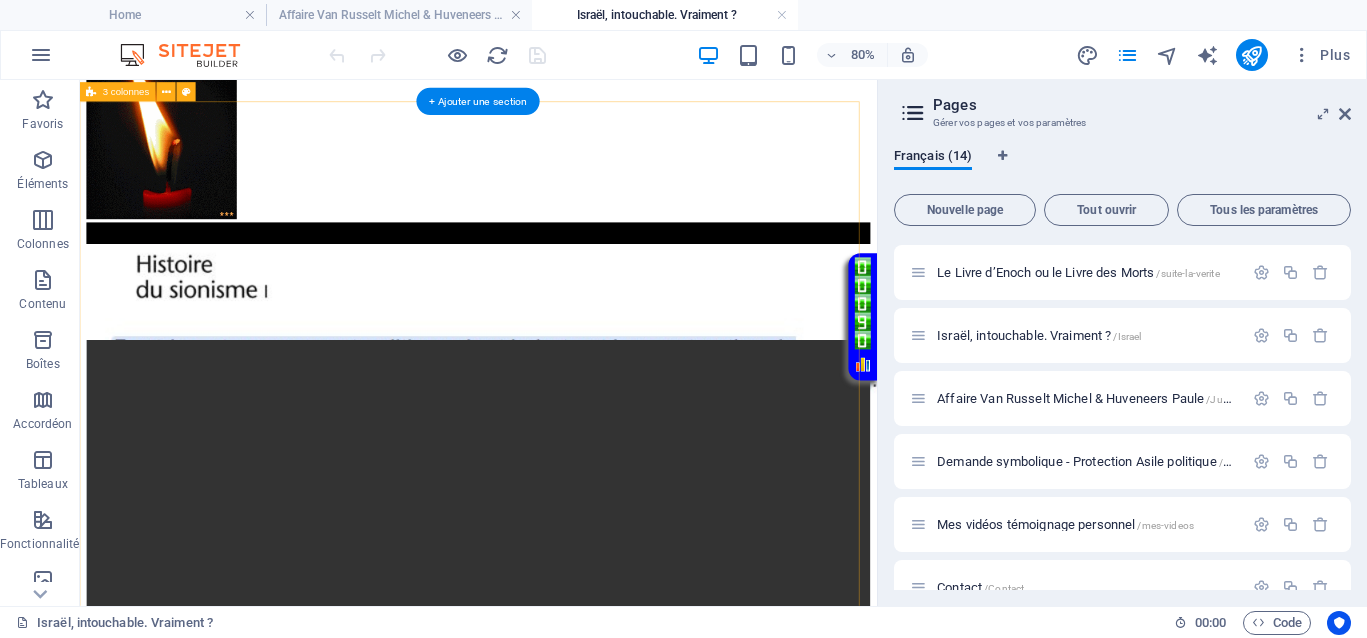 scroll, scrollTop: 625, scrollLeft: 0, axis: vertical 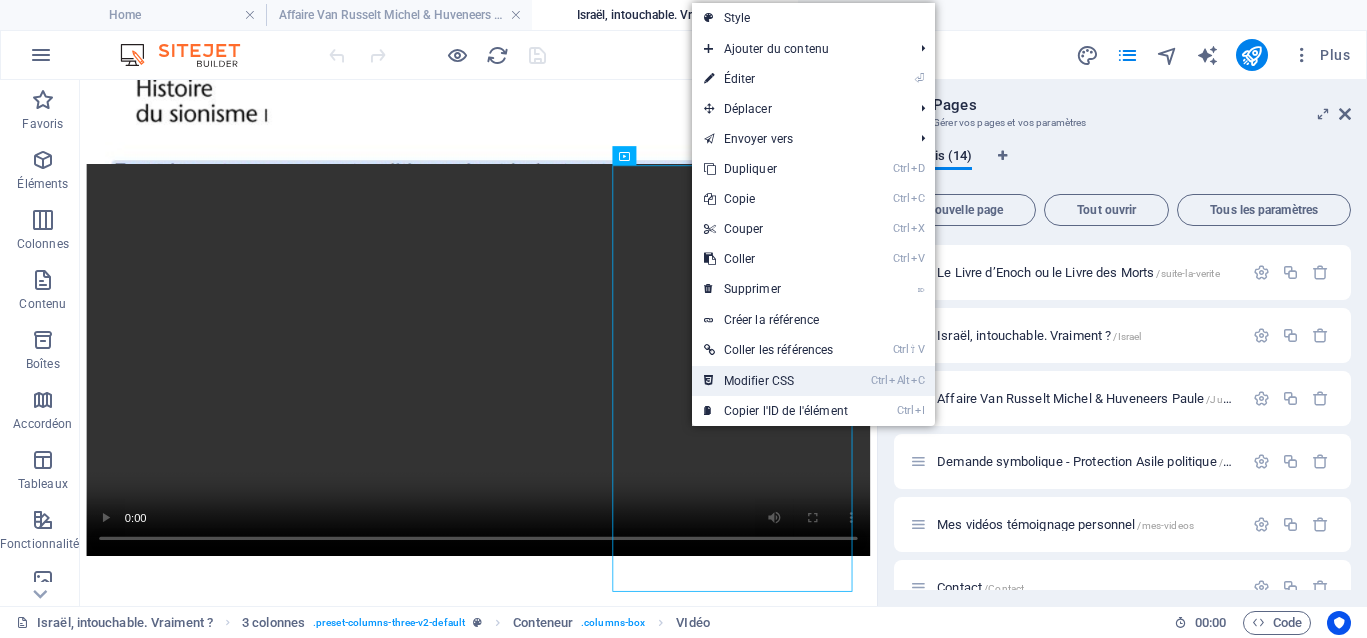 click on "Ctrl Alt C  Modifier CSS" at bounding box center [776, 381] 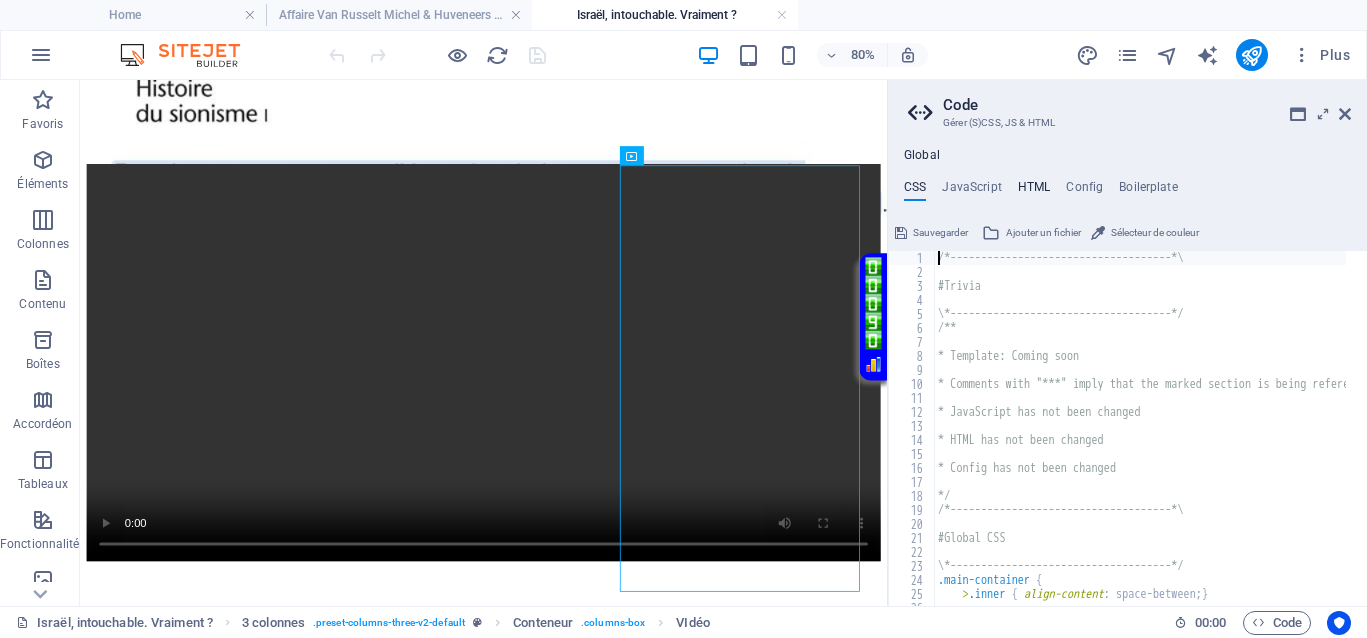 click on "HTML" at bounding box center [1034, 191] 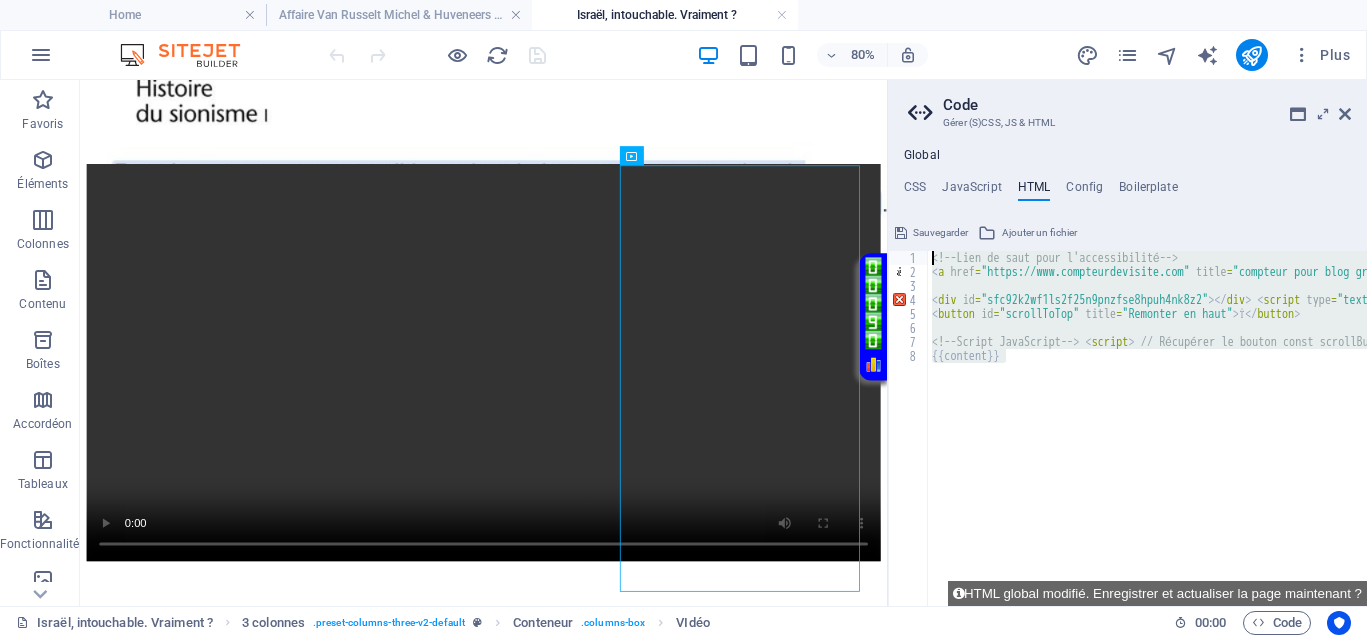 drag, startPoint x: 1027, startPoint y: 357, endPoint x: 905, endPoint y: 259, distance: 156.48642 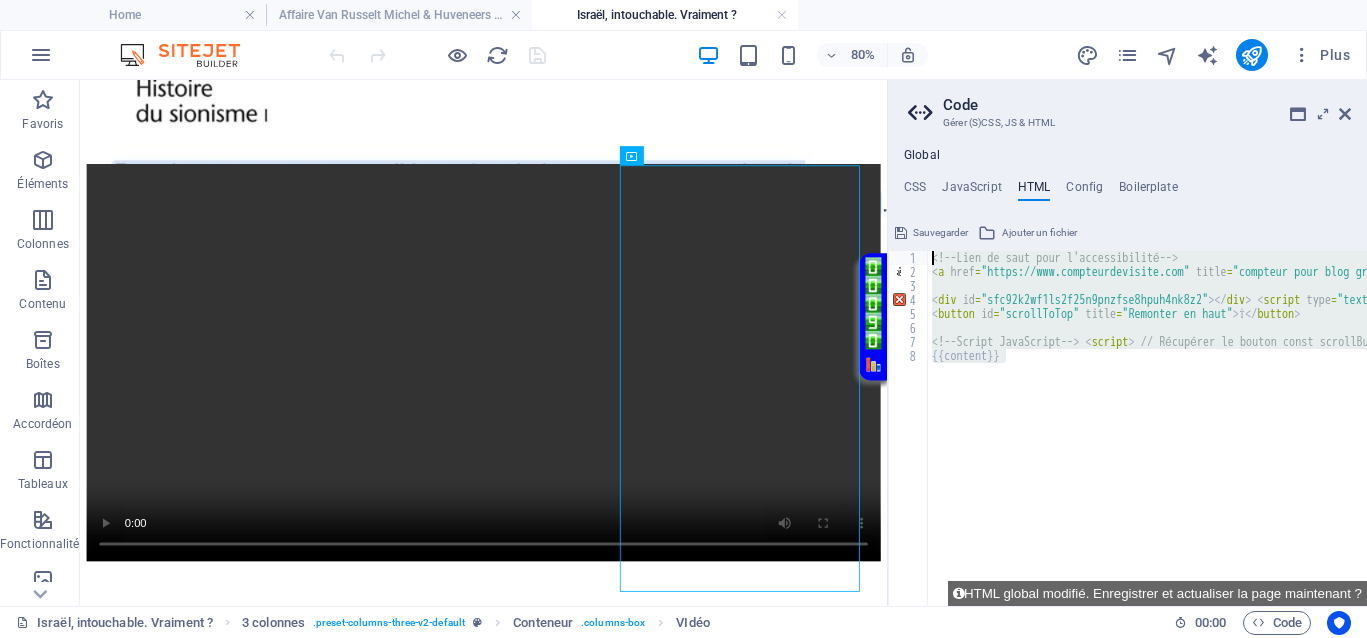 click on "{{content}} 1 2 3 4 5 6 7 8 <!--  Lien de saut pour l'accessibilité  --> < a   href = "https://www.compteurdevisite.com"   title = "compteur pour blog gratuit" > < img   src = "https://counter1.optistats.ovh/private/compteurdevisite.php?c=yc1lhhu13s7gpnkp3lu1qmn6lgny6bth"   border = "0"   title = "compteur pour blog gratuit"   alt = "compteur pour blog gratuit" > </ a > < div   id = "sfc92k2wf1ls2f25n9pnzfse8hpuh4nk8z2" > </ div >   < script   type = "text/javascript"   src = "https://counter1.optistats.ovh/private/counter.js?c=92k2wf1ls2f25n9pnzfse8hpuh4nk8z2&down=async"   async > </ script >   < br > < a   href = "https://www.assoclub.fr" > </ a > < noscript > < a   href = "https://www.compteurdevisite.com"   title = "compteur de visites html" > < img   src = "https://counter1.optistats.ovh/private/compteurdevisite.php?c=92k2wf1ls2f25n9pnzfse8hpuh4nk8z2"   border = "0"   title = "compteur de visites html"   alt = "compteur de visites html" > </ a > </ noscript >   <!-- -->   <!-- -->   < style >       {" at bounding box center [1127, 428] 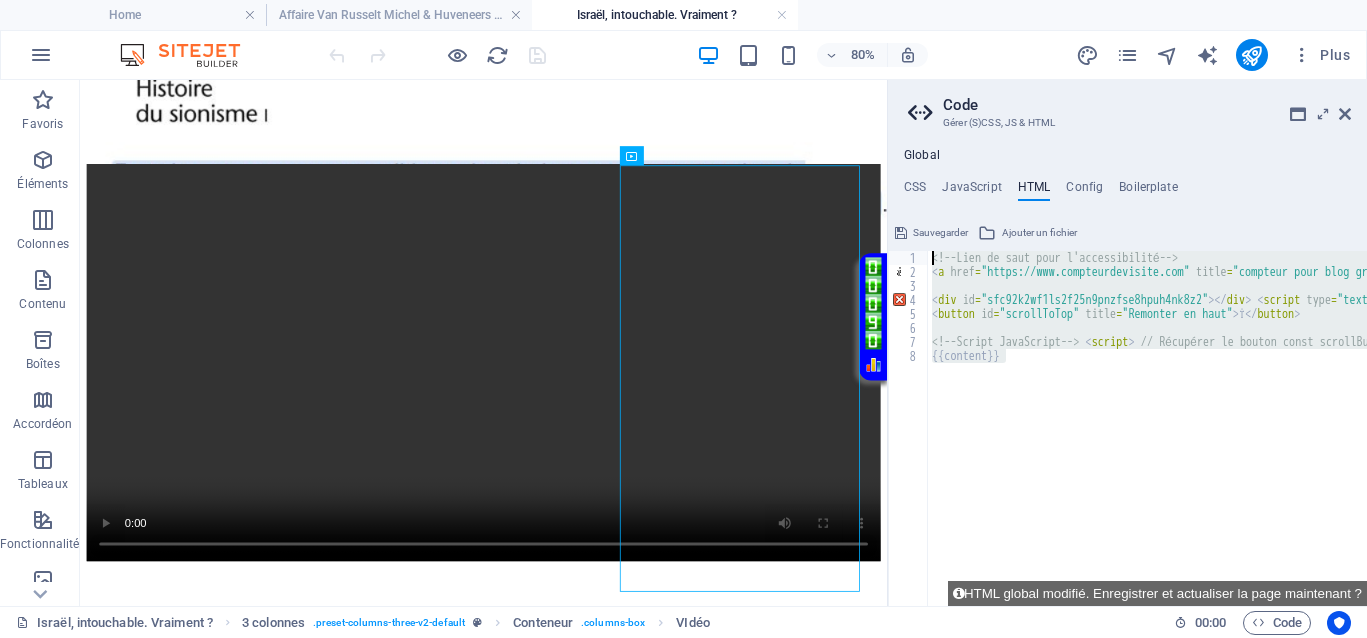 paste on "{{content}}" 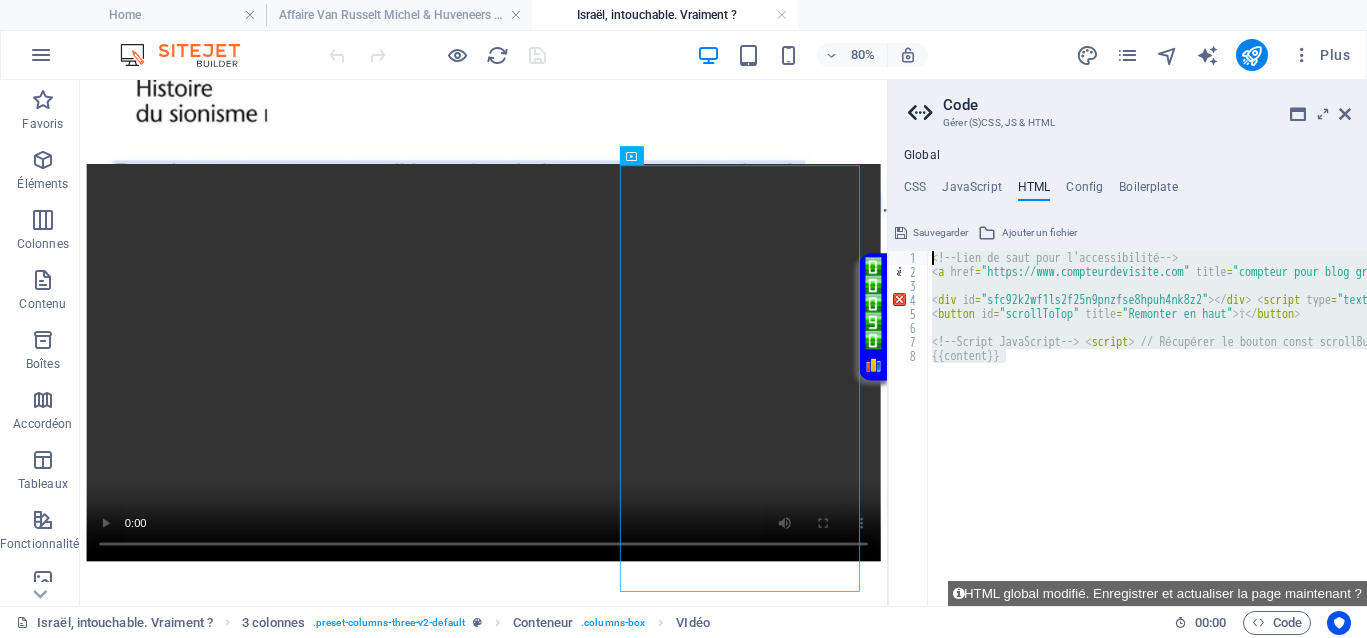 type on "{{content}}" 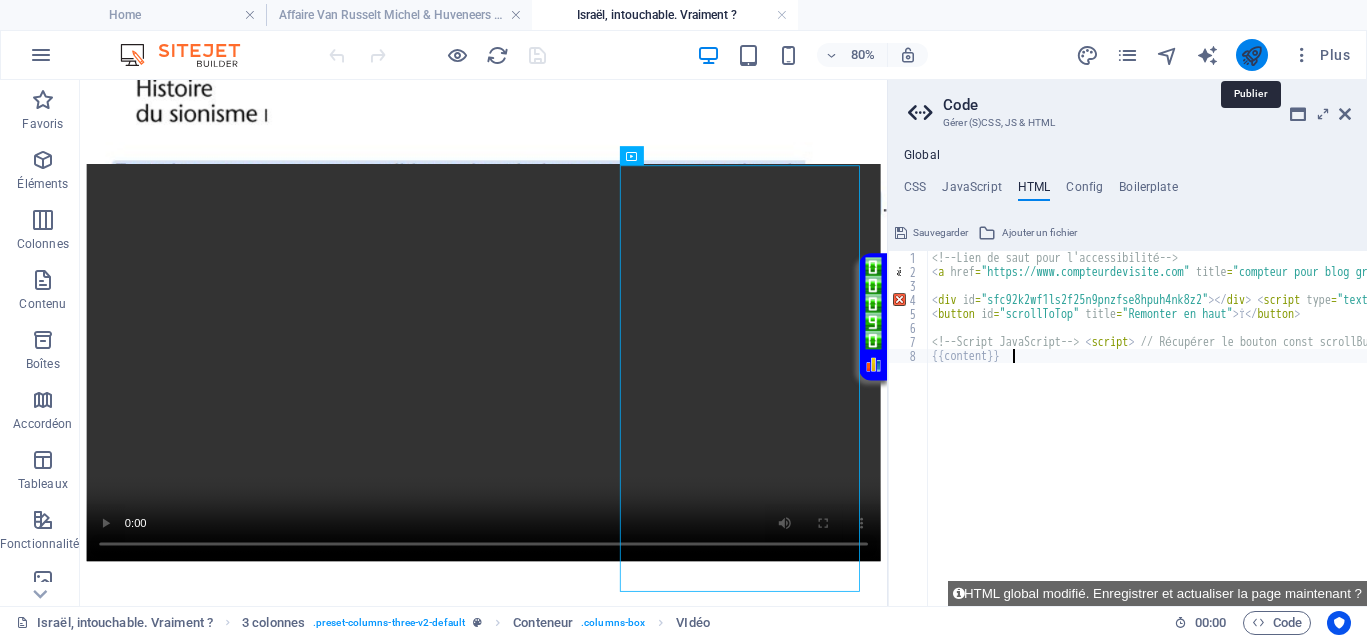 click at bounding box center (1251, 55) 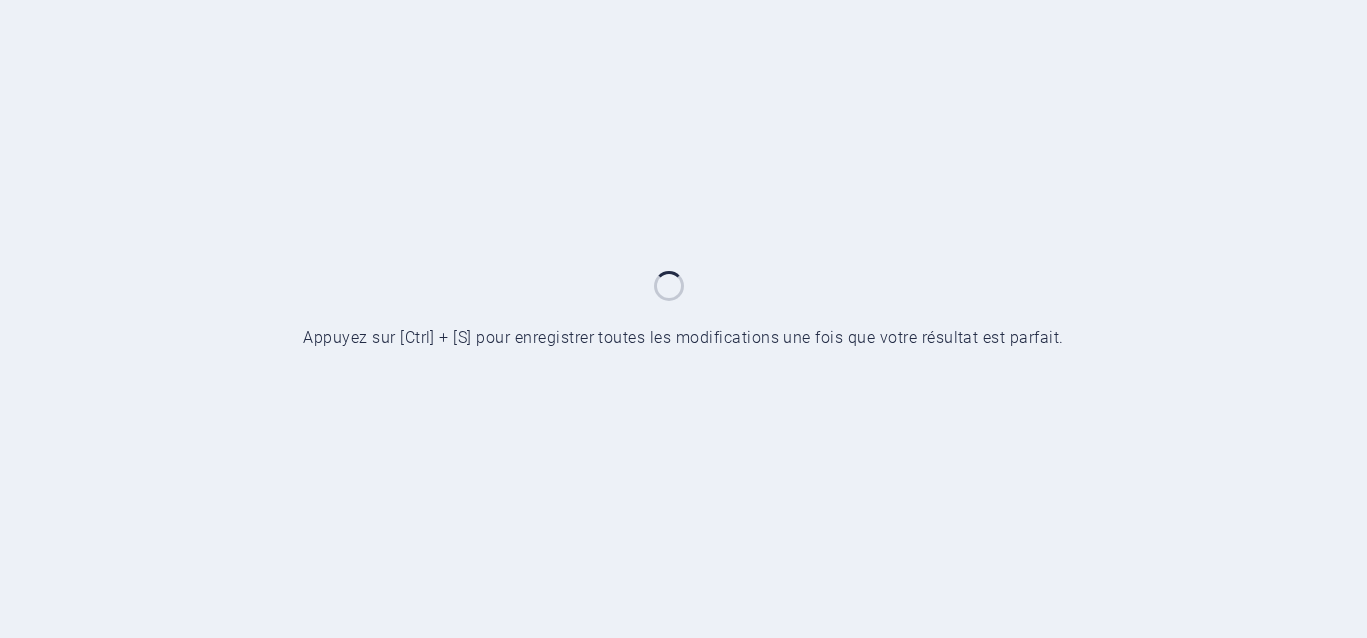scroll, scrollTop: 0, scrollLeft: 0, axis: both 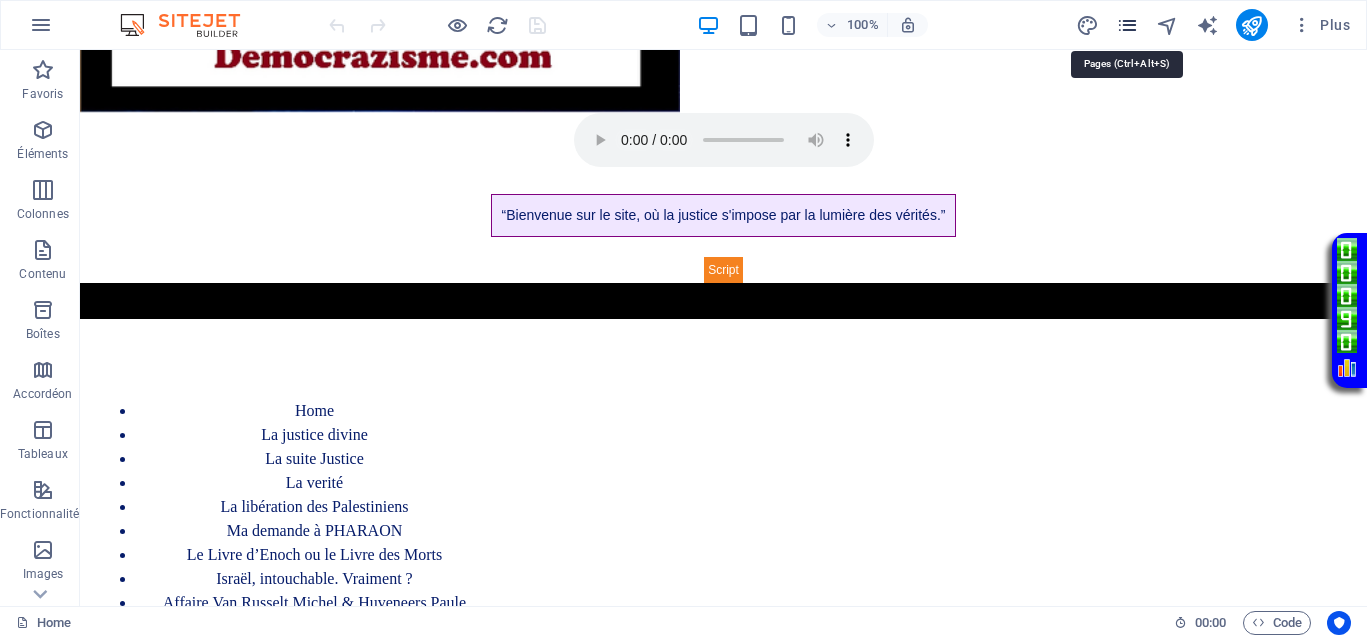 click at bounding box center [1127, 25] 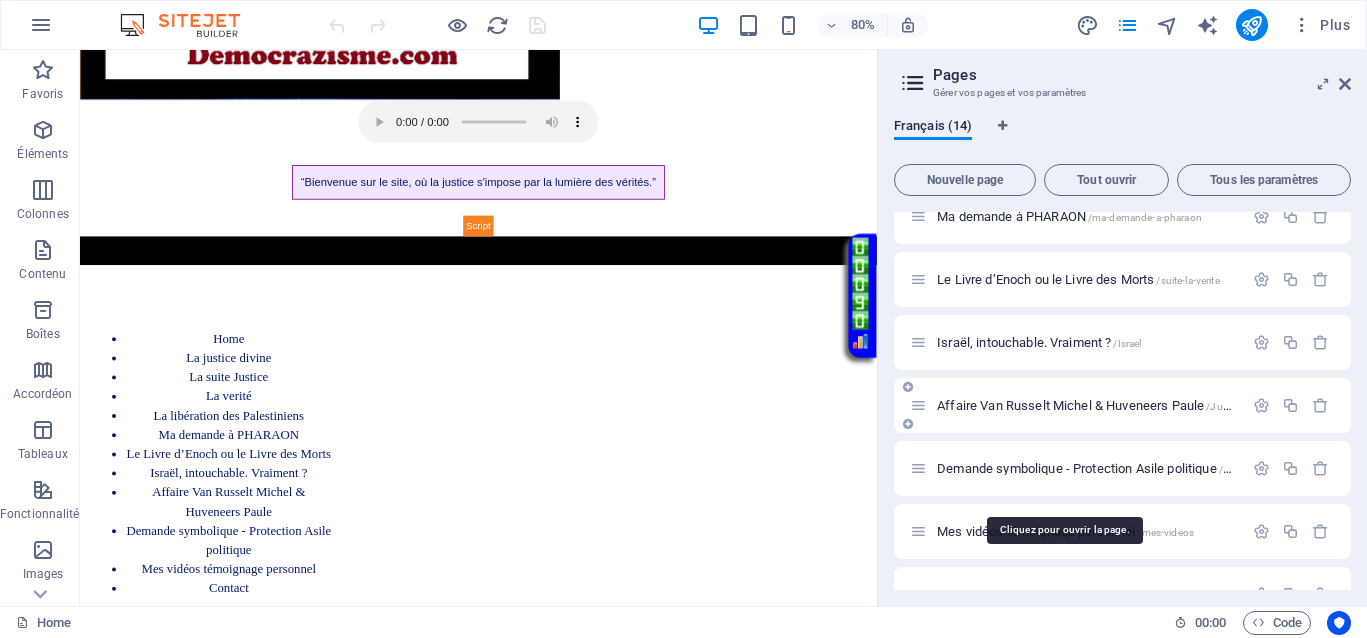 scroll, scrollTop: 375, scrollLeft: 0, axis: vertical 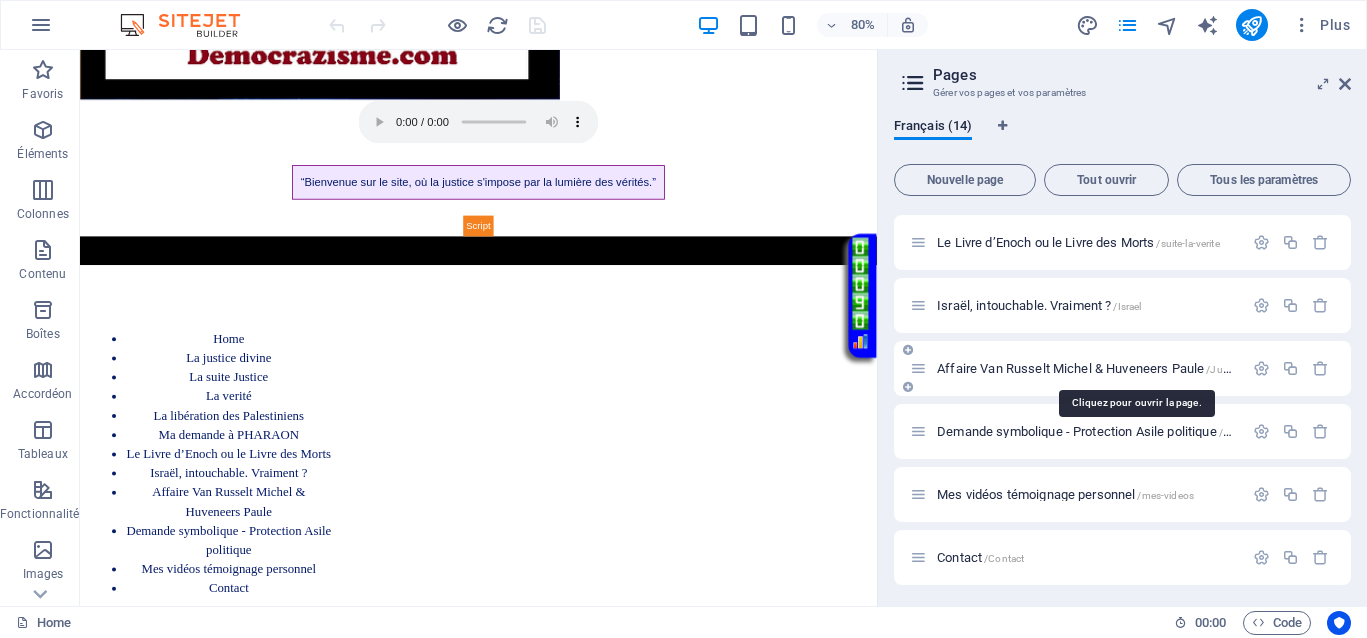click on "Affaire Van Russelt Michel & Huveneers Paule /JusticeVanrusselthuveneers" at bounding box center (1137, 368) 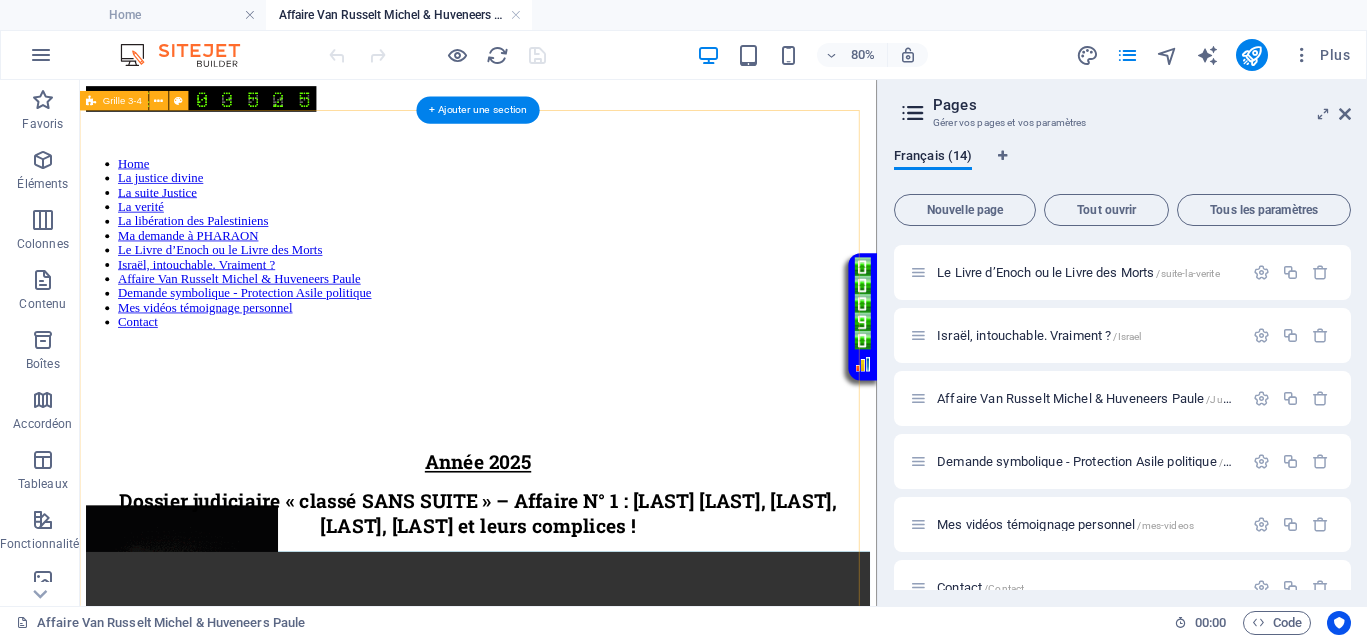 scroll, scrollTop: 500, scrollLeft: 0, axis: vertical 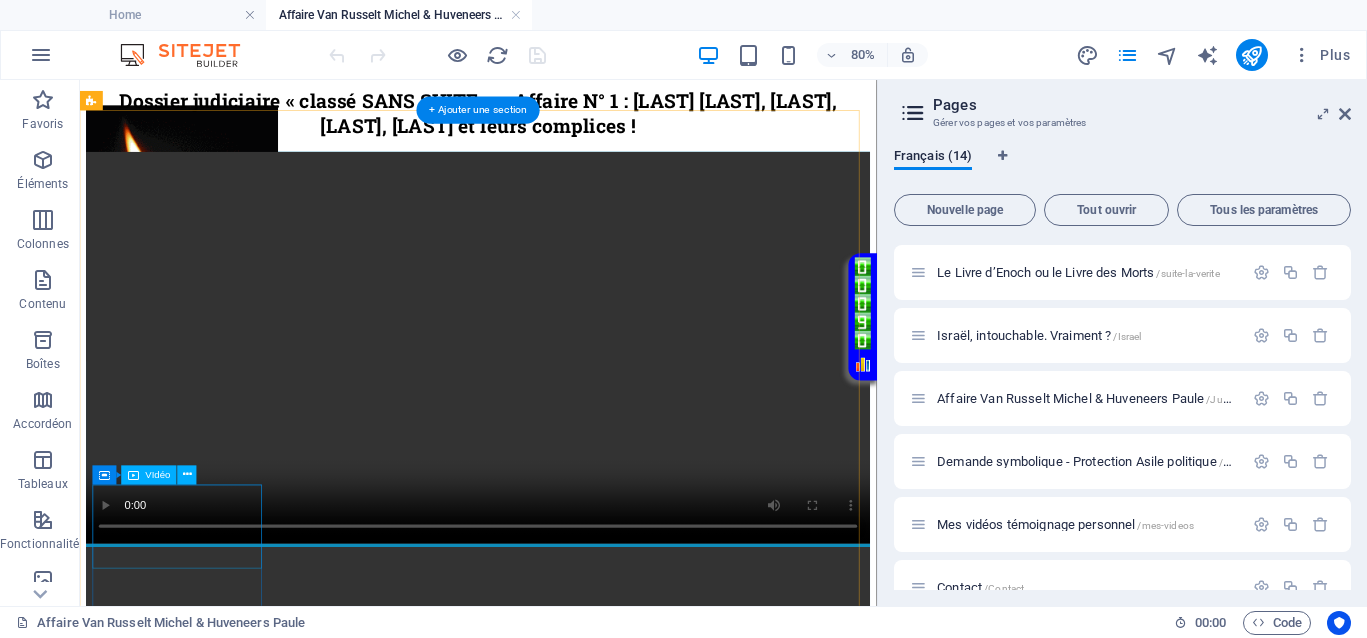click at bounding box center [578, 1899] 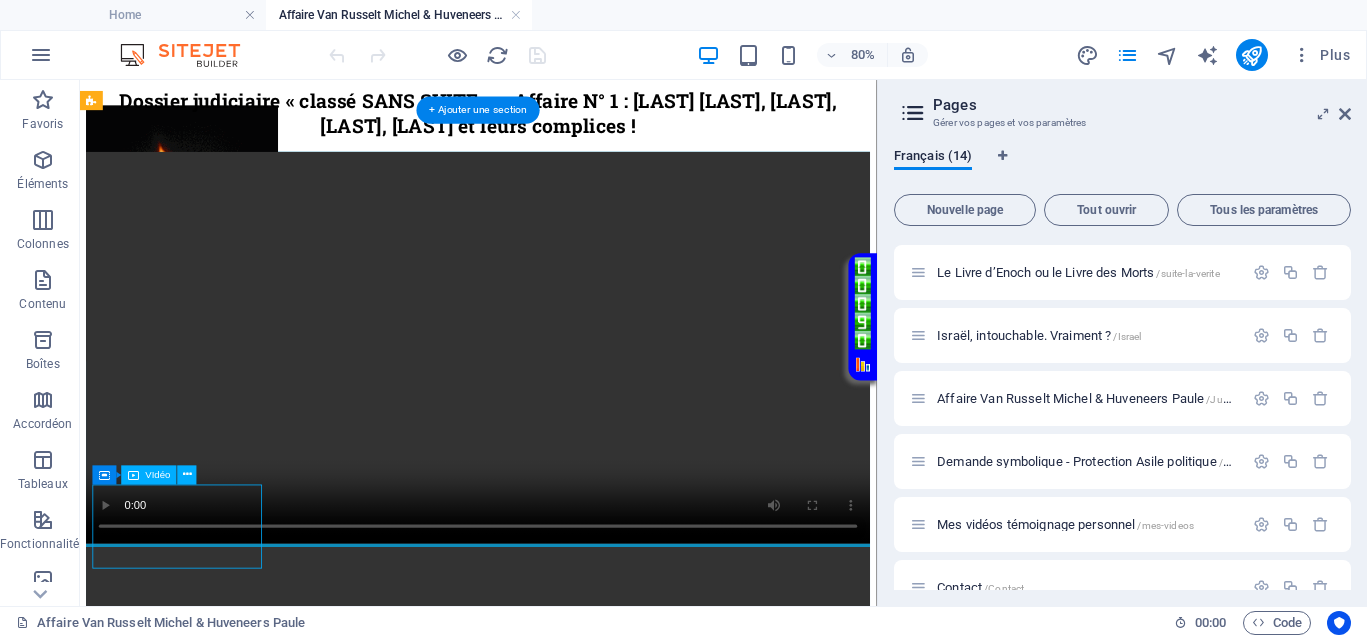 click at bounding box center (578, 1899) 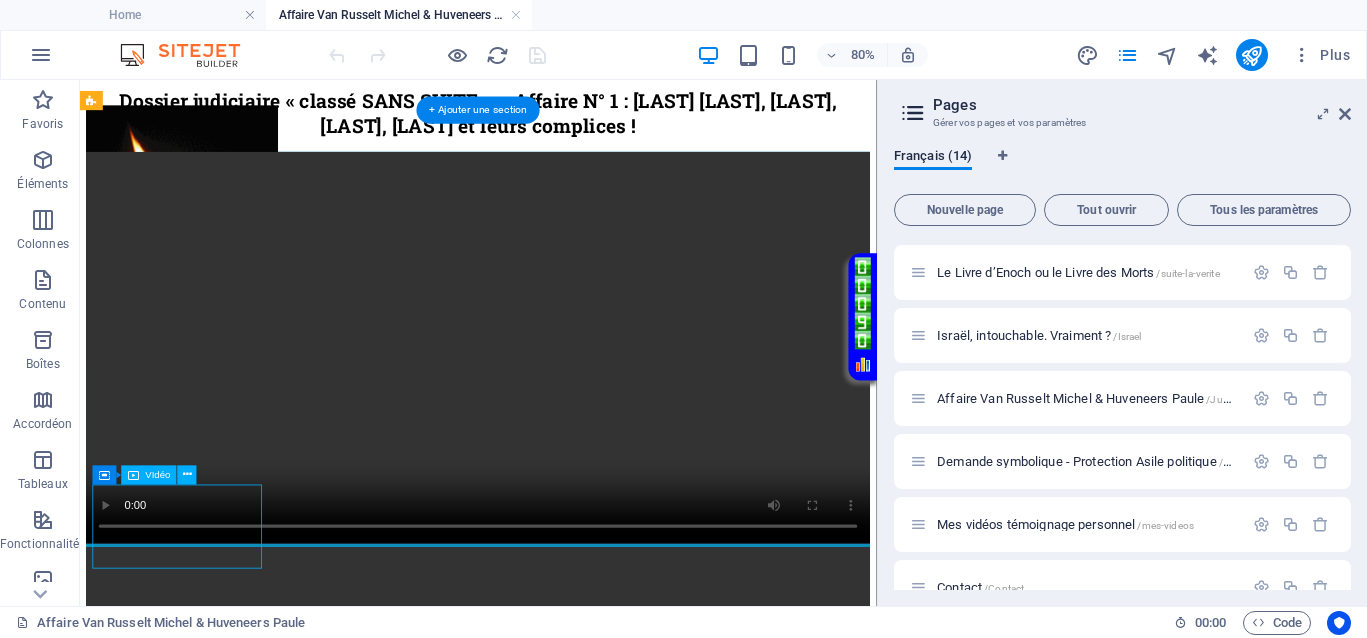 select on "%" 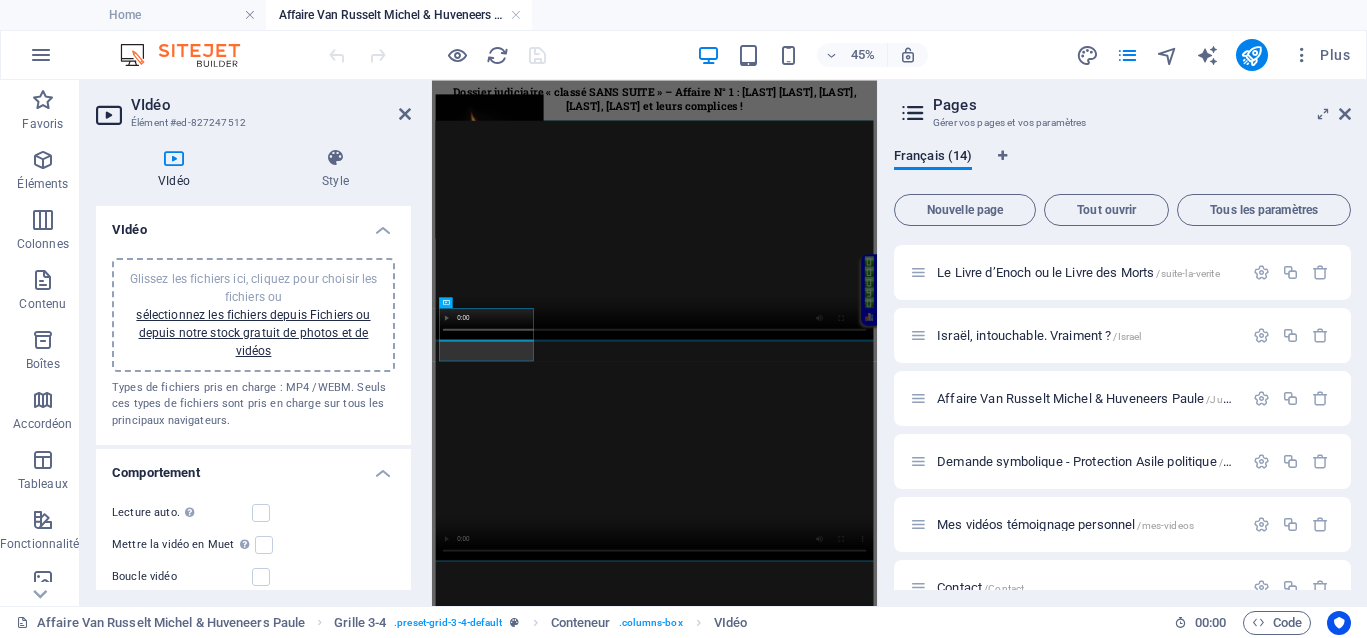 click on "VIdéo" at bounding box center (271, 105) 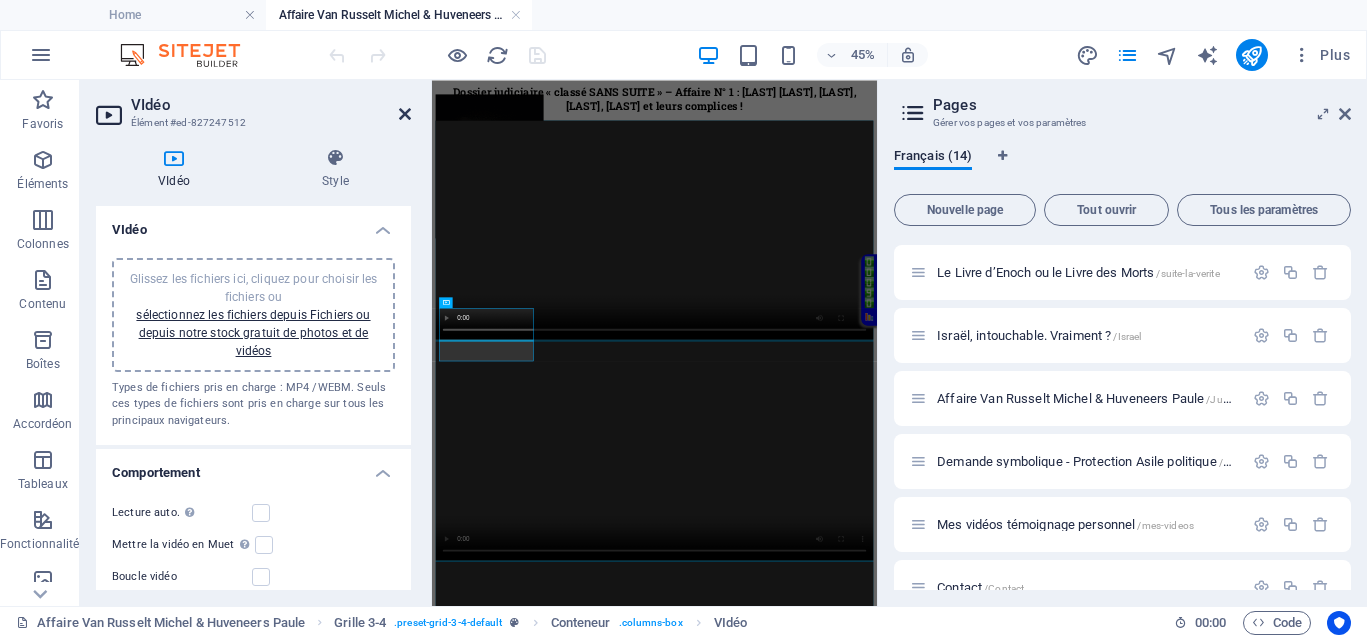 click at bounding box center [405, 114] 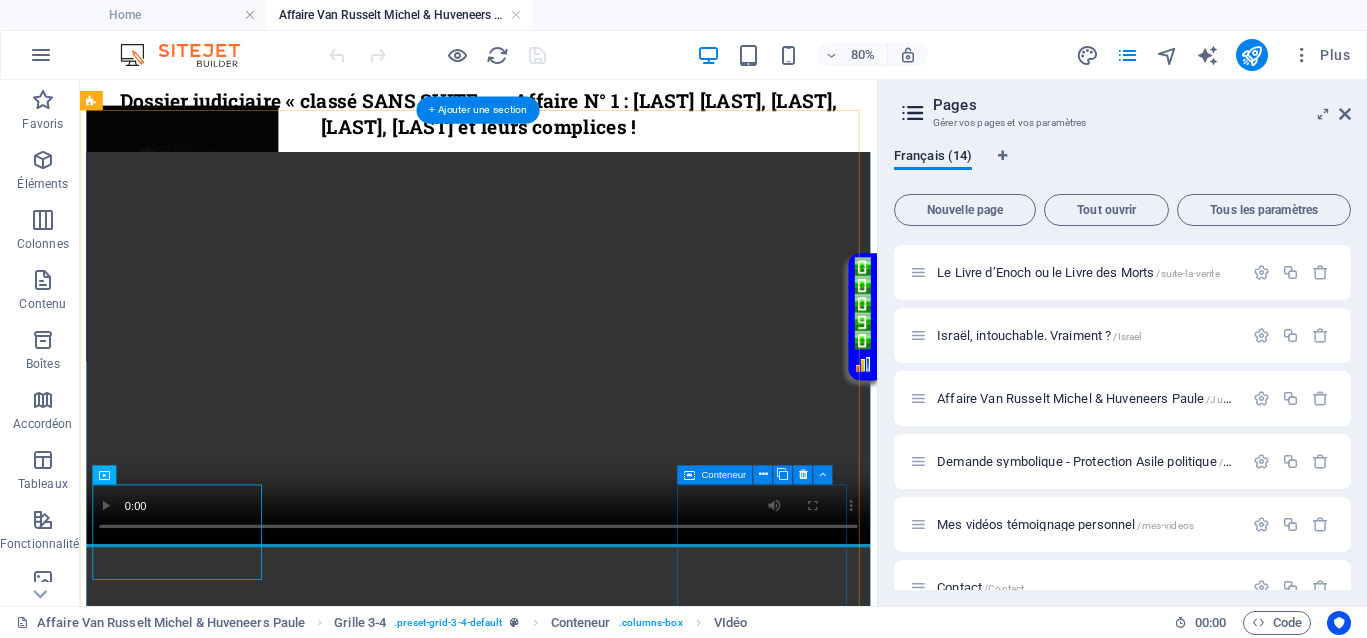 scroll, scrollTop: 625, scrollLeft: 0, axis: vertical 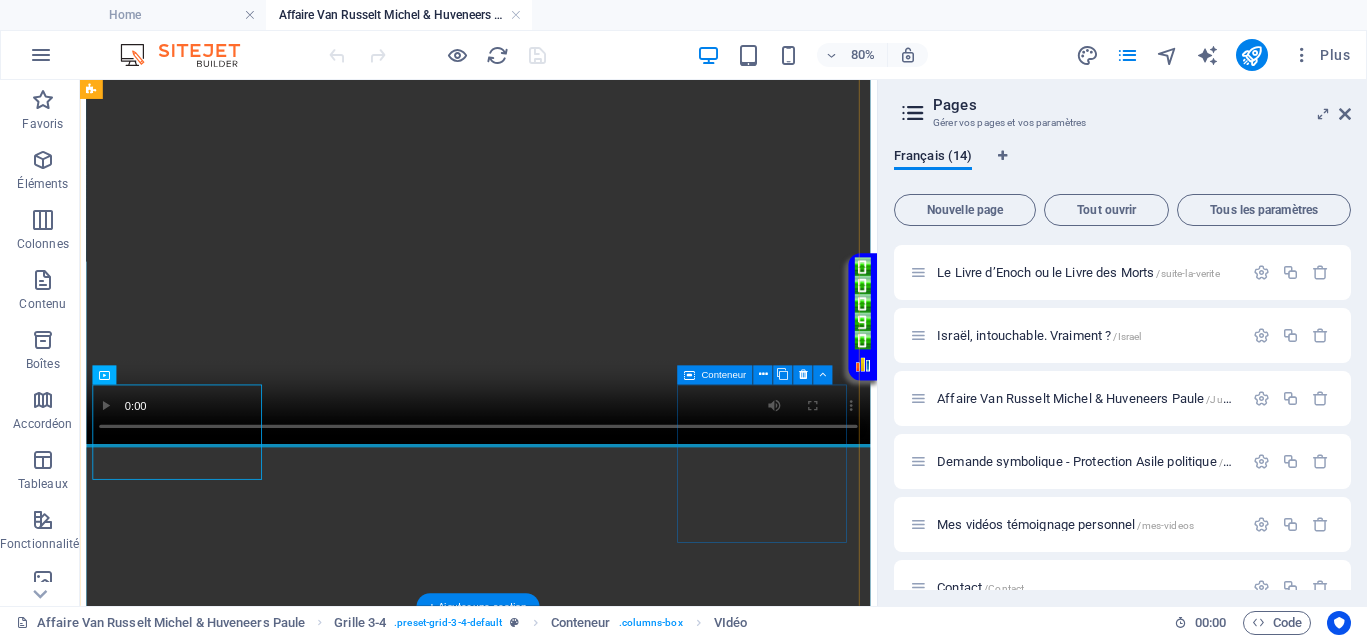 click on "Coller le presse-papiers" at bounding box center (652, 3110) 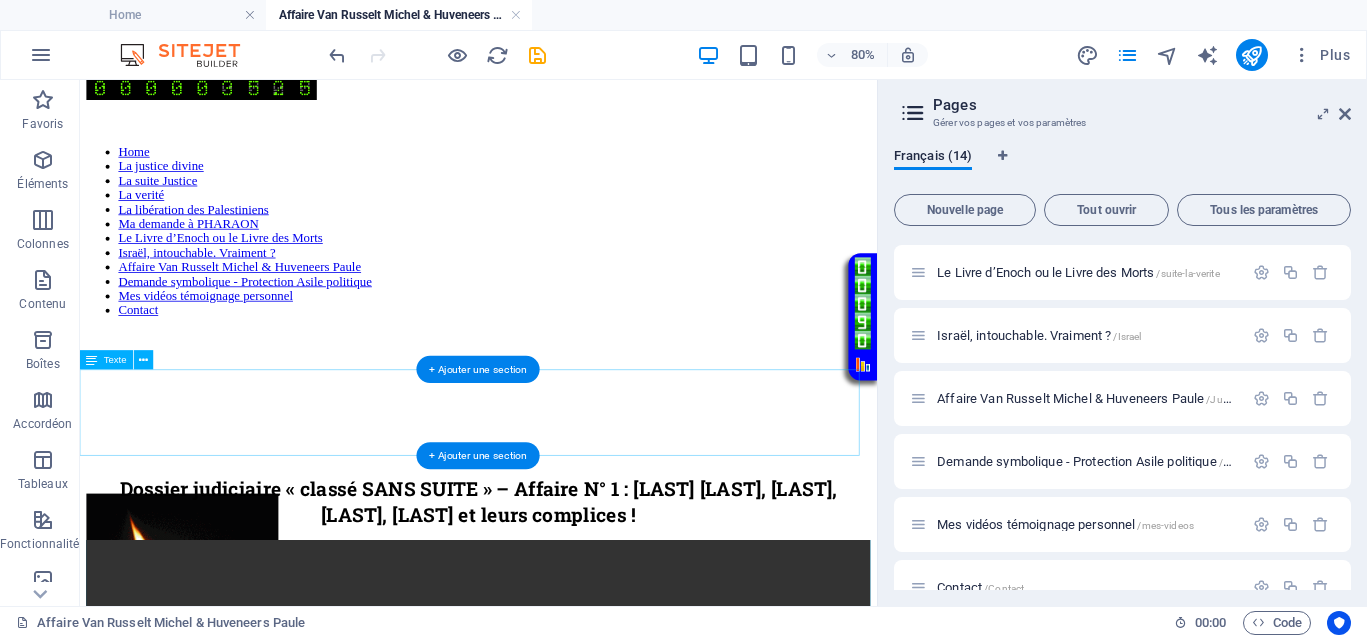 scroll, scrollTop: 0, scrollLeft: 0, axis: both 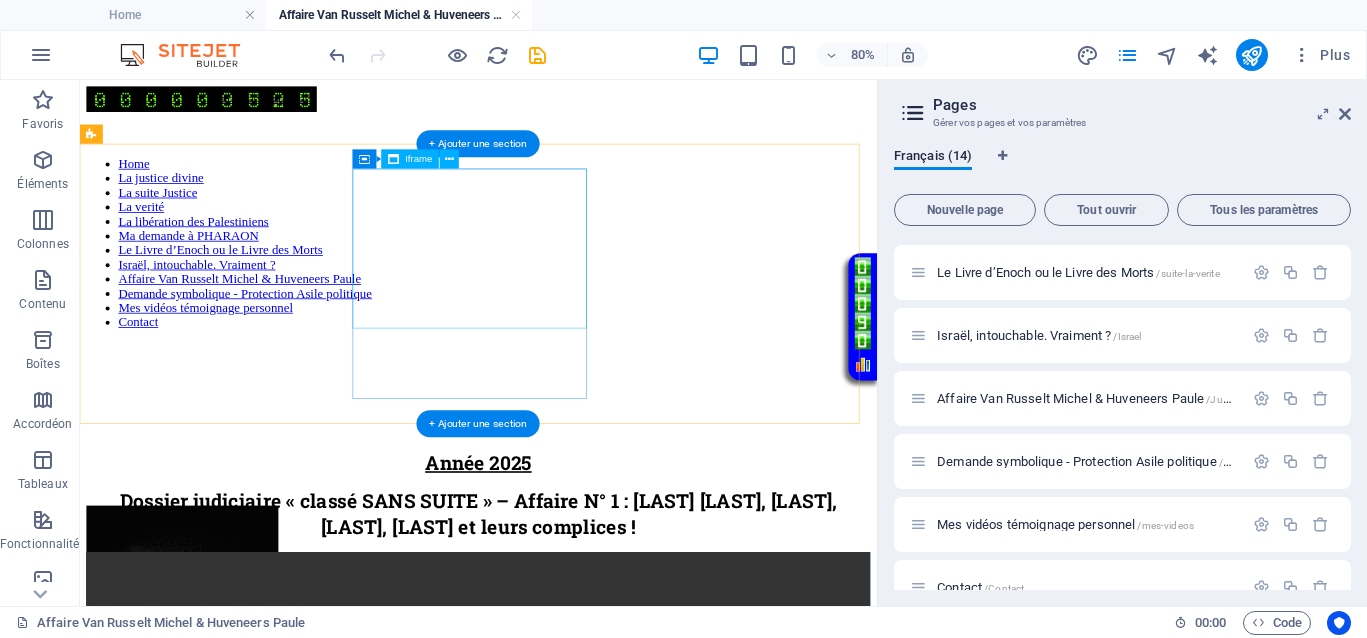 click on "</div>" at bounding box center [578, 510] 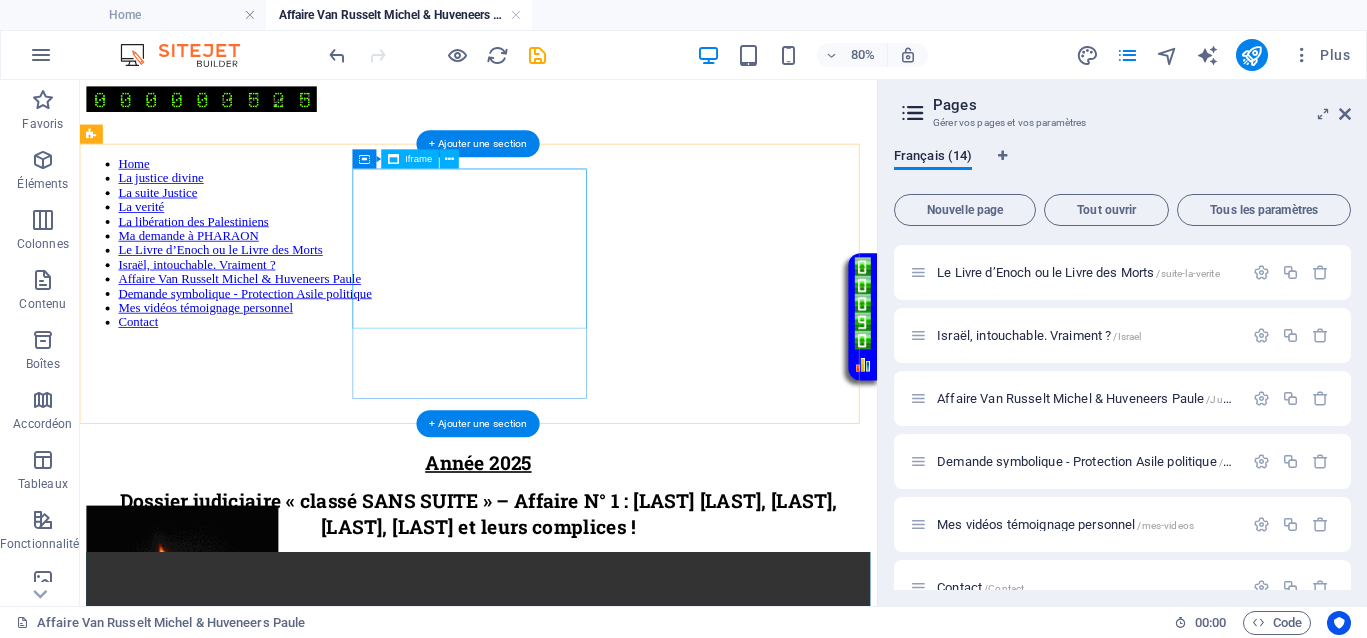click on "</div>" at bounding box center [578, 510] 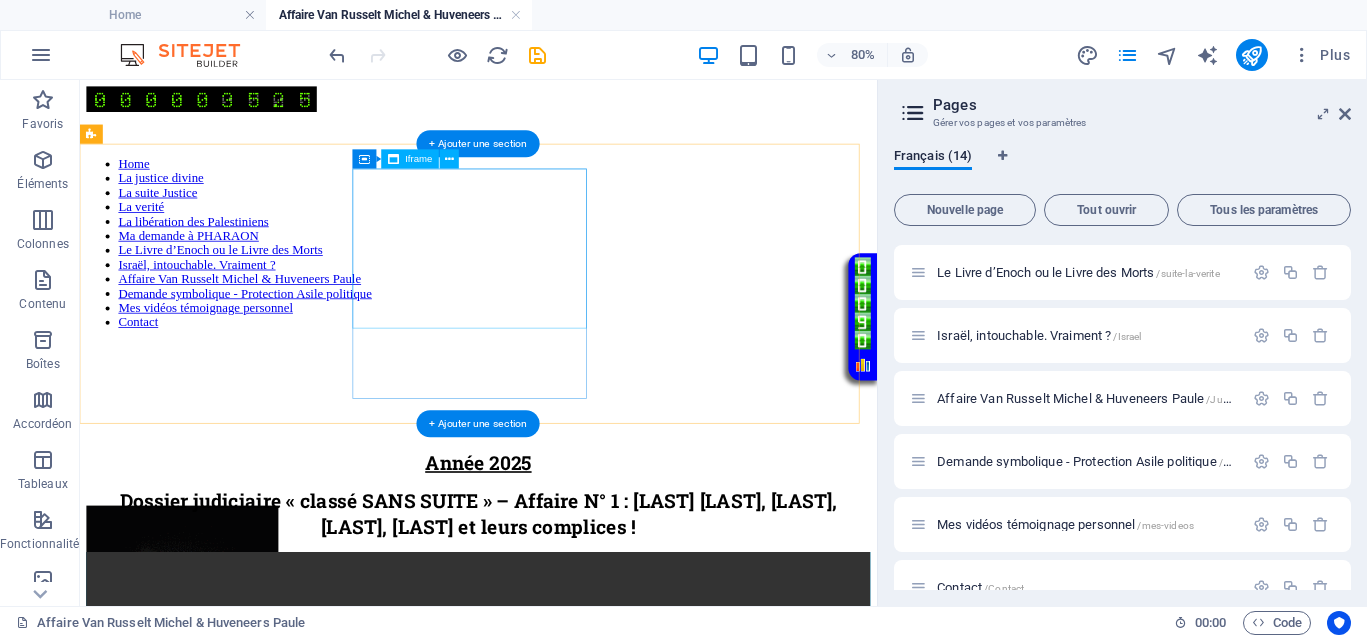 select on "%" 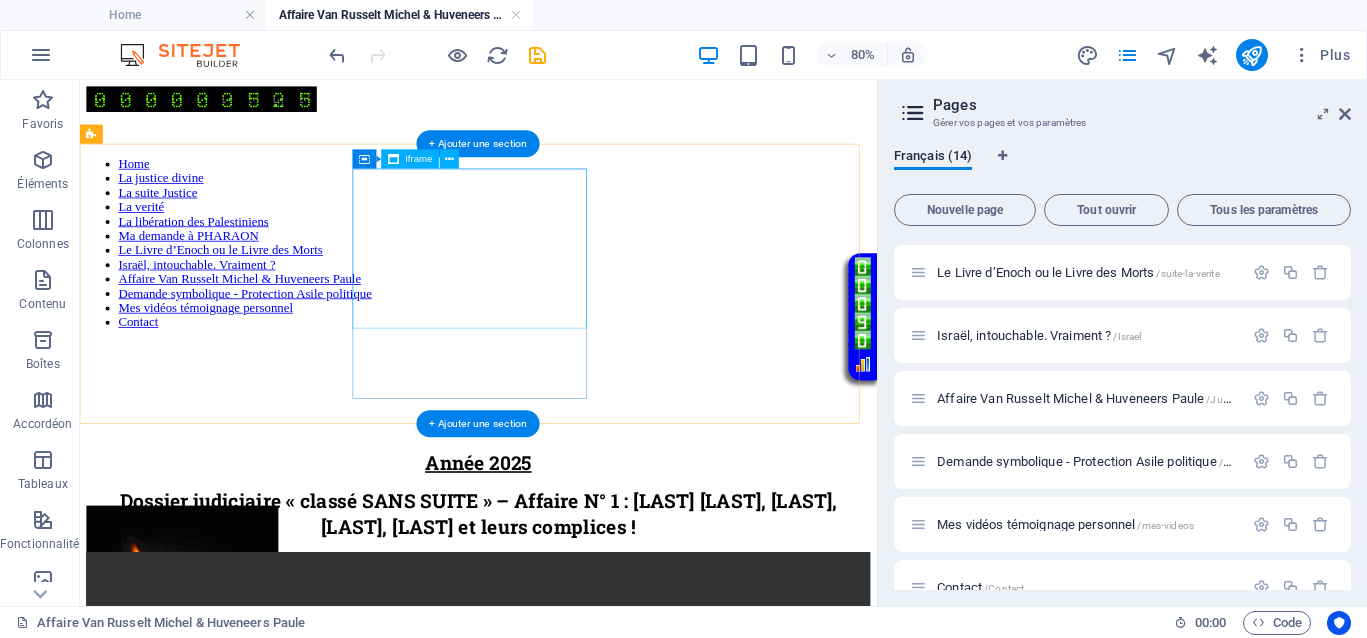 select on "px" 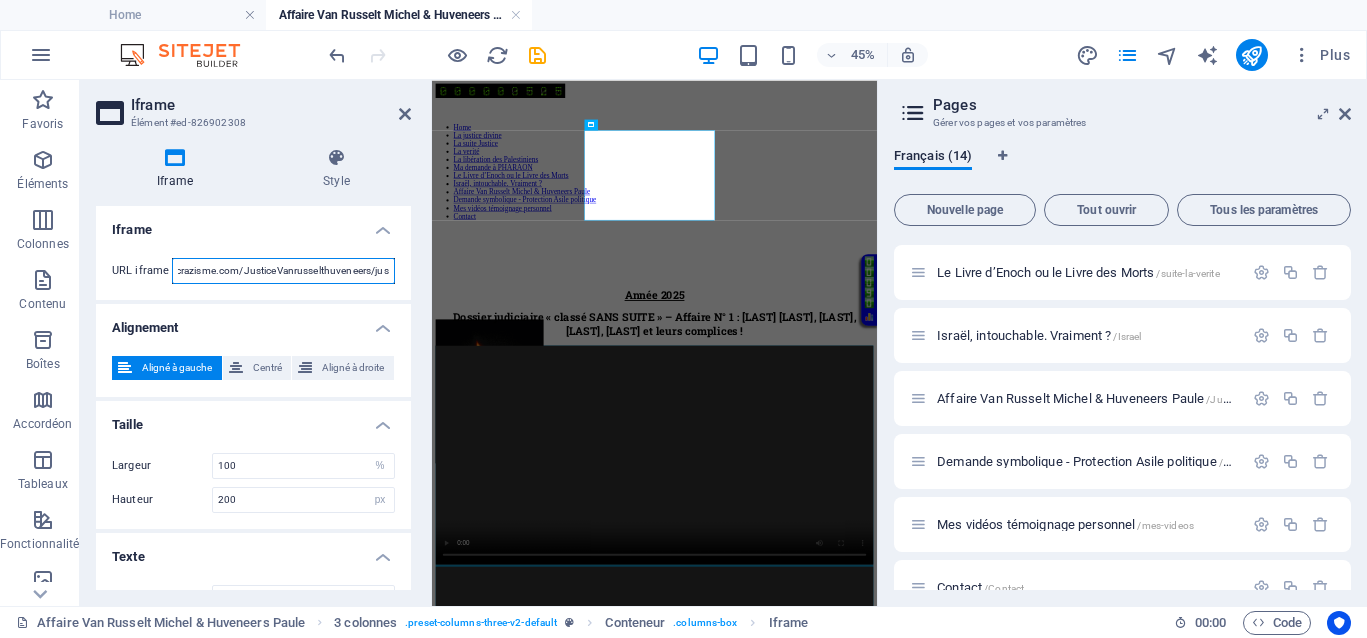 scroll, scrollTop: 0, scrollLeft: 166, axis: horizontal 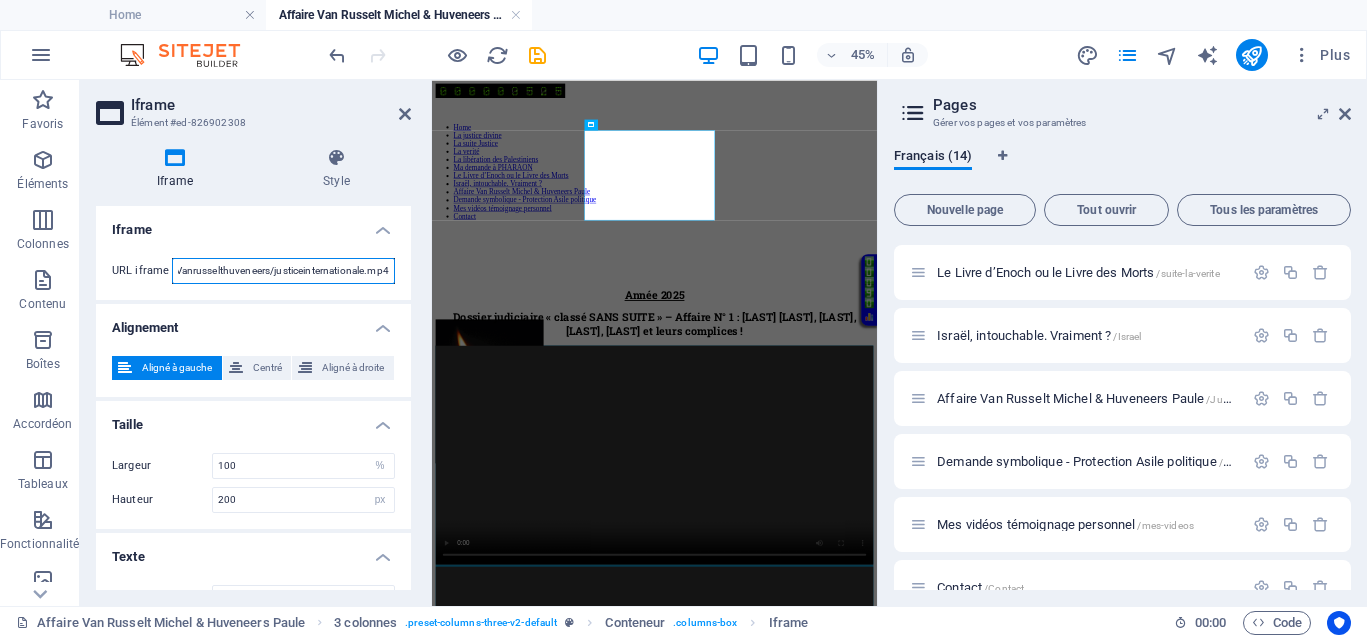 drag, startPoint x: 291, startPoint y: 266, endPoint x: 409, endPoint y: 264, distance: 118.016945 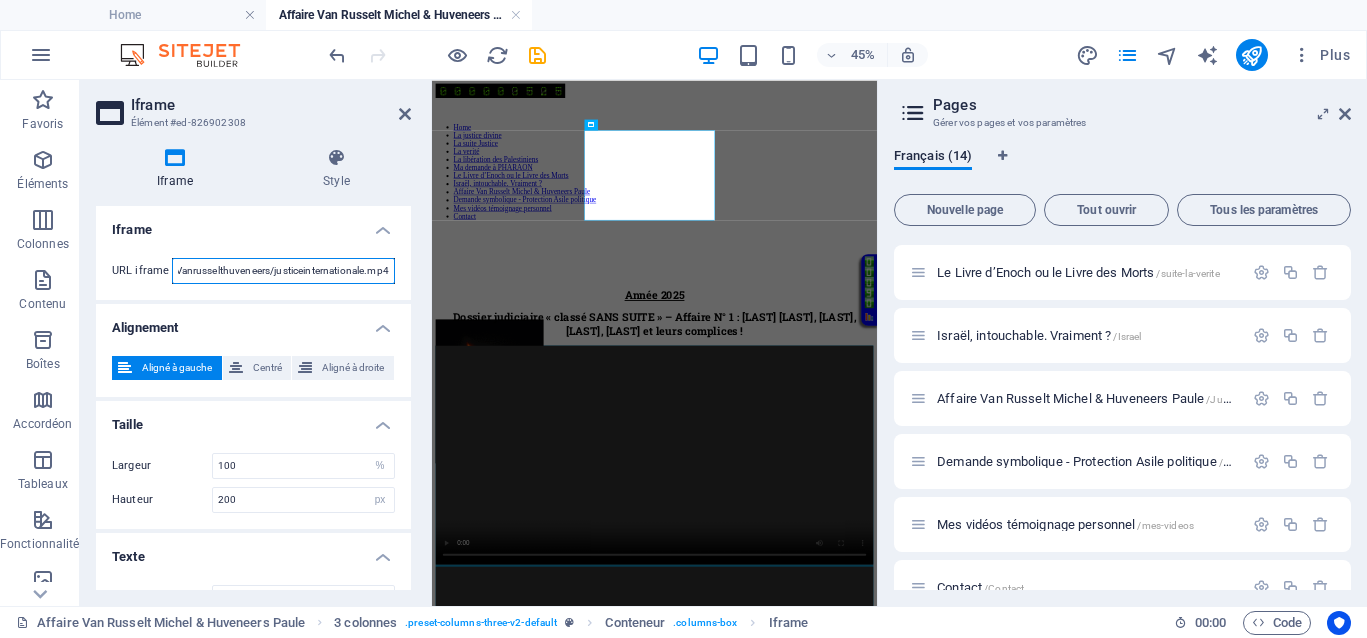 click on "Iframe URL iframe https://democrazisme.com/JusticeVanrusselthuveneers/justiceinternationale.mp4 Alignement Aligné à gauche Centré Aligné à droite Taille Largeur 100 px % Hauteur 200 px % Texte Texte alternatif Le texte alternatif devrait être ajouté pour améliorer l’accessibilité du site Web." at bounding box center [253, 398] 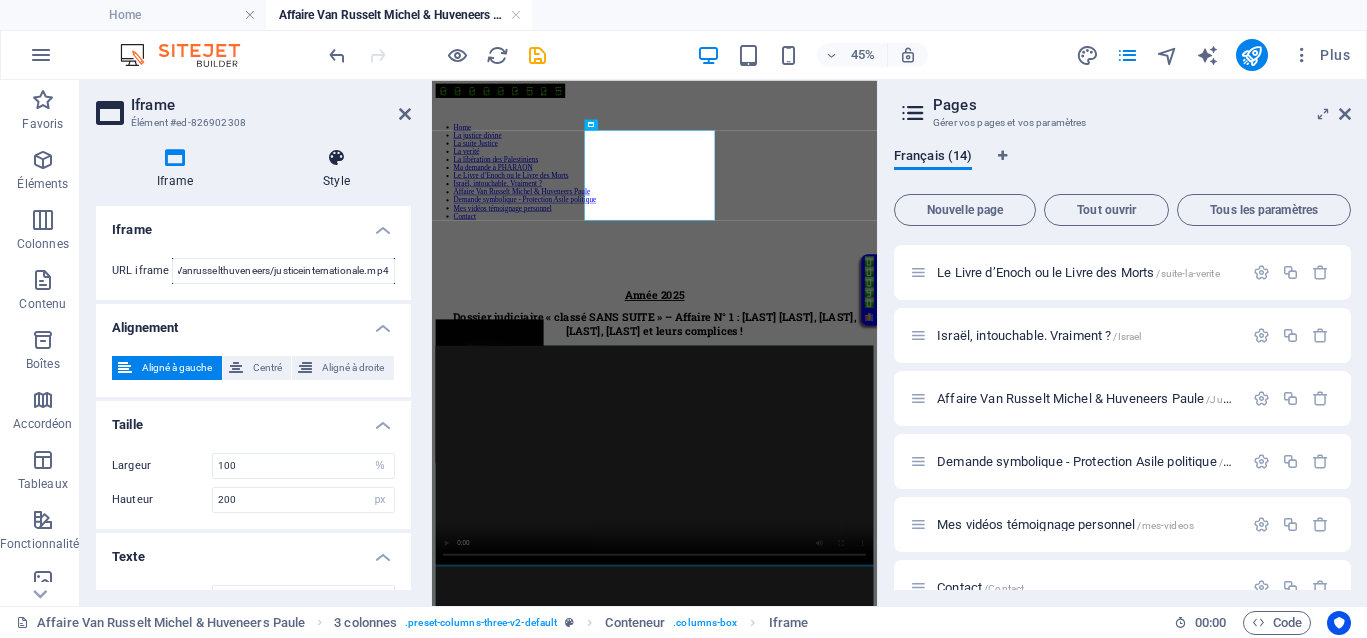 click at bounding box center (336, 158) 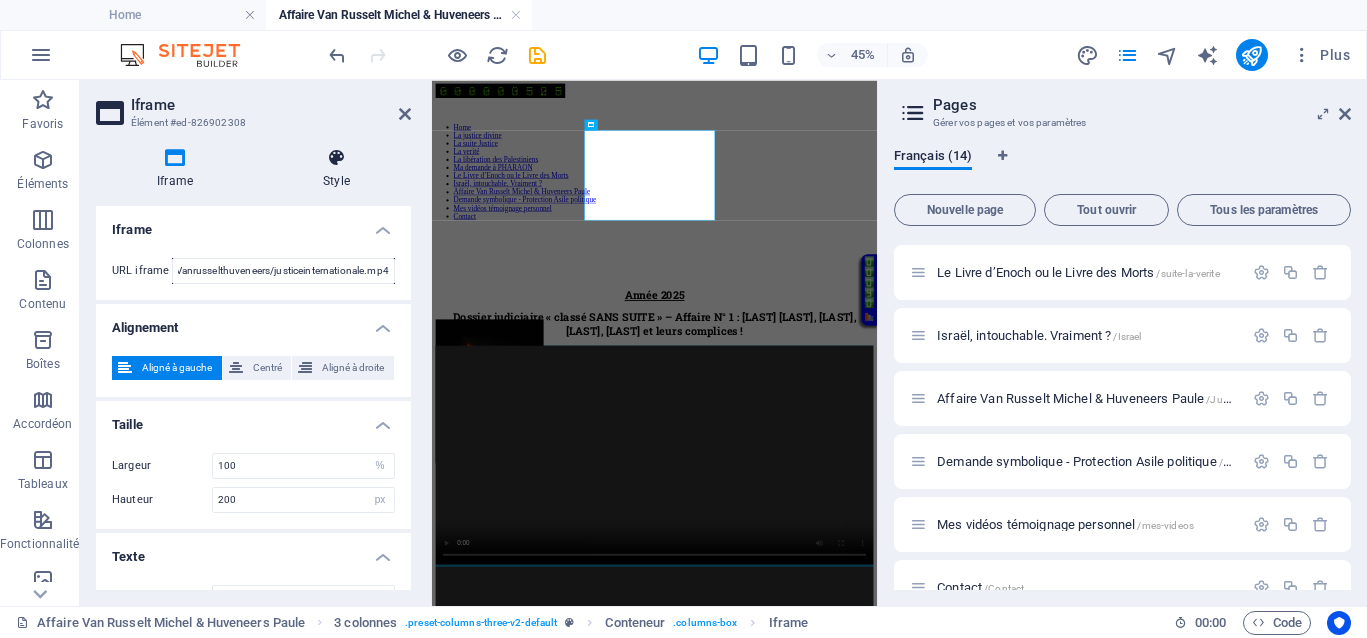 scroll, scrollTop: 0, scrollLeft: 0, axis: both 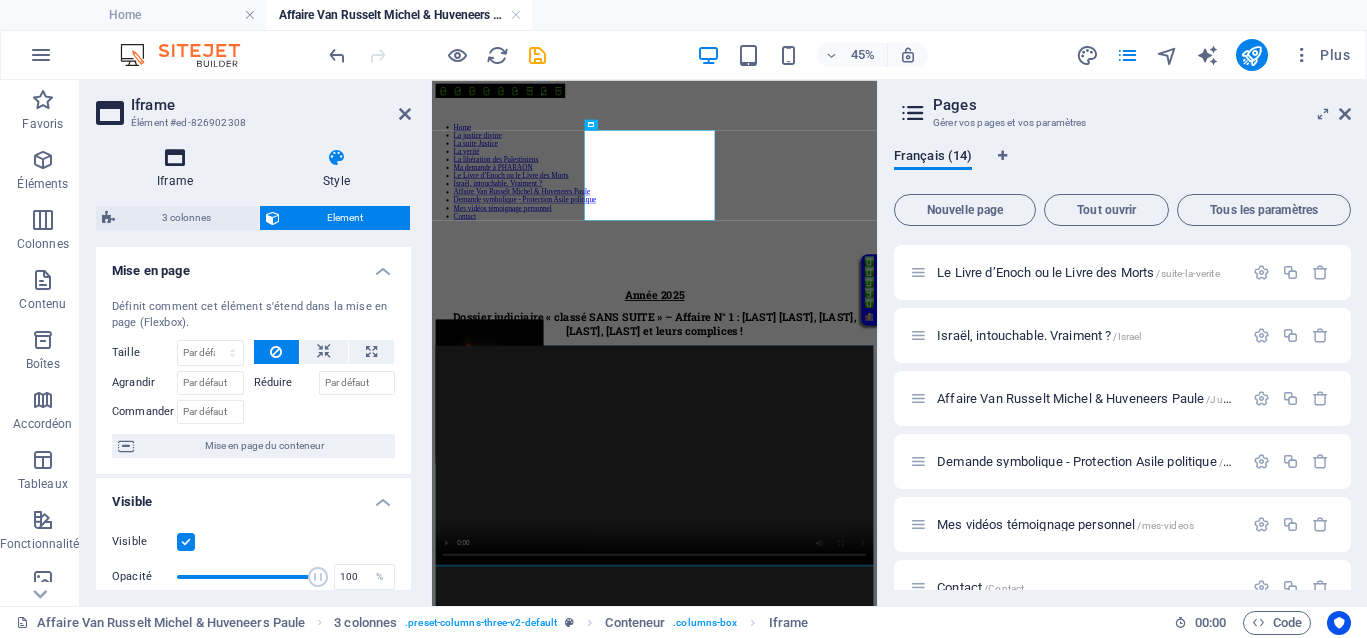 click at bounding box center [175, 158] 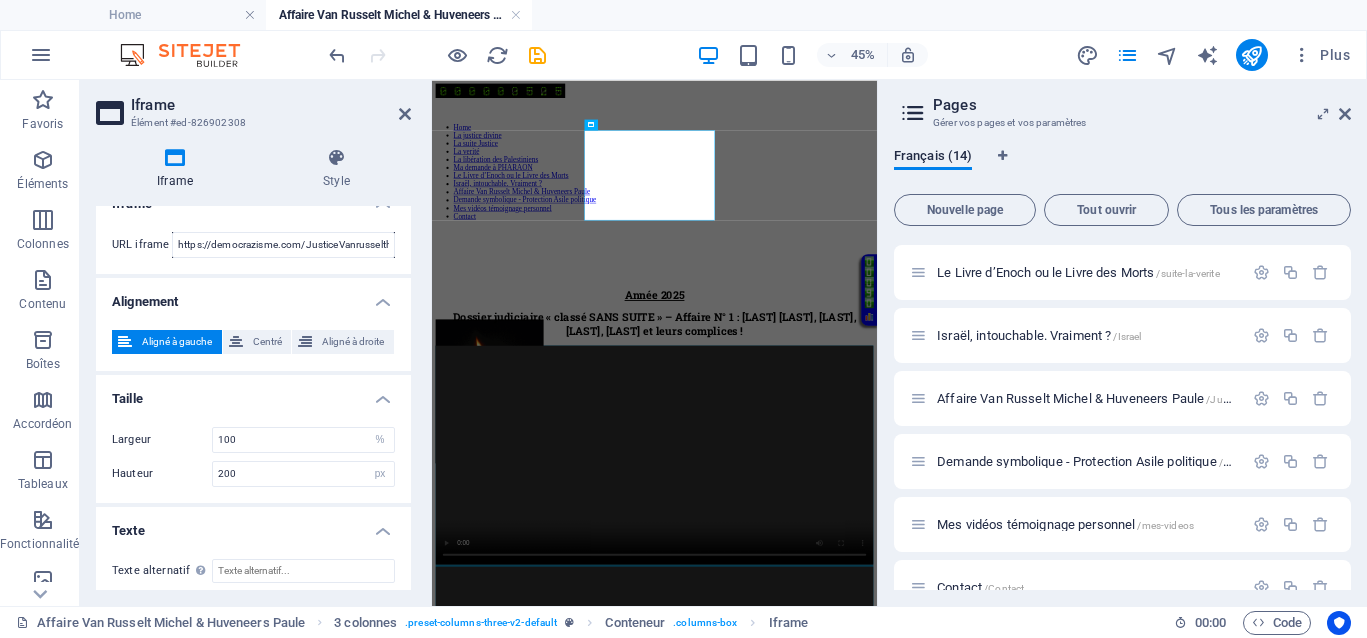 scroll, scrollTop: 35, scrollLeft: 0, axis: vertical 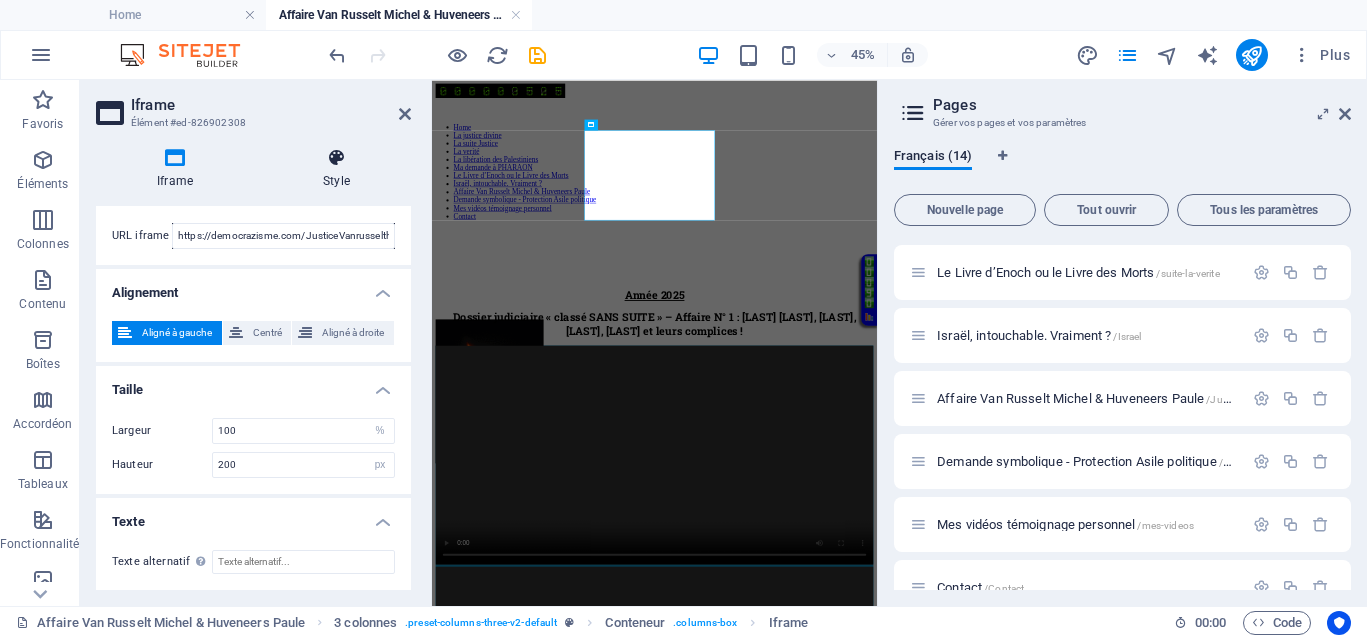 click at bounding box center (336, 158) 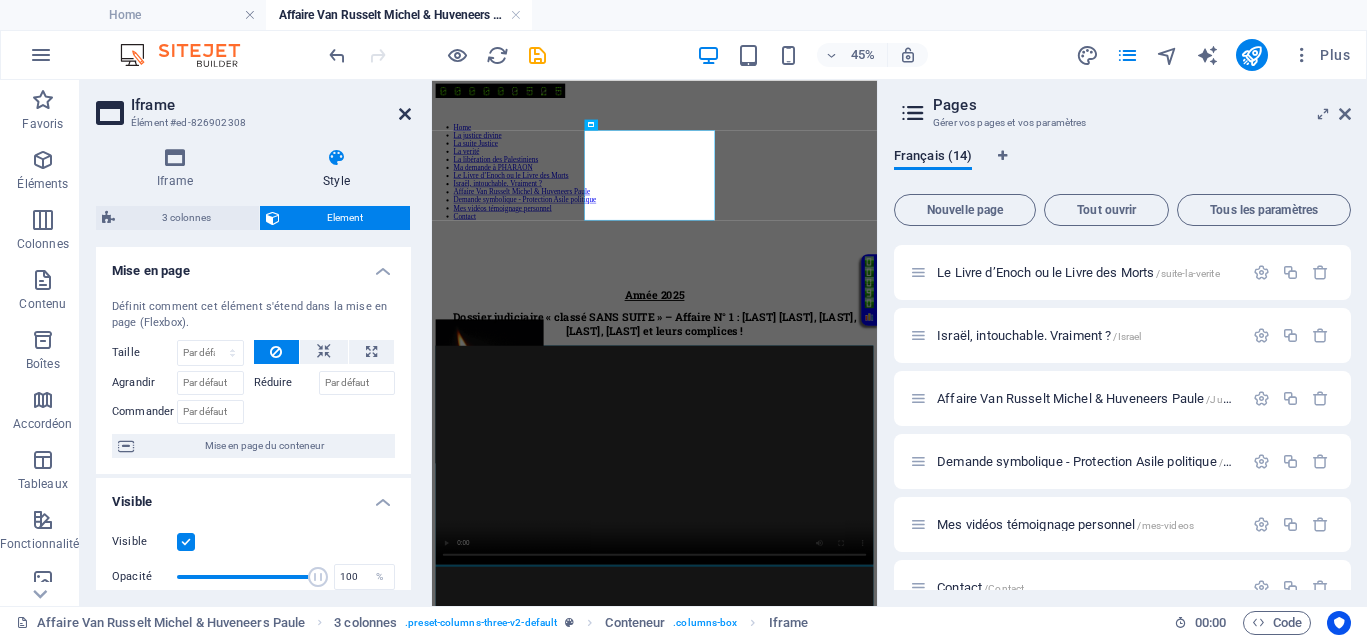 click at bounding box center [405, 114] 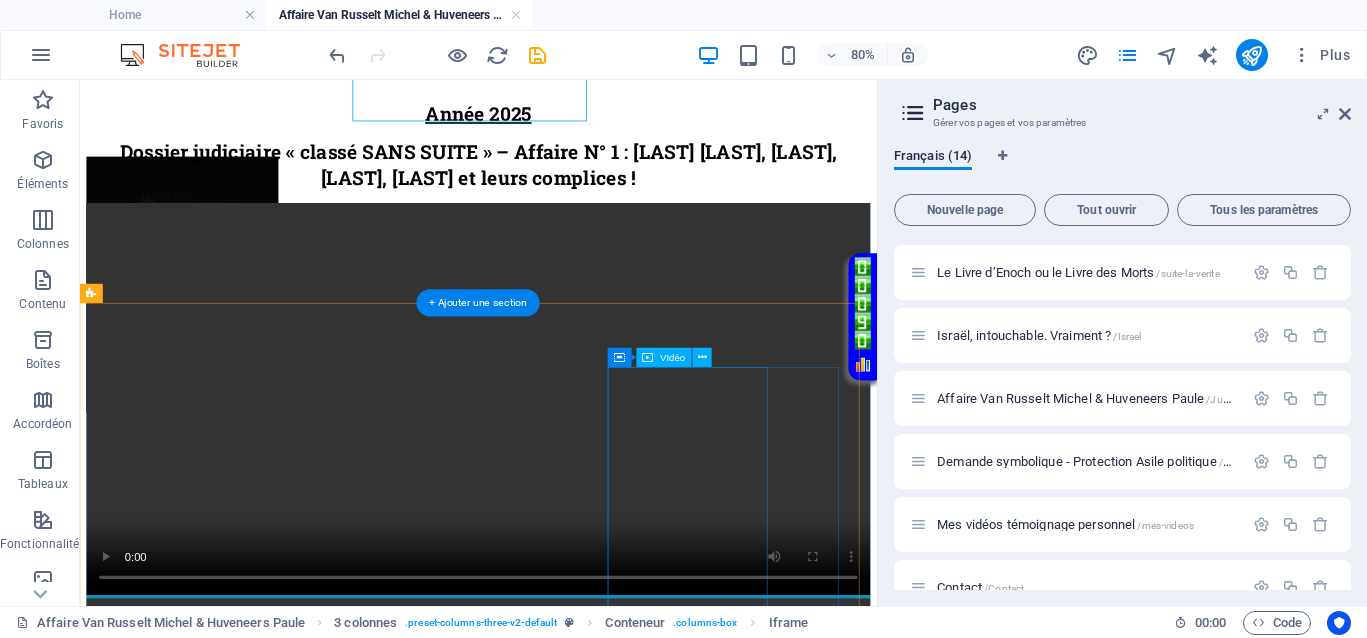 scroll, scrollTop: 625, scrollLeft: 0, axis: vertical 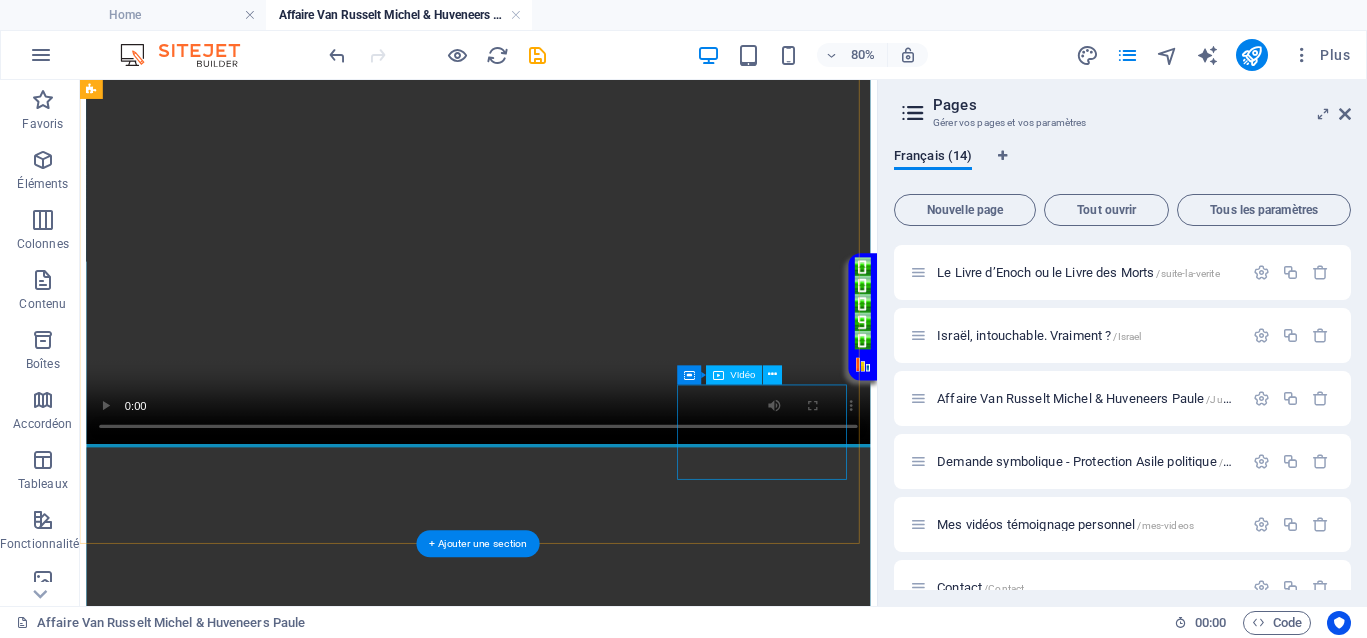 click at bounding box center [578, 3256] 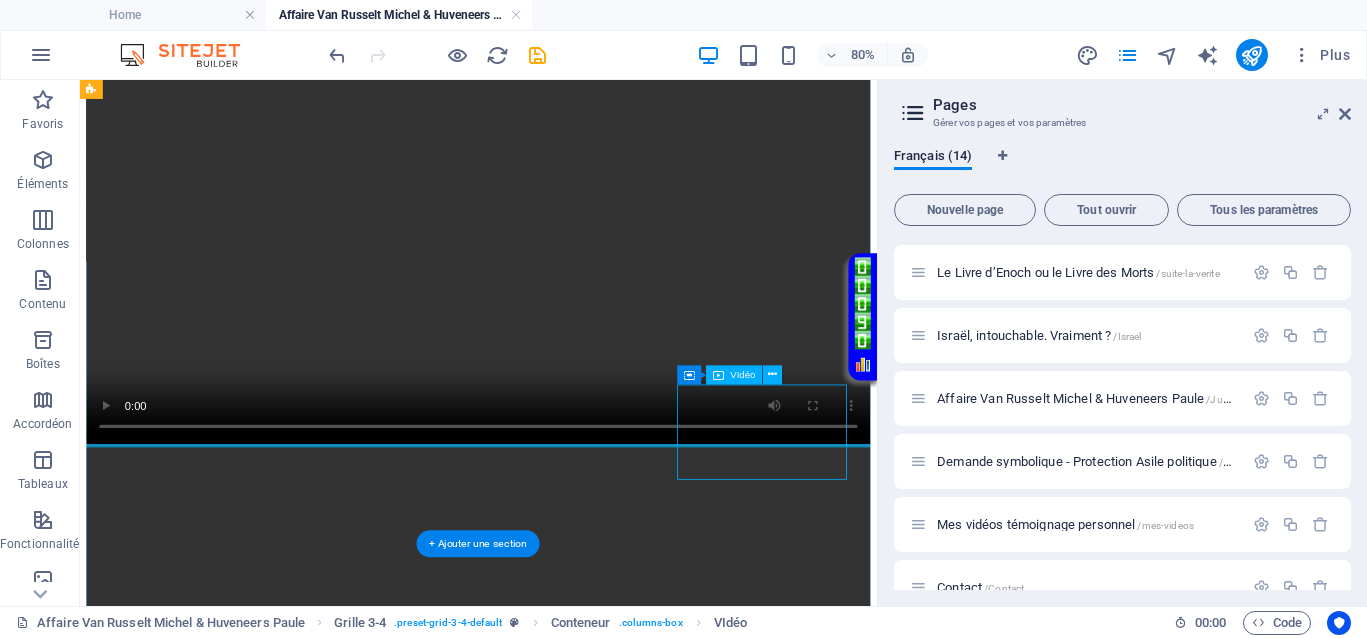 click at bounding box center [578, 3256] 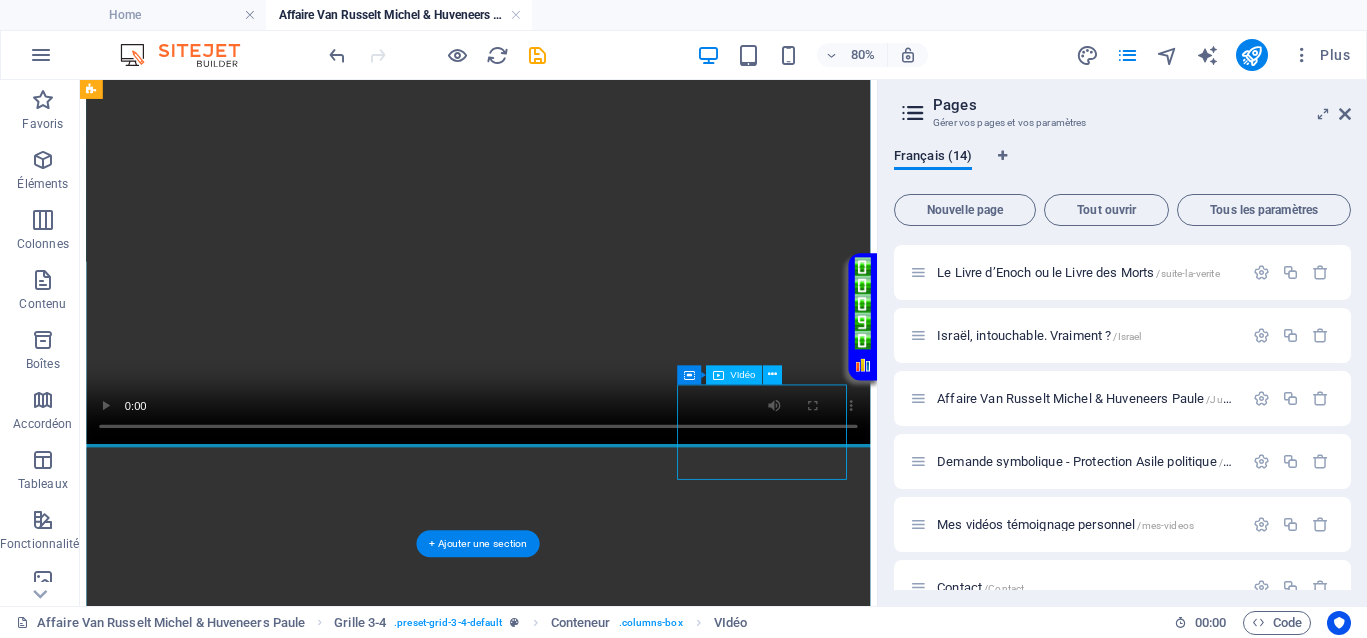 select on "%" 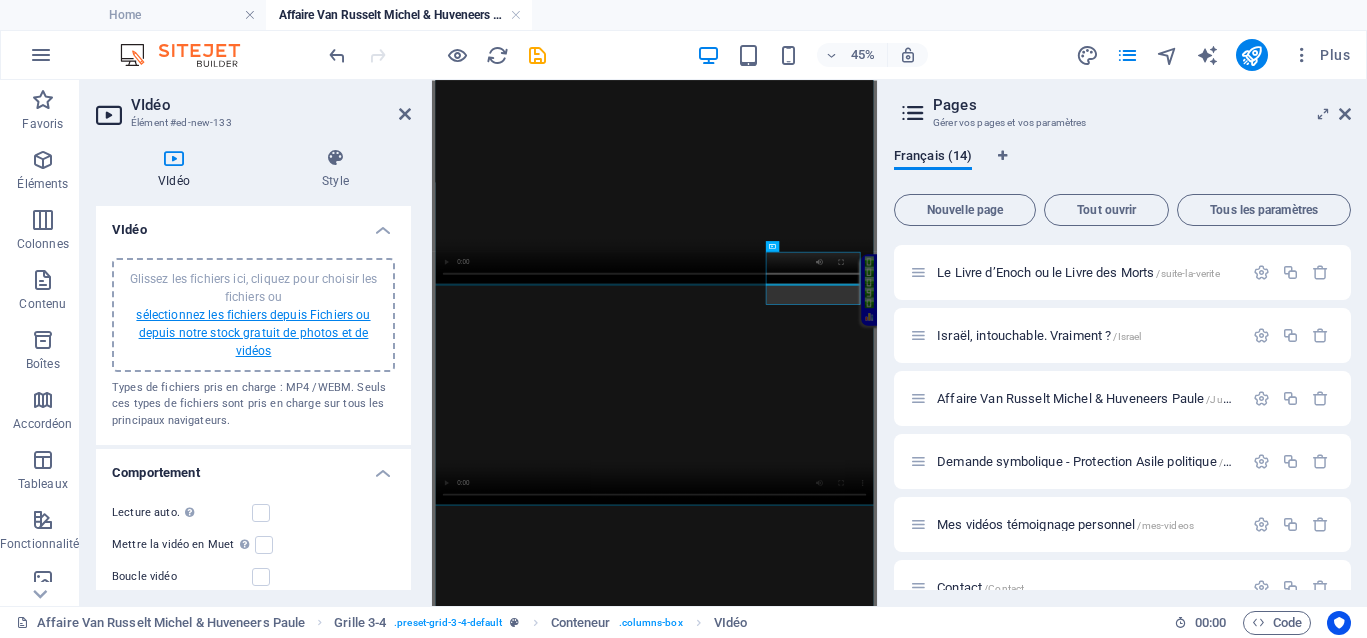 click on "sélectionnez les fichiers depuis Fichiers ou depuis notre stock gratuit de photos et de vidéos" at bounding box center [253, 333] 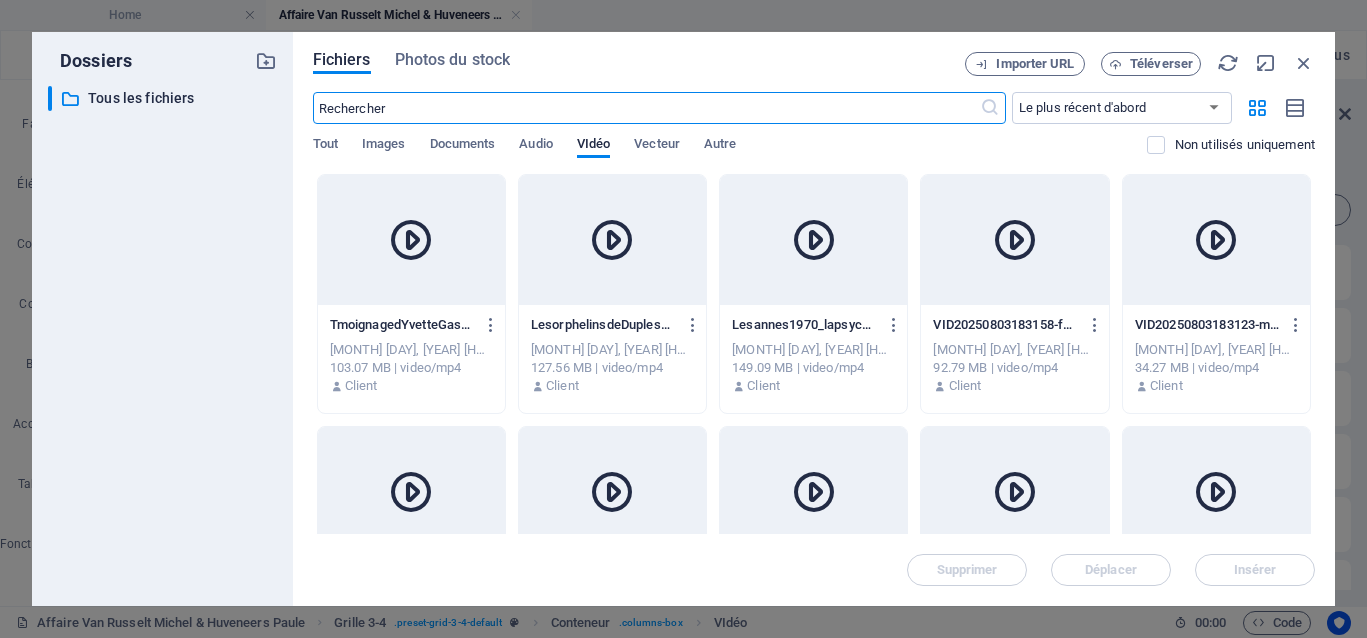 scroll, scrollTop: 2578, scrollLeft: 0, axis: vertical 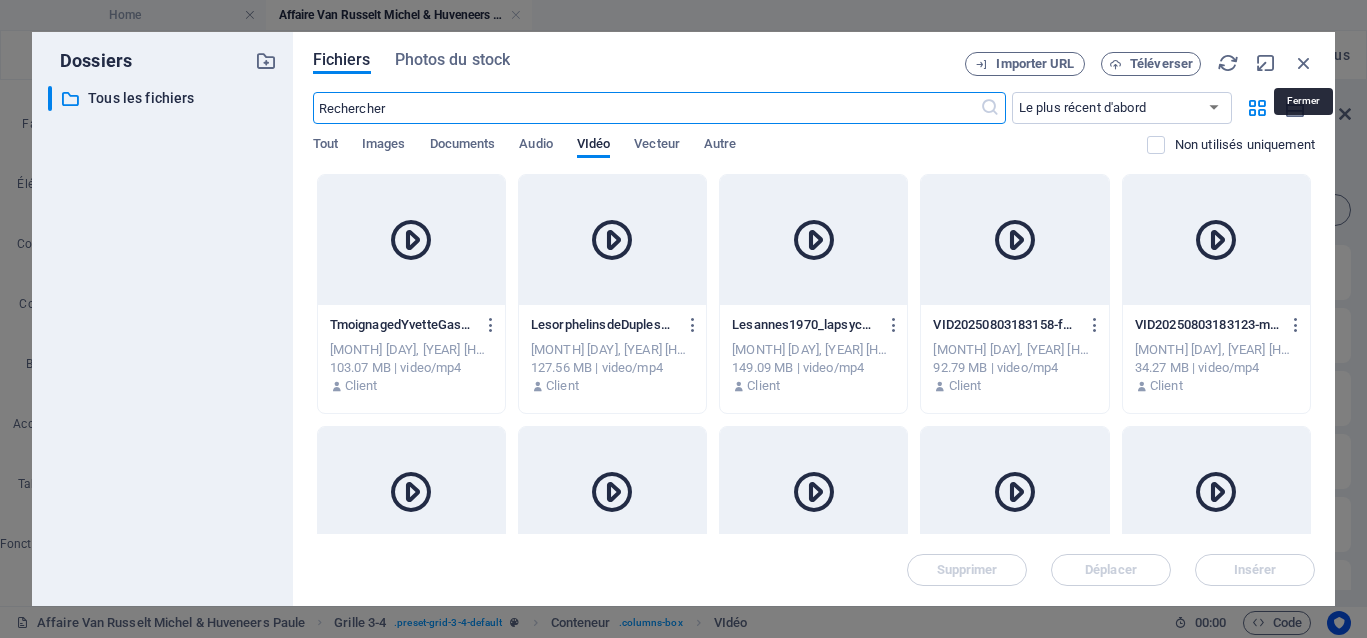 click at bounding box center (1304, 63) 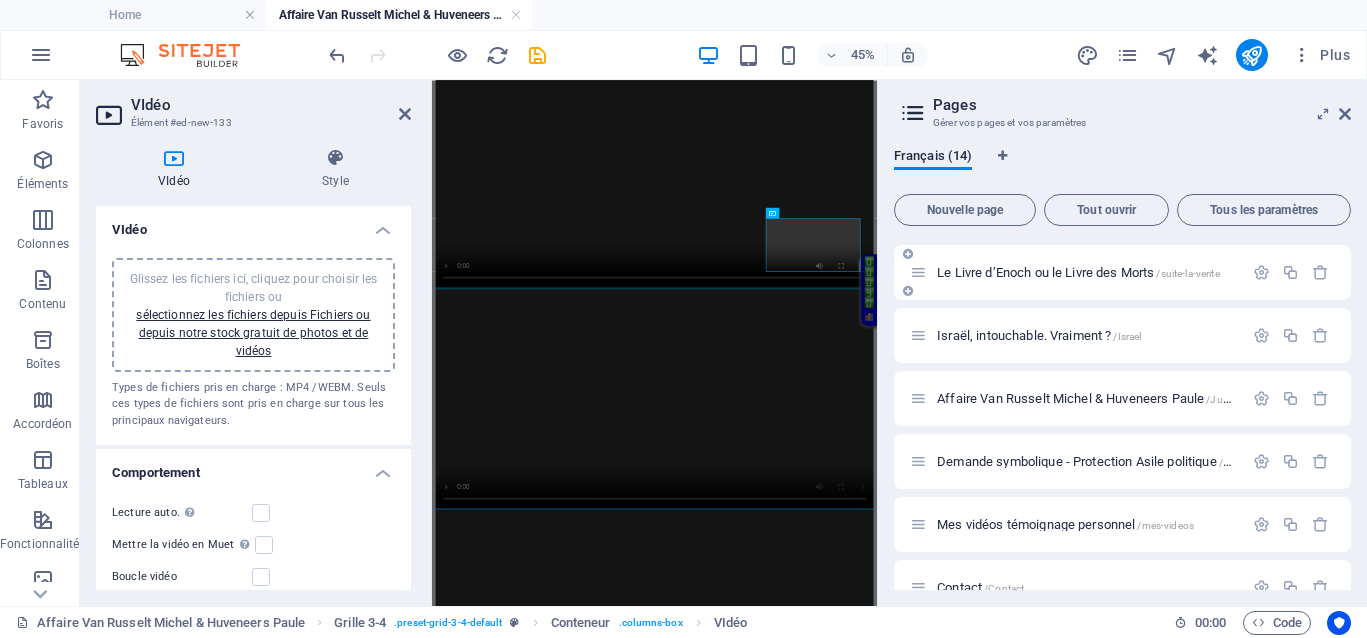 scroll, scrollTop: 699, scrollLeft: 0, axis: vertical 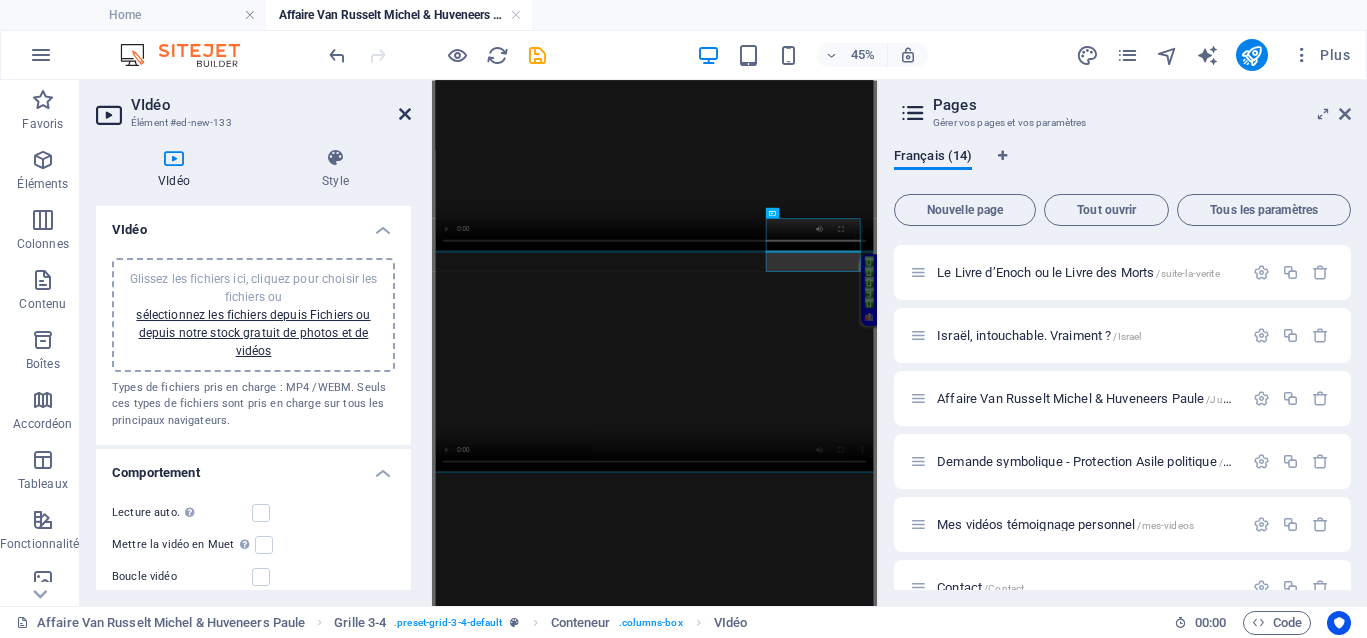 click at bounding box center [405, 114] 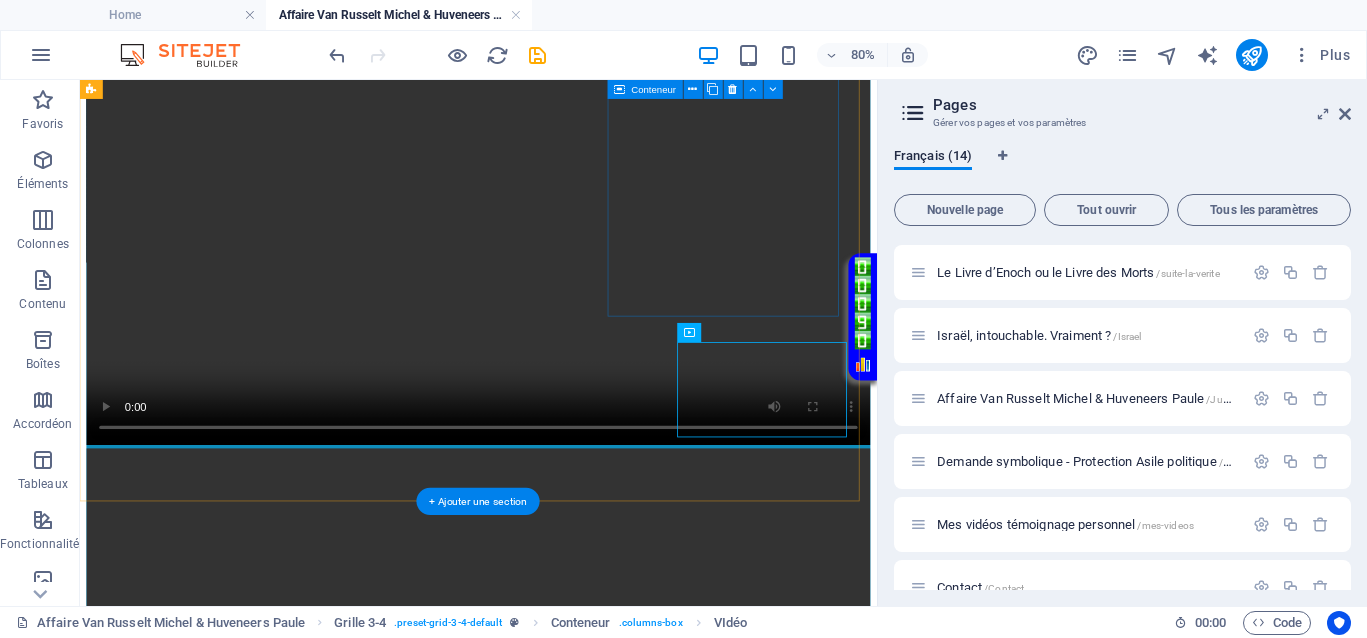 scroll, scrollTop: 574, scrollLeft: 0, axis: vertical 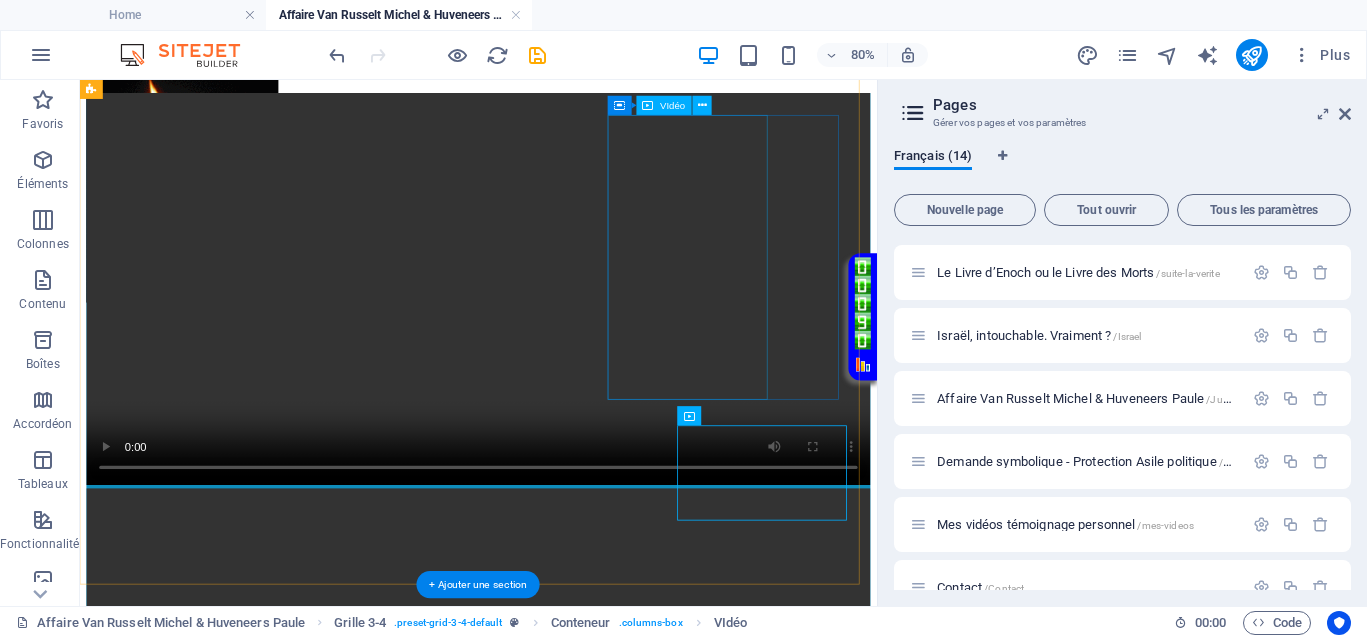 click at bounding box center [578, 1331] 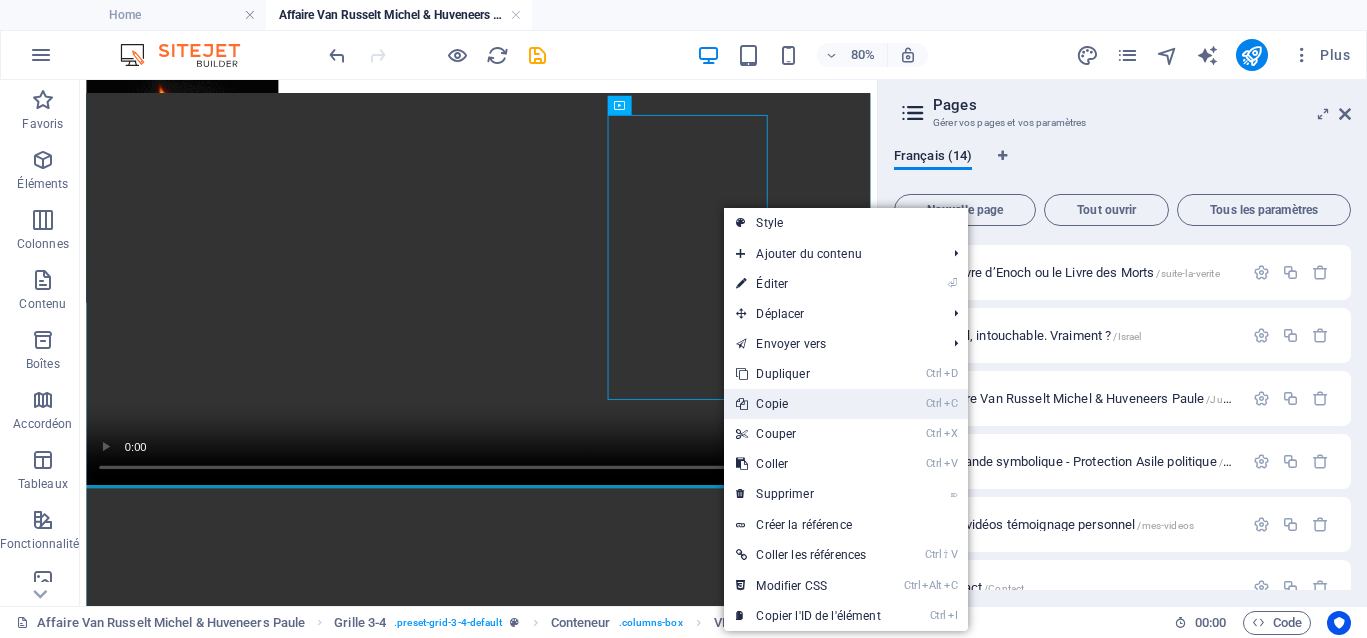 drag, startPoint x: 770, startPoint y: 396, endPoint x: 863, endPoint y: 390, distance: 93.193344 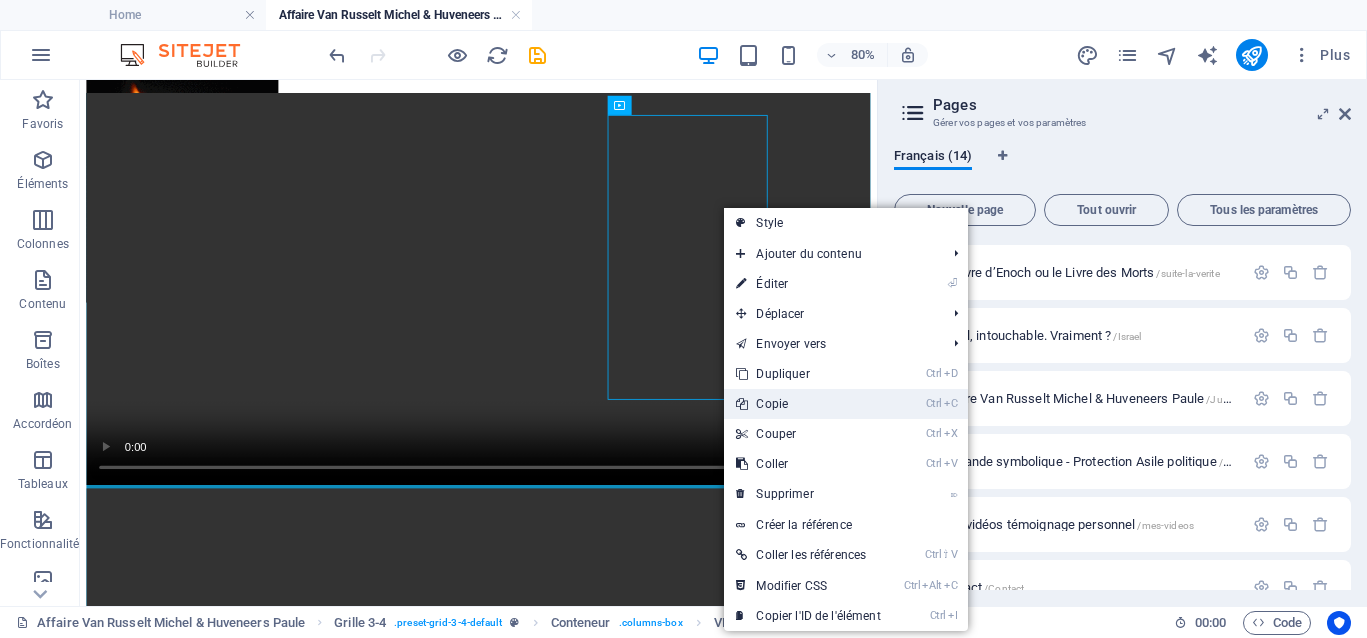 click on "Ctrl C  Copie" at bounding box center [808, 404] 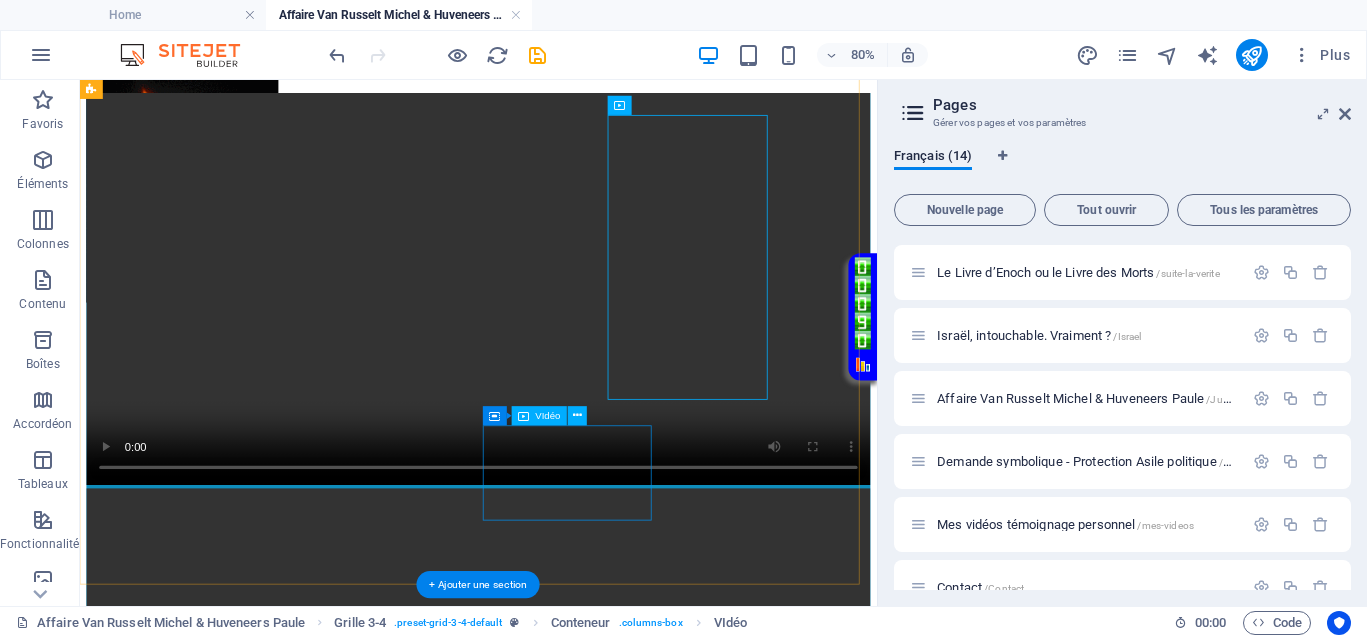 click at bounding box center [578, 2813] 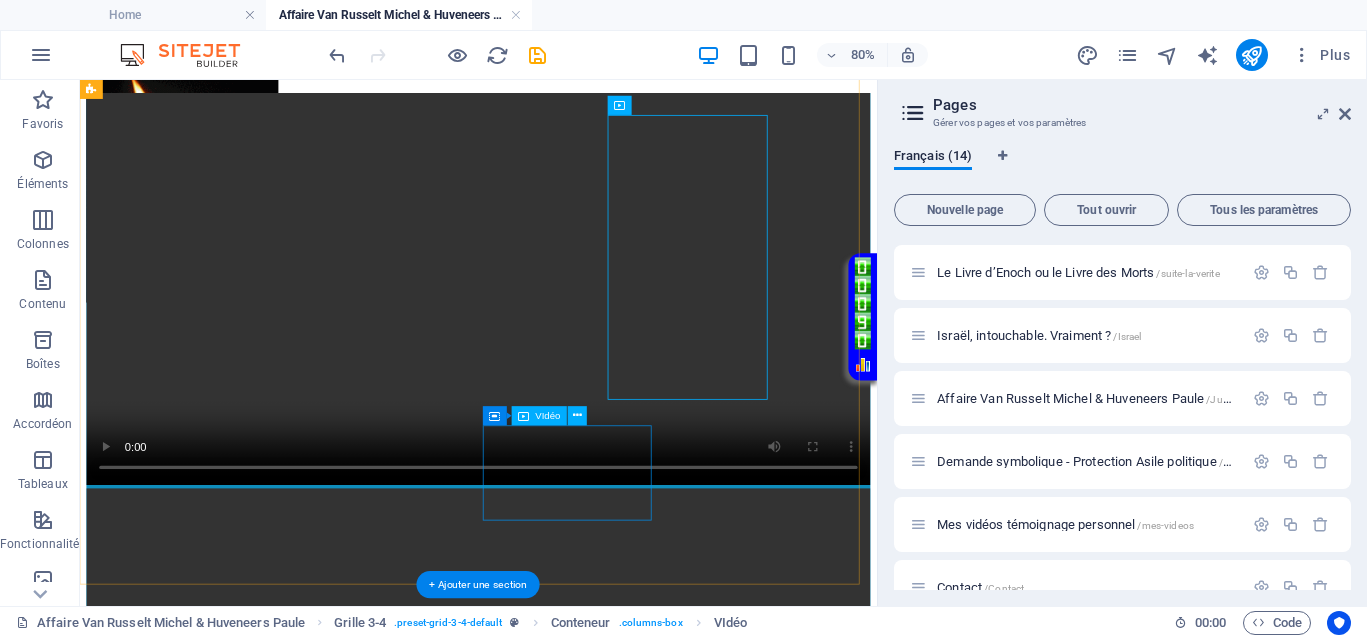 click at bounding box center [578, 2813] 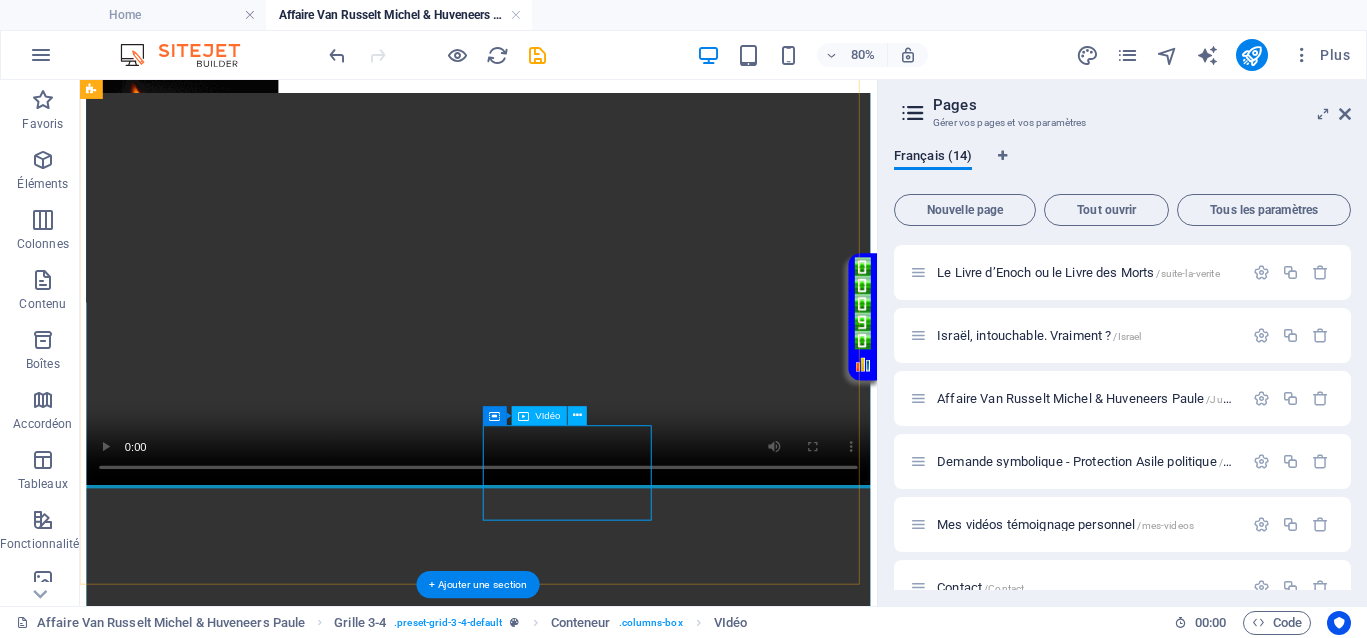 click at bounding box center (578, 2813) 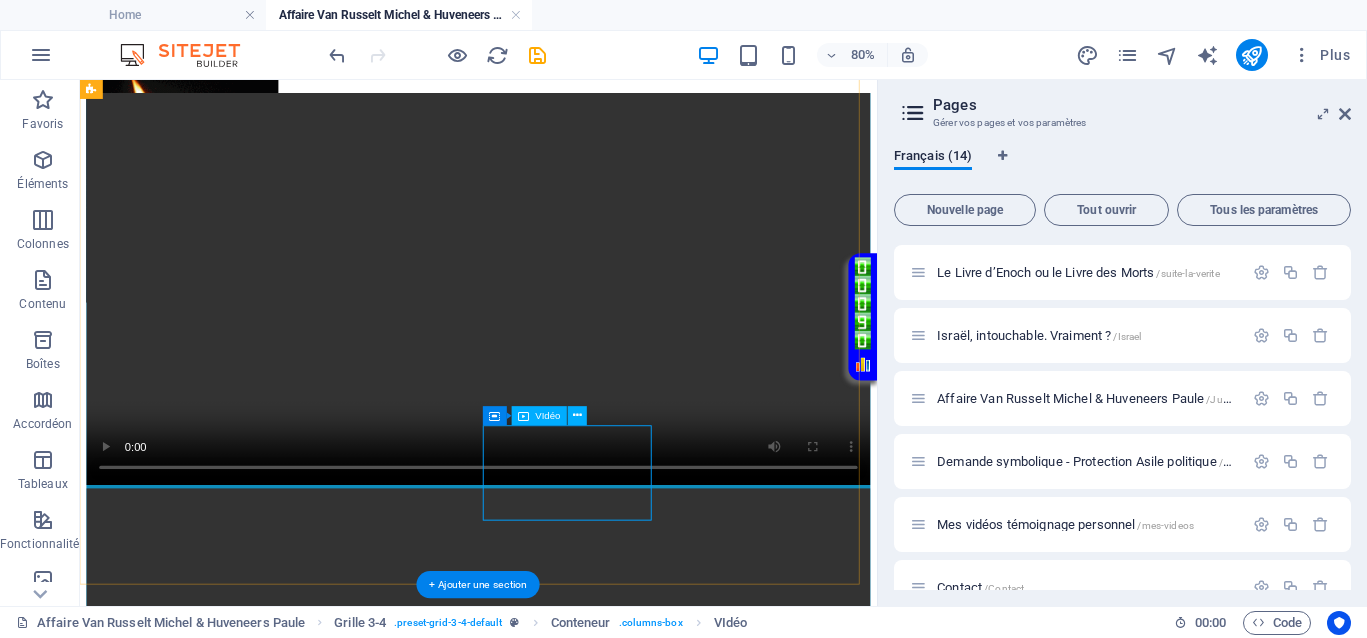 click at bounding box center (578, 2813) 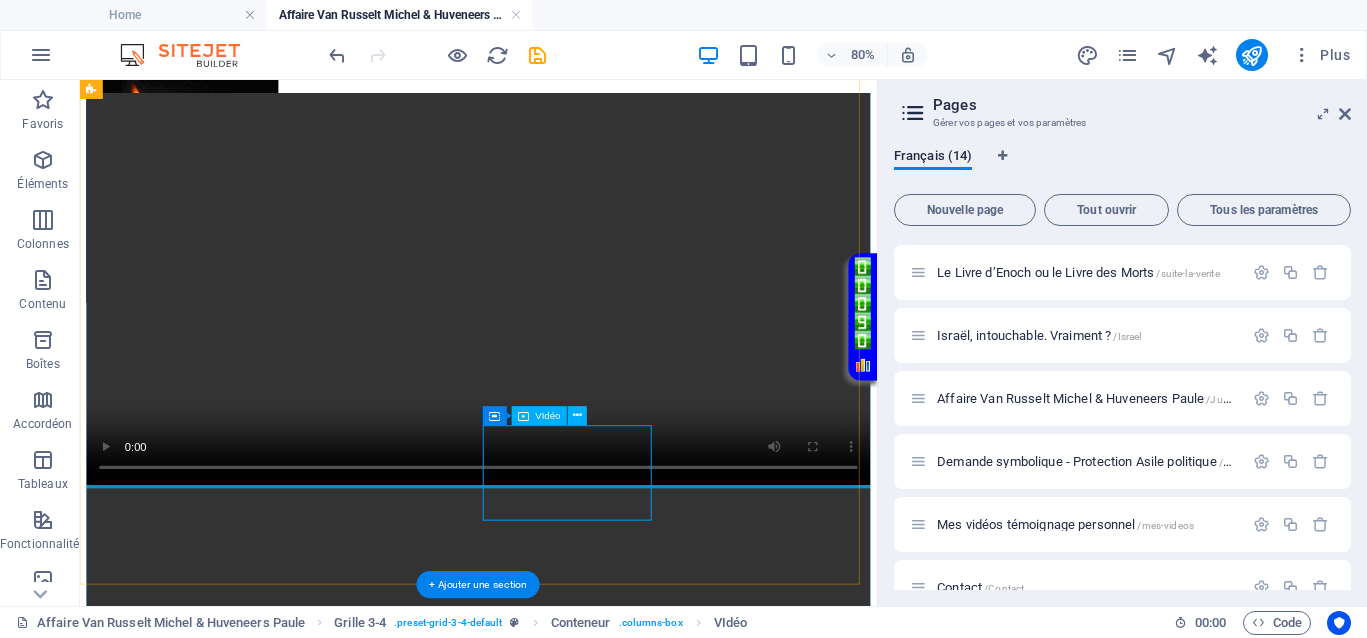 select on "%" 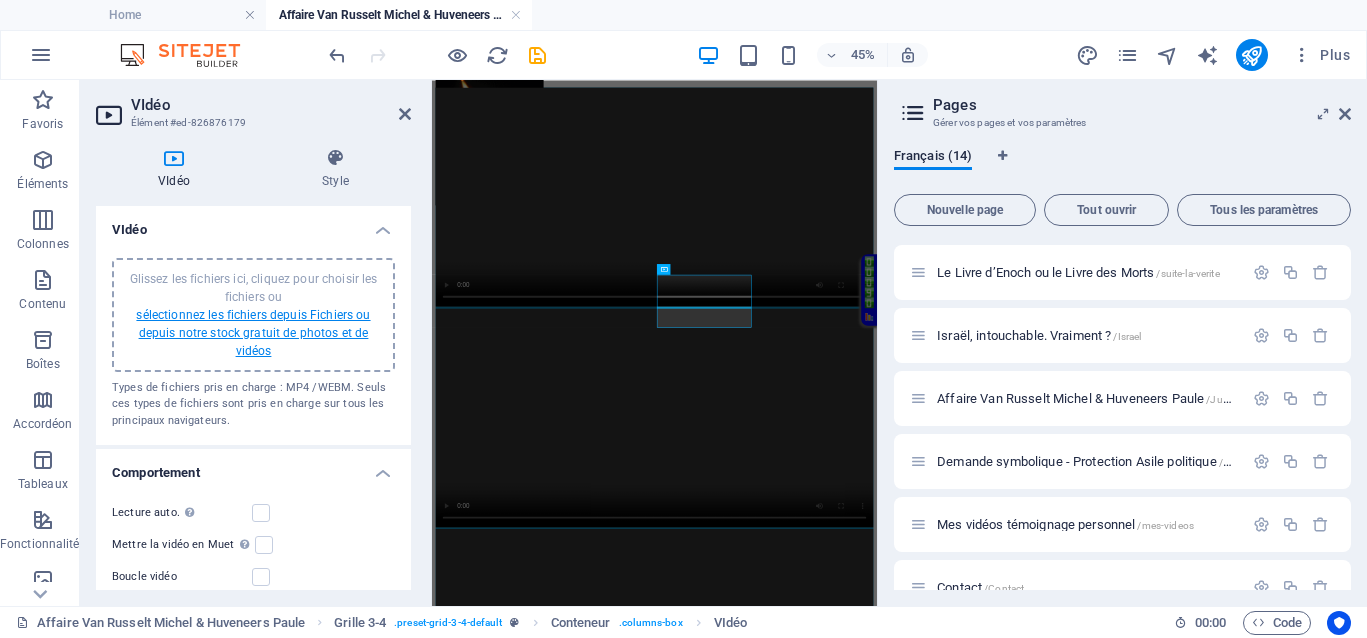 click on "sélectionnez les fichiers depuis Fichiers ou depuis notre stock gratuit de photos et de vidéos" at bounding box center [253, 333] 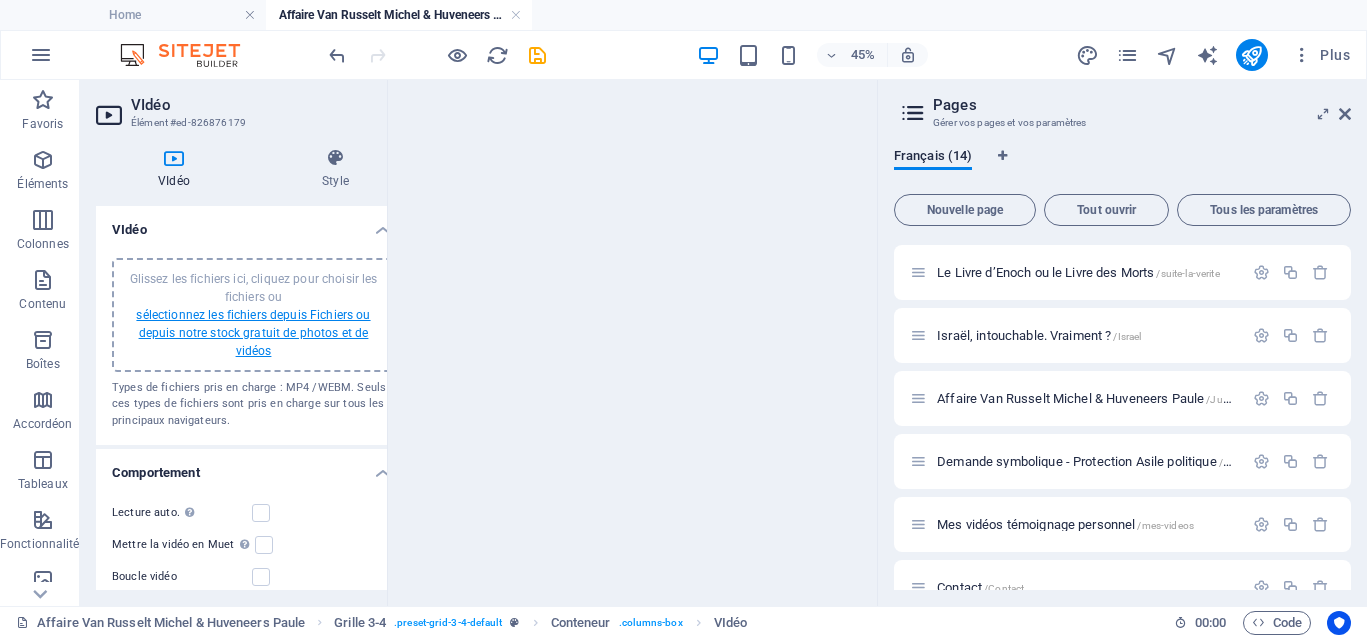scroll, scrollTop: 2514, scrollLeft: 0, axis: vertical 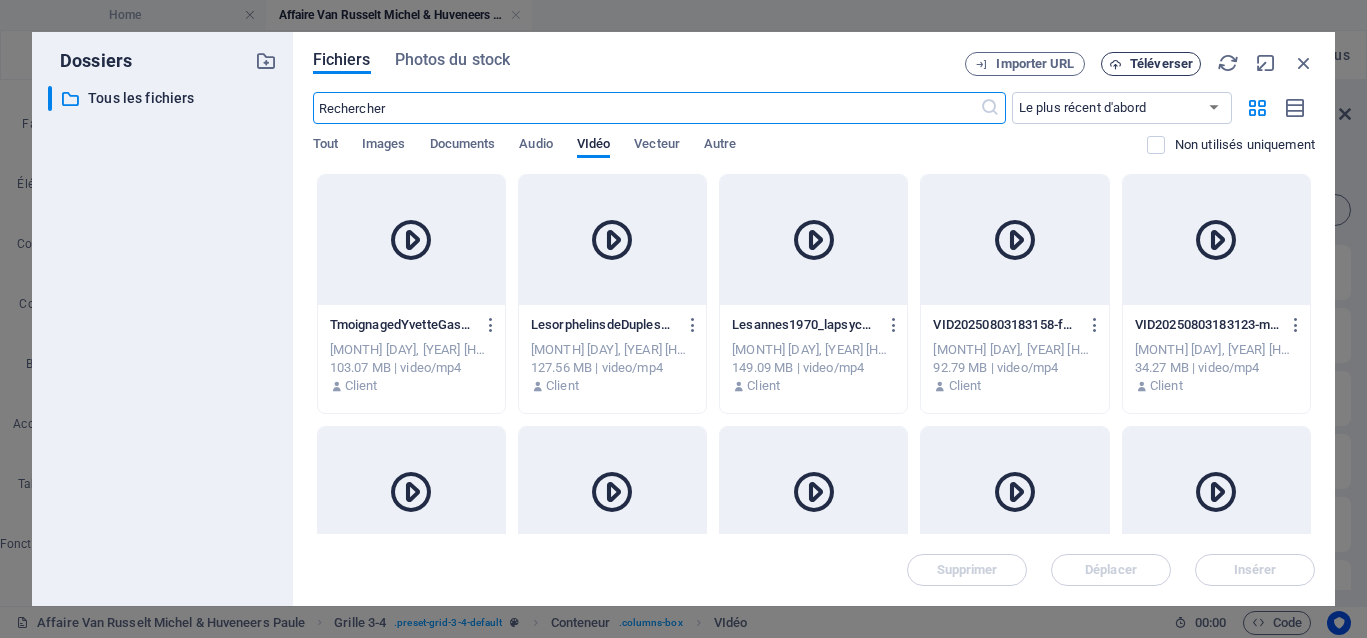 click on "Téléverser" at bounding box center [1161, 64] 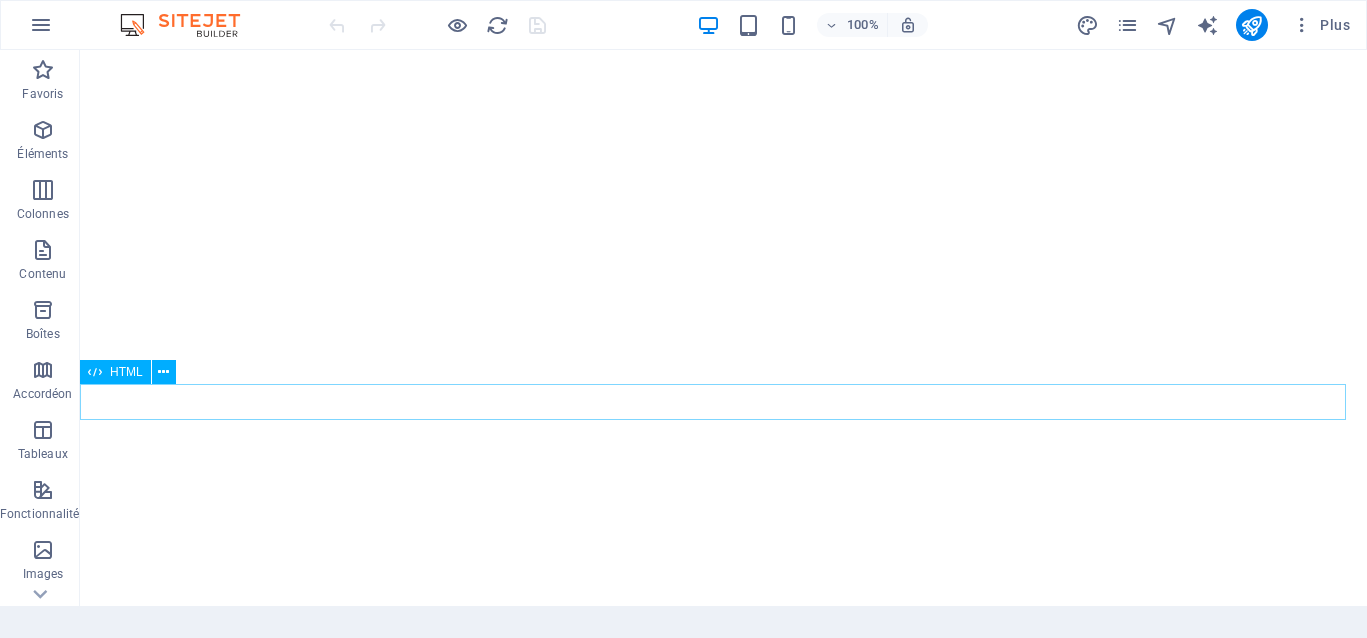 scroll, scrollTop: 0, scrollLeft: 0, axis: both 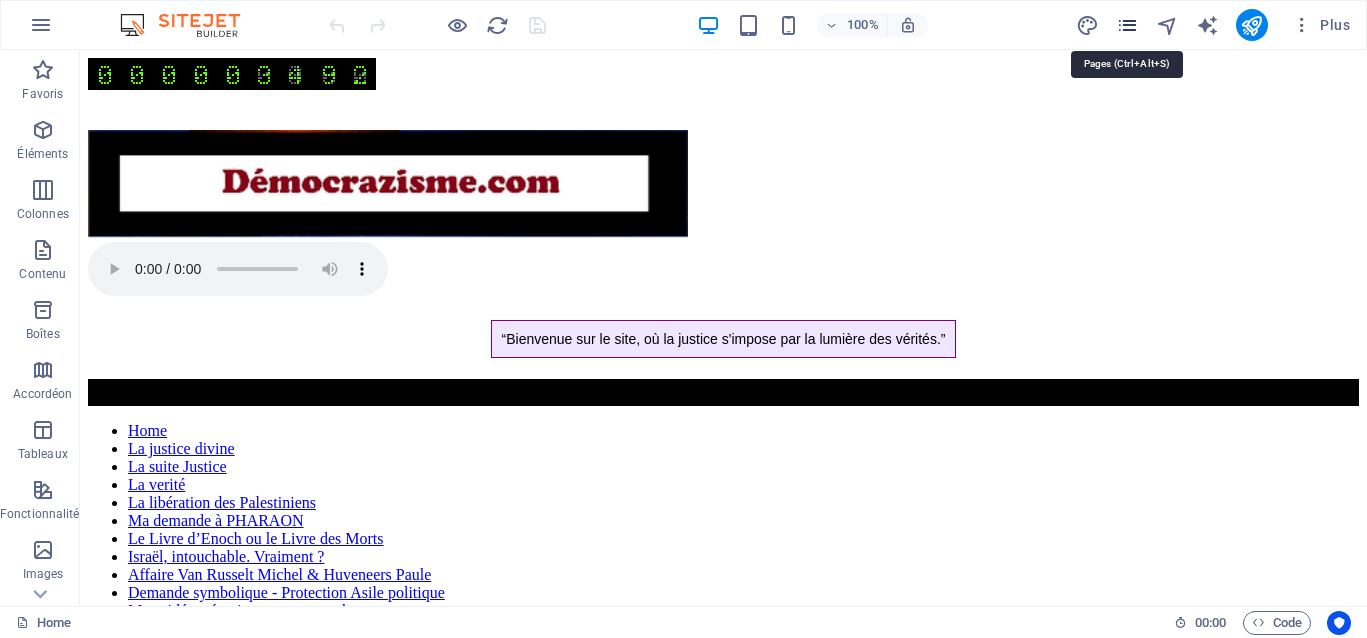 click at bounding box center (1127, 25) 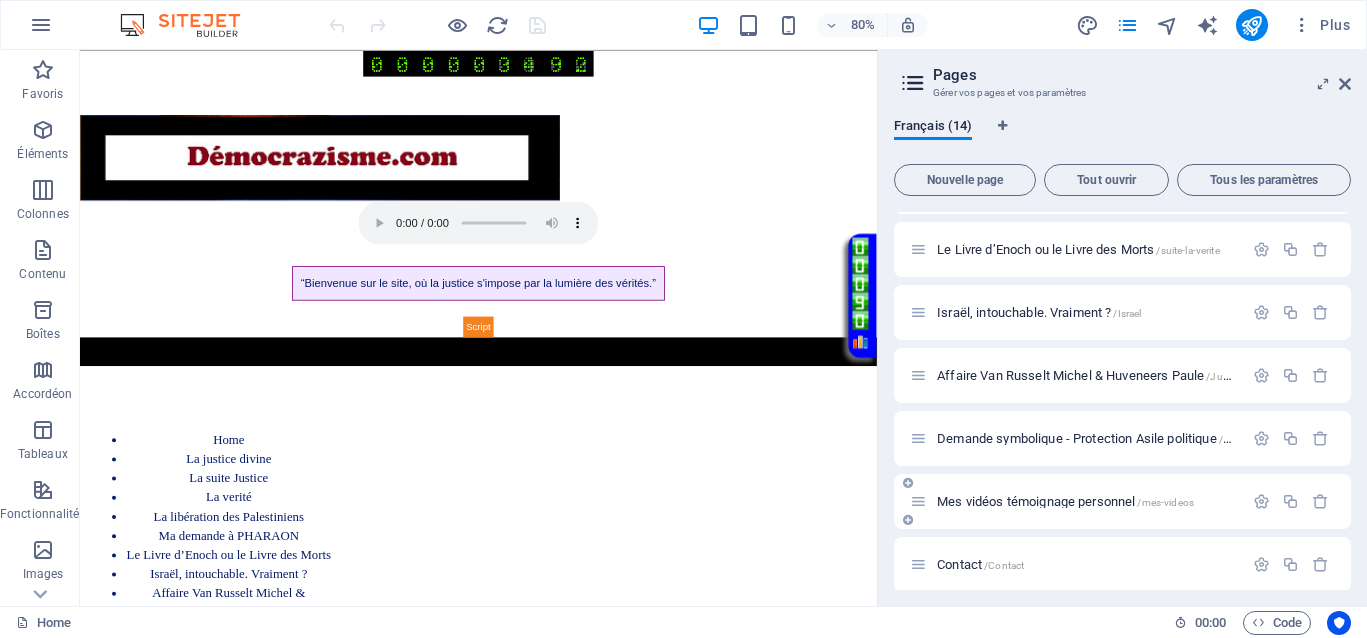 scroll, scrollTop: 375, scrollLeft: 0, axis: vertical 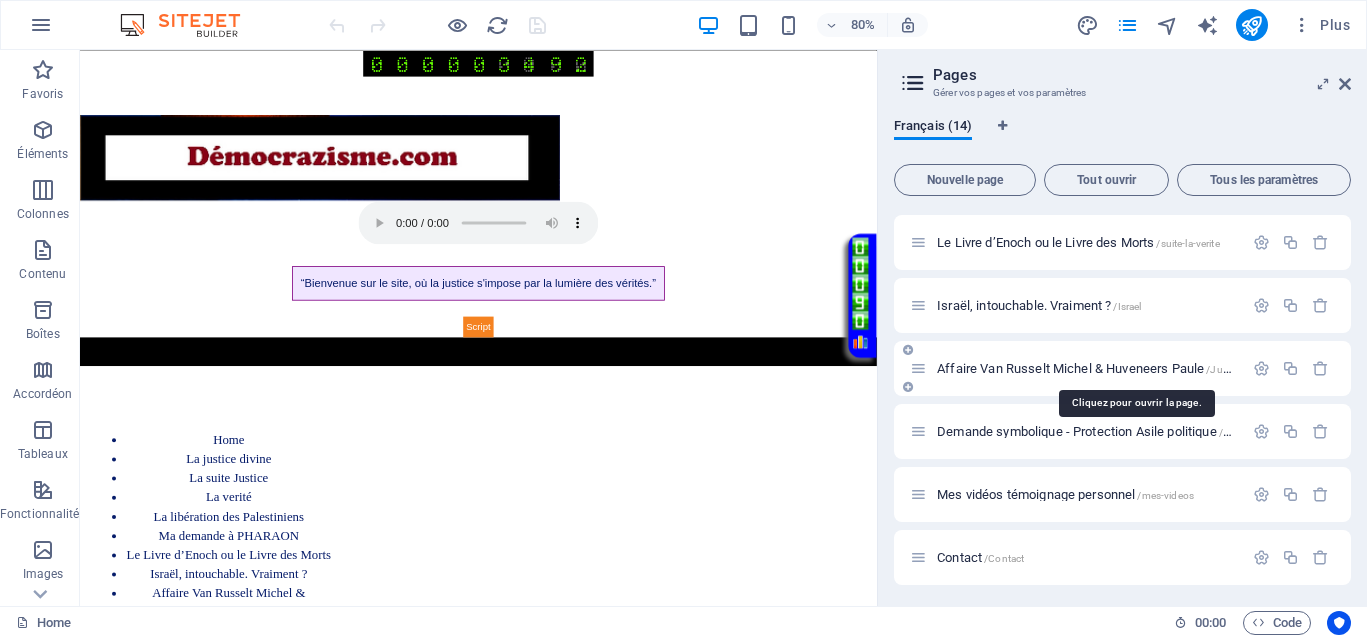 click on "Affaire Van Russelt Michel & Huveneers Paule /JusticeVanrusselthuveneers" at bounding box center [1137, 368] 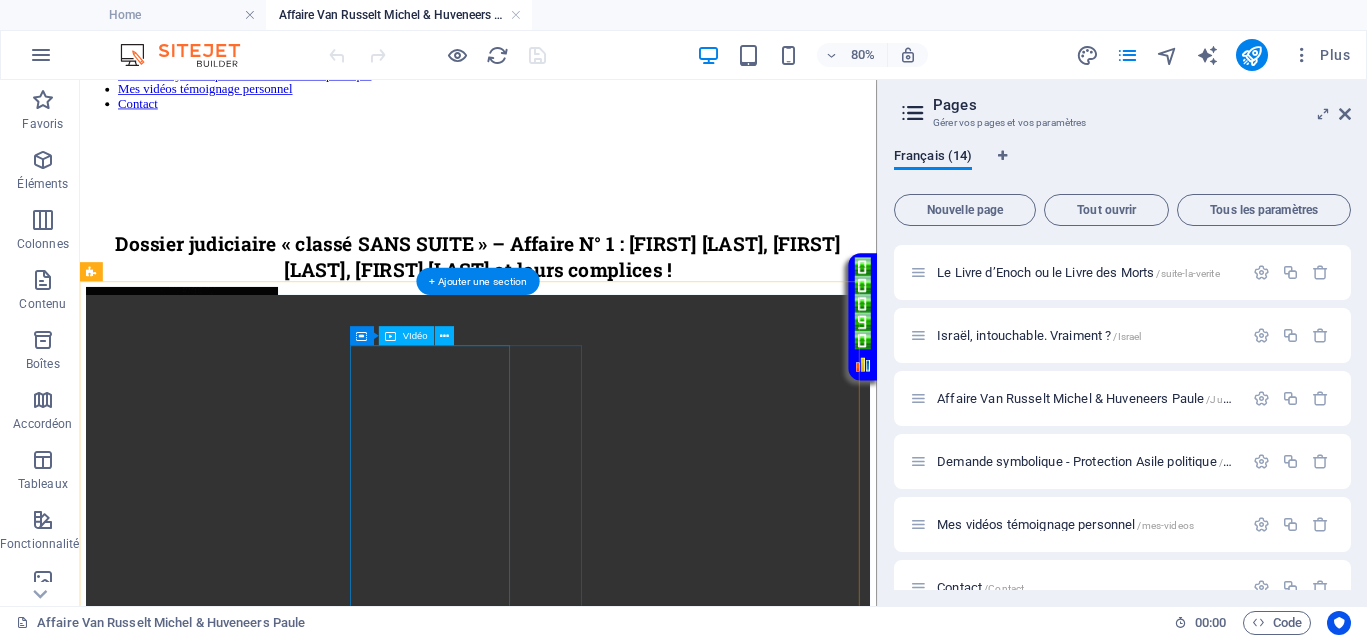 scroll, scrollTop: 250, scrollLeft: 0, axis: vertical 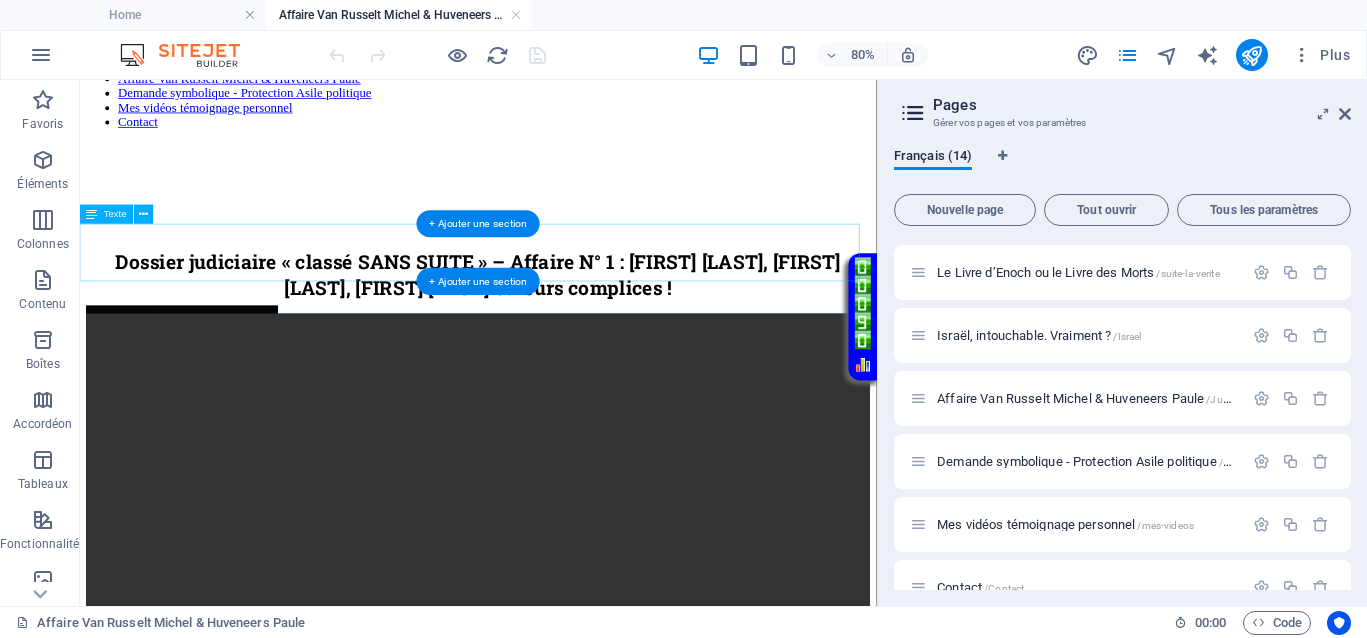 click on "Dossier judiciaire « classé SANS SUITE » – Affaire N° 1 : [FIRST] [LAST], [FIRST] [LAST], [FIRST] [LAST] et leurs complices !" at bounding box center (578, 324) 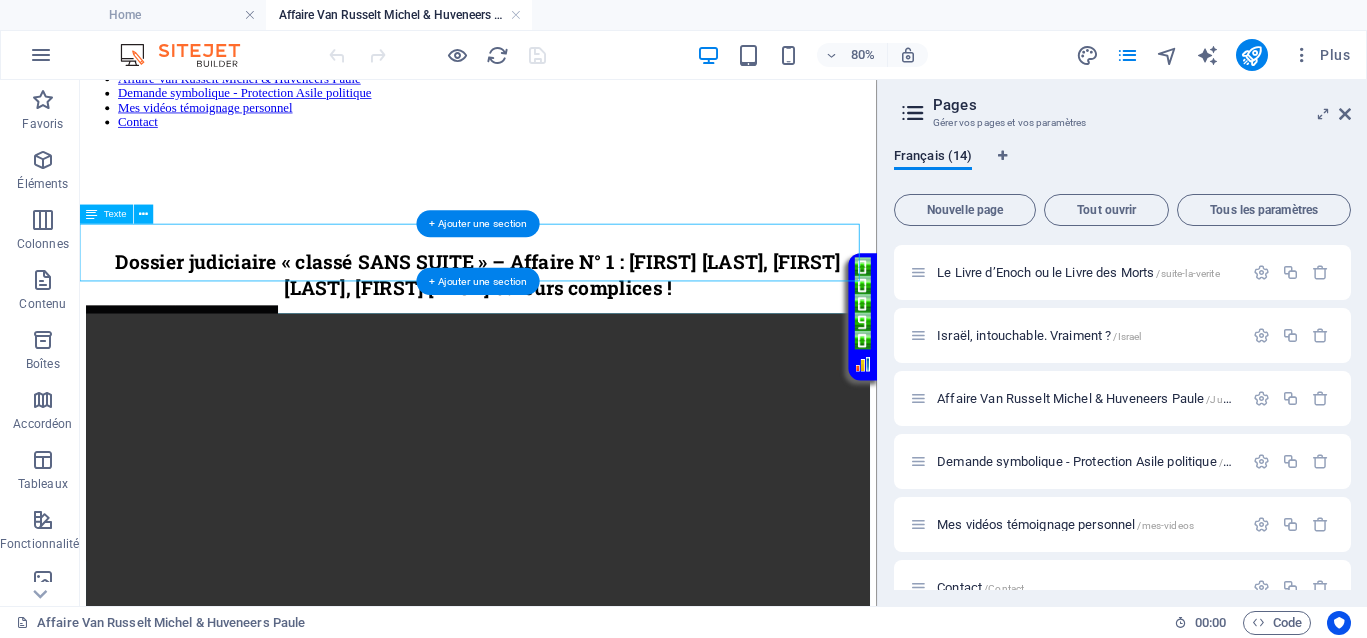 drag, startPoint x: 477, startPoint y: 273, endPoint x: 504, endPoint y: 314, distance: 49.09175 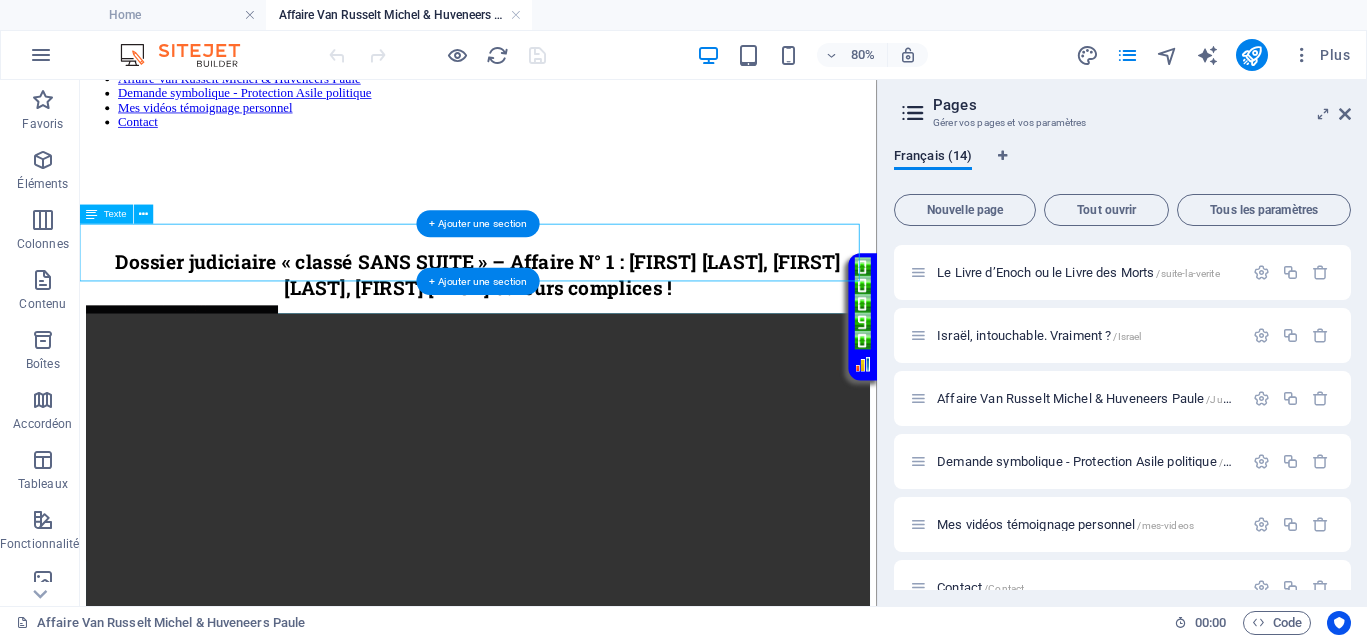 click on "Dossier judiciaire « classé SANS SUITE » – Affaire N° 1 : [FIRST] [LAST], [FIRST] [LAST], [FIRST] [LAST] et leurs complices !" at bounding box center [578, 324] 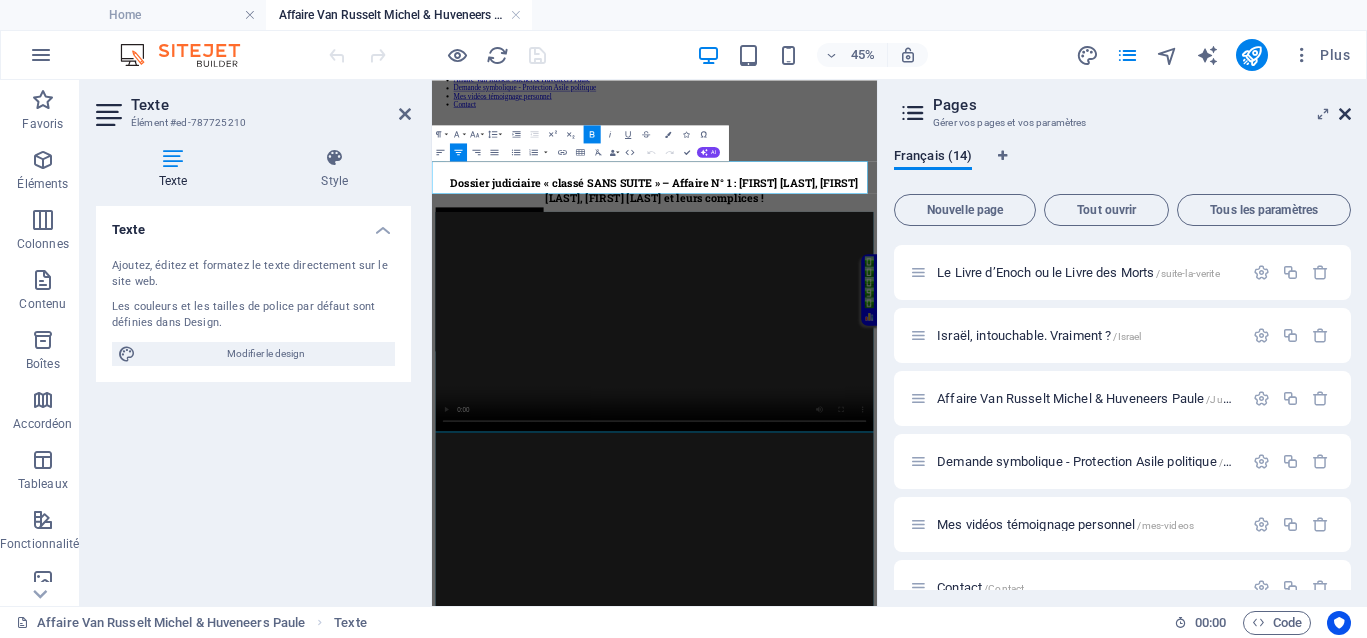drag, startPoint x: 1346, startPoint y: 109, endPoint x: 427, endPoint y: 92, distance: 919.1572 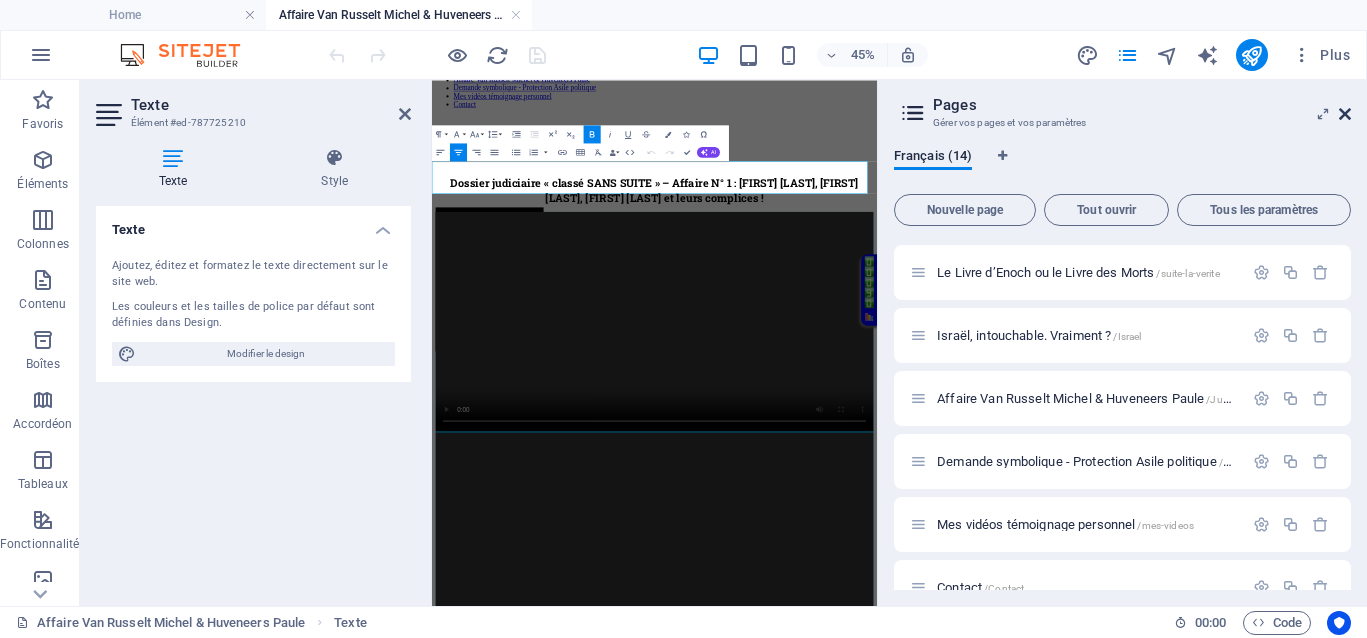 click at bounding box center [1345, 114] 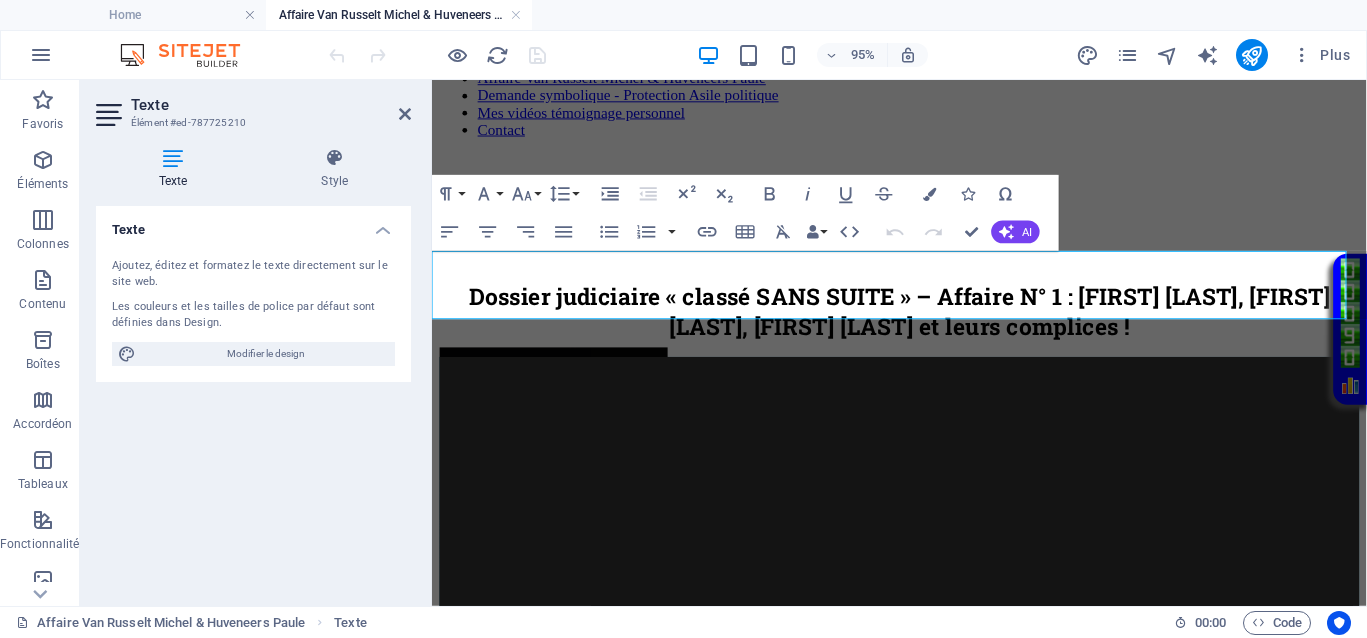 click on "Dossier judiciaire « classé SANS SUITE » – Affaire N° 1 : [FIRST] [LAST], [FIRST] [LAST], [FIRST] [LAST] et leurs complices !" at bounding box center (924, 324) 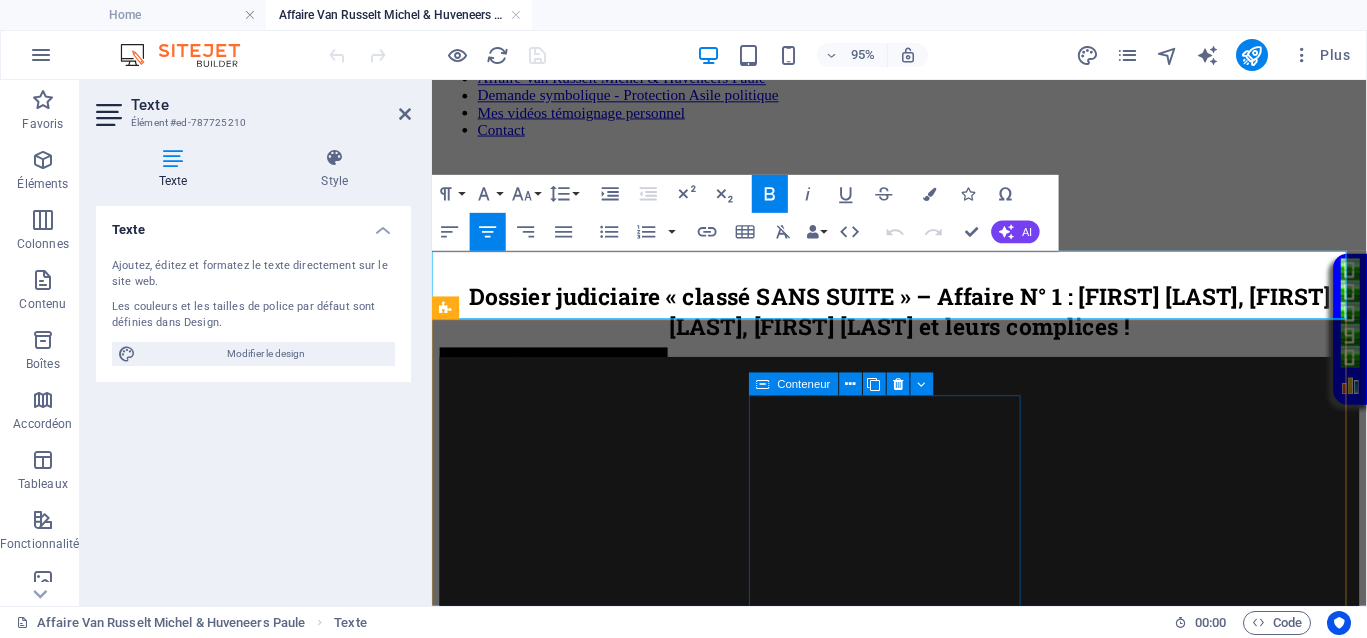 type 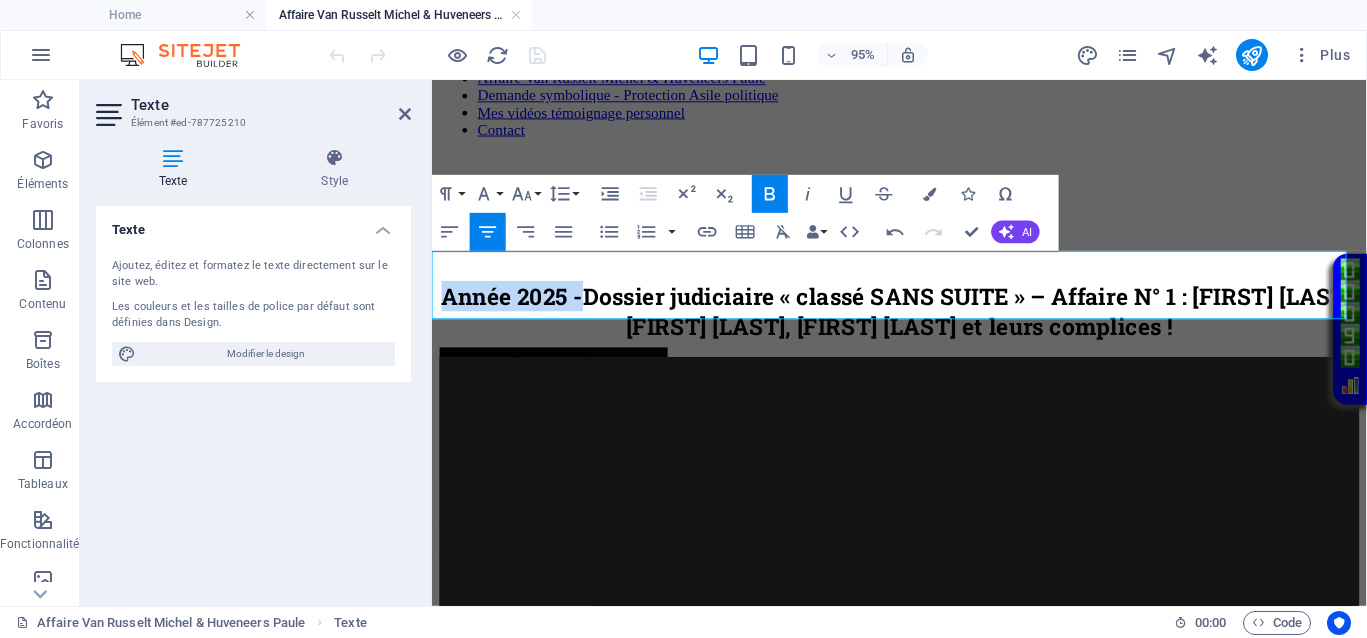 drag, startPoint x: 594, startPoint y: 272, endPoint x: 453, endPoint y: 276, distance: 141.05673 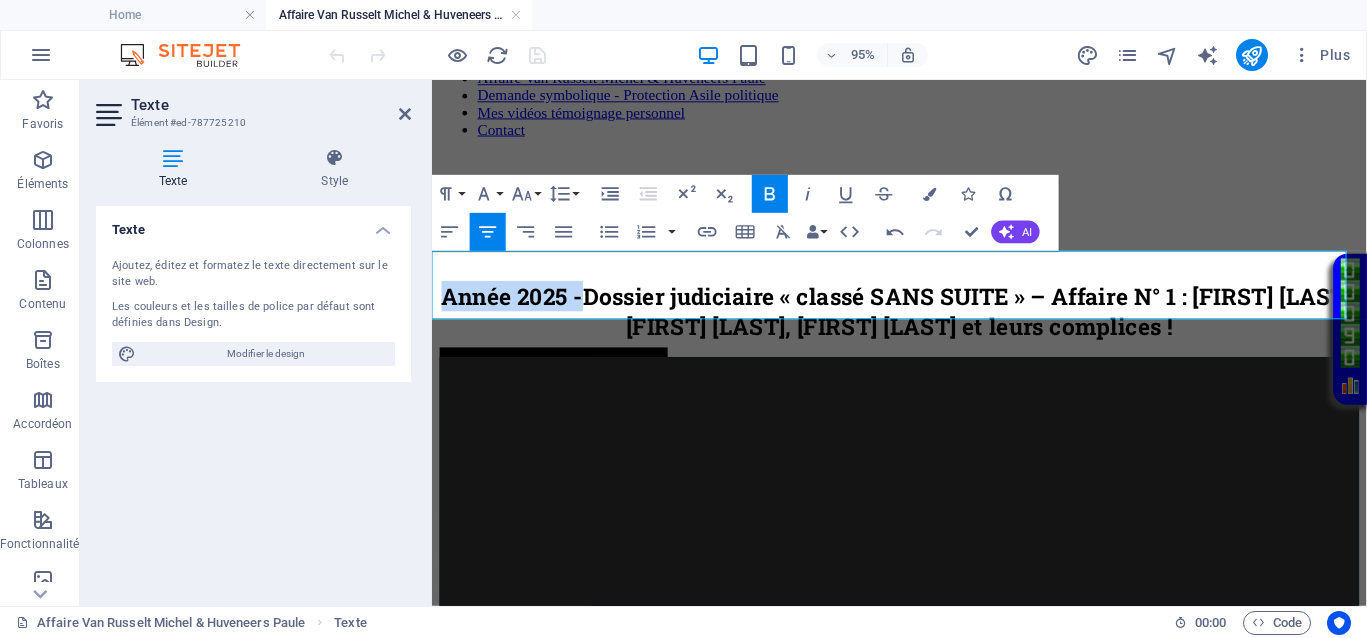 click on "Année 2025 - Dossier judiciaire « classé SANS SUITE » – Affaire N° 1 : [FIRST] [LAST], [FIRST] [LAST], [FIRST] [LAST] et leurs complices !" at bounding box center [924, 324] 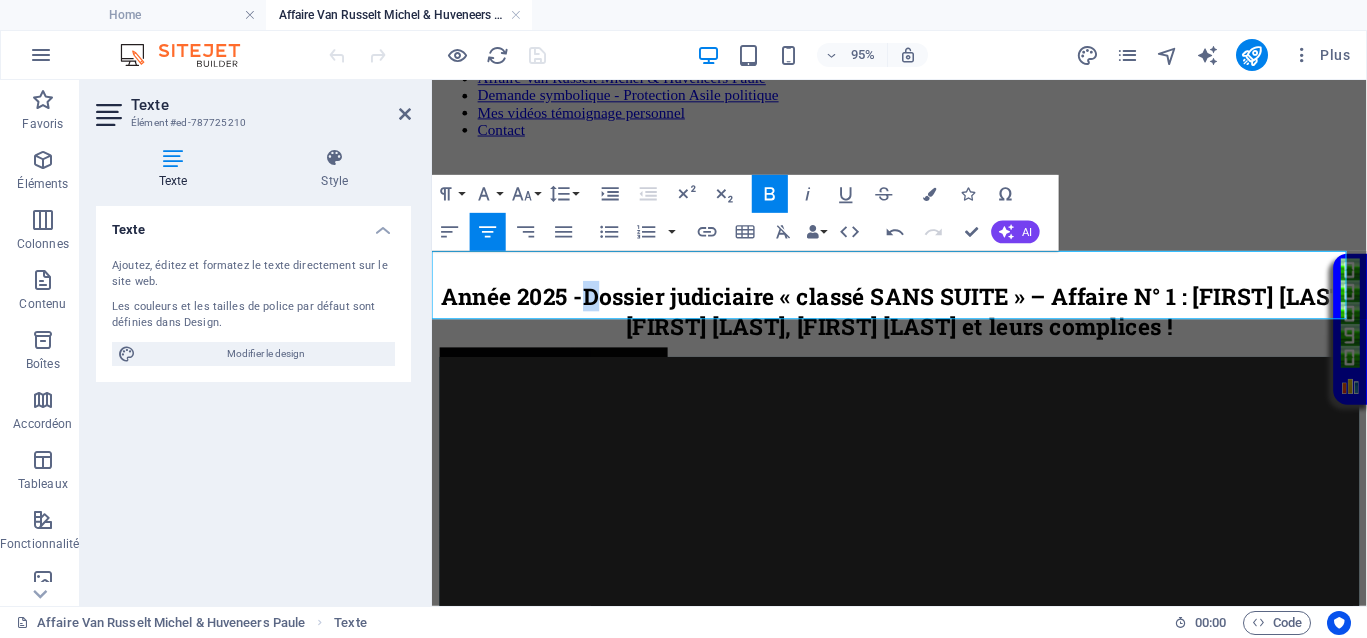 click on "Année 2025 - Dossier judiciaire « classé SANS SUITE » – Affaire N° 1 : [FIRST] [LAST], [FIRST] [LAST], [FIRST] [LAST] et leurs complices !" at bounding box center (924, 324) 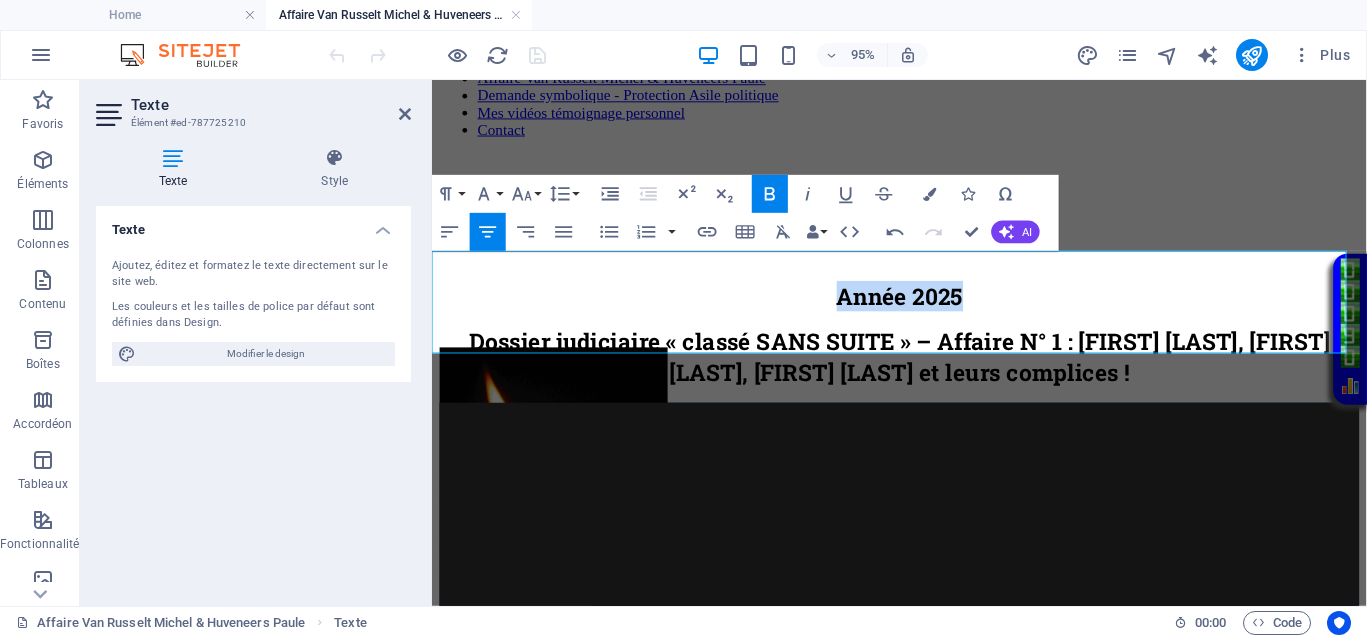 drag, startPoint x: 1006, startPoint y: 291, endPoint x: 855, endPoint y: 288, distance: 151.0298 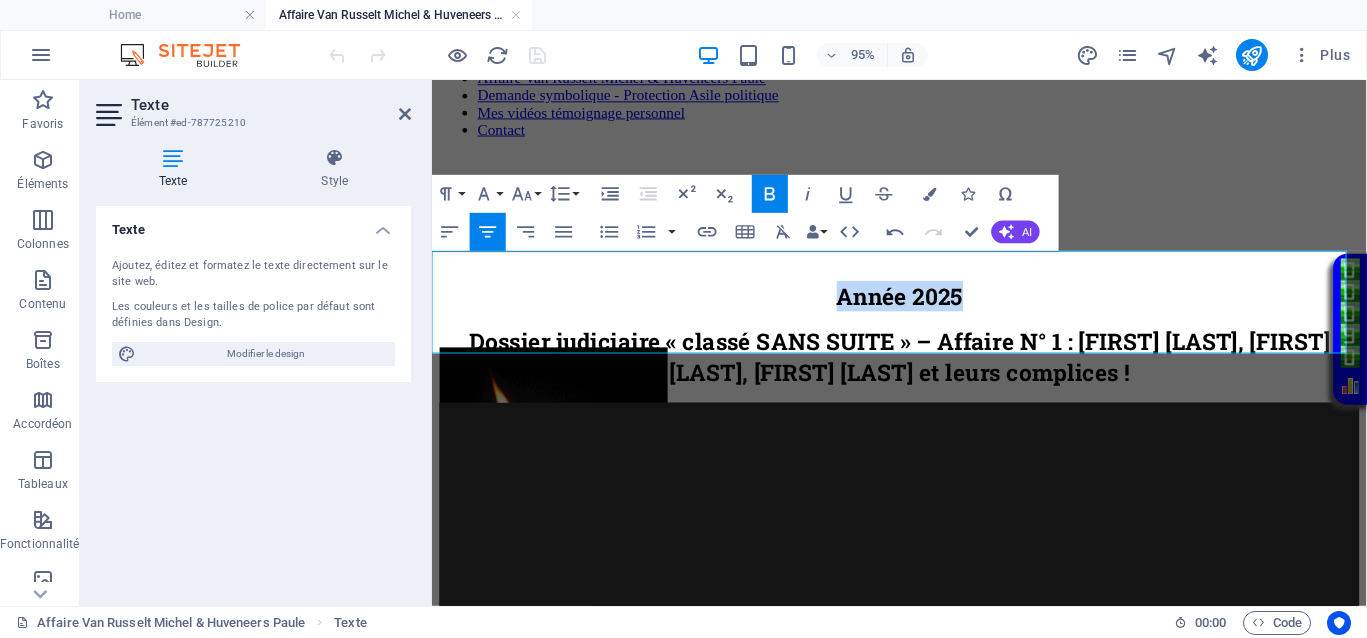 click on "Année 2025" at bounding box center [924, 308] 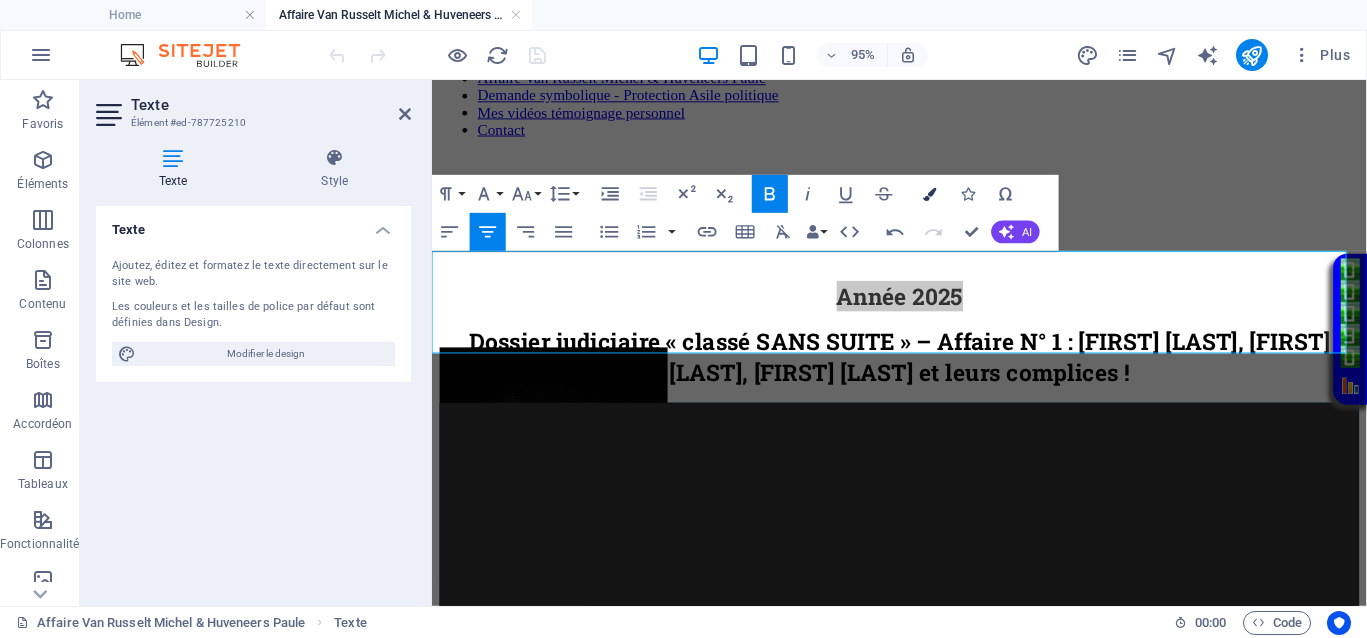 click at bounding box center [929, 193] 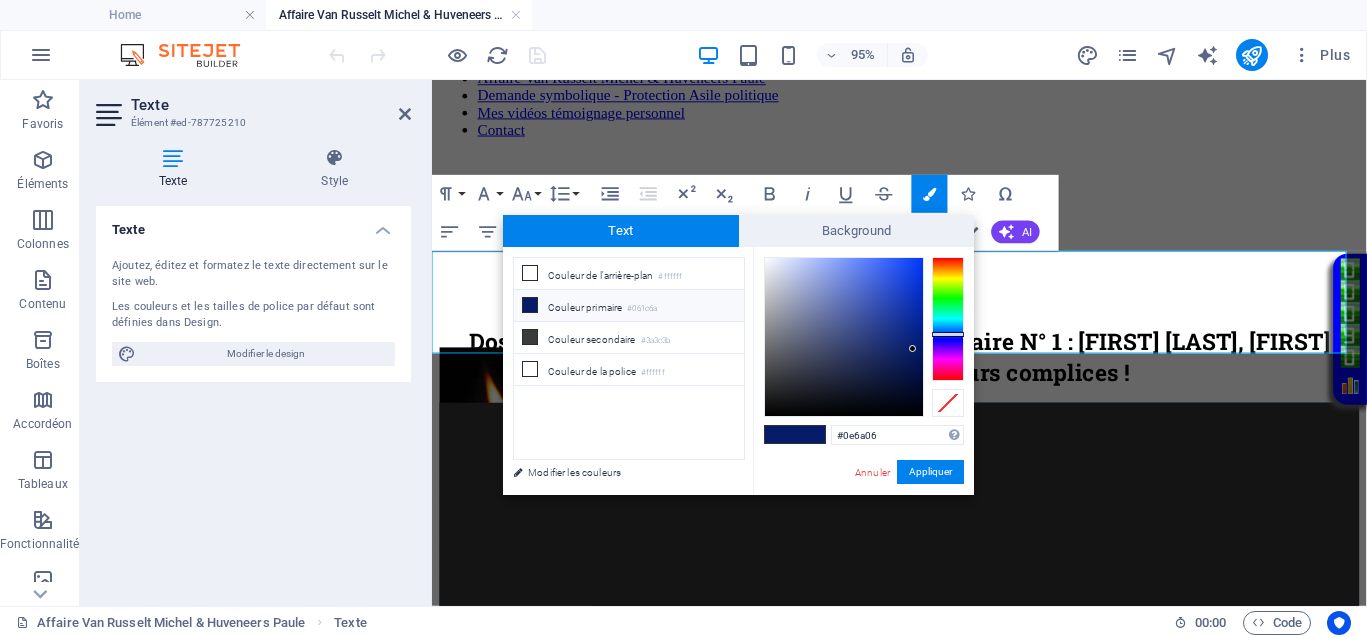click at bounding box center [948, 319] 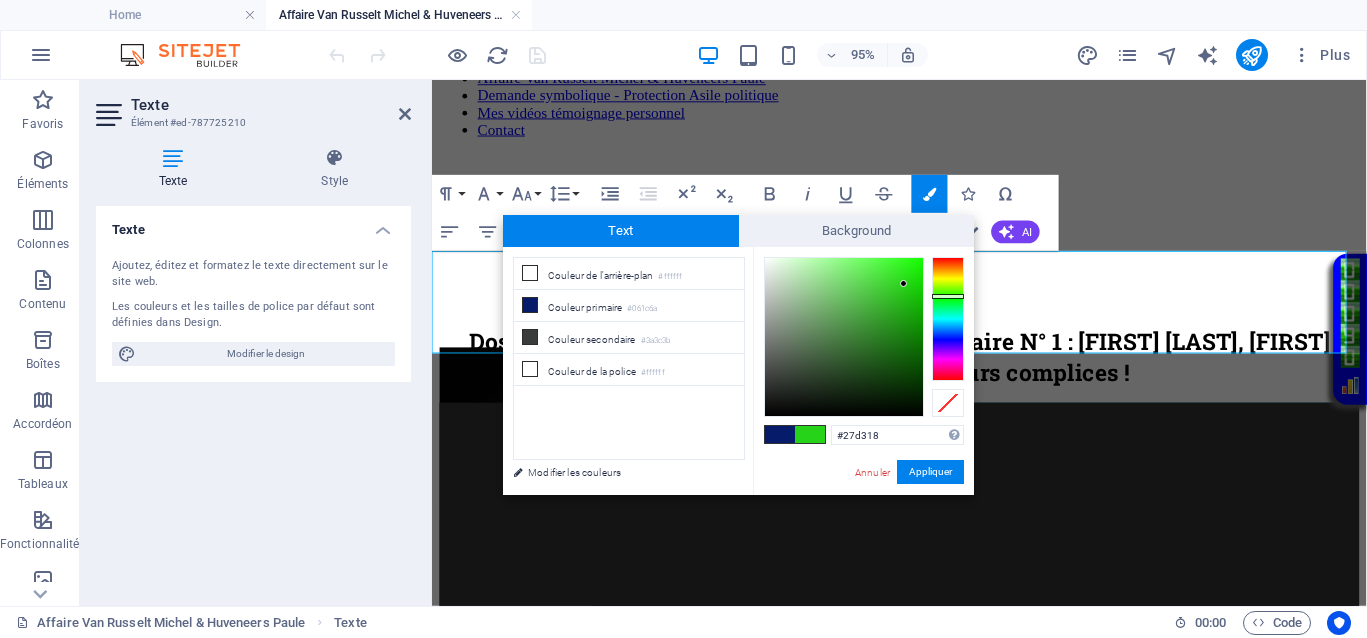 click at bounding box center (844, 337) 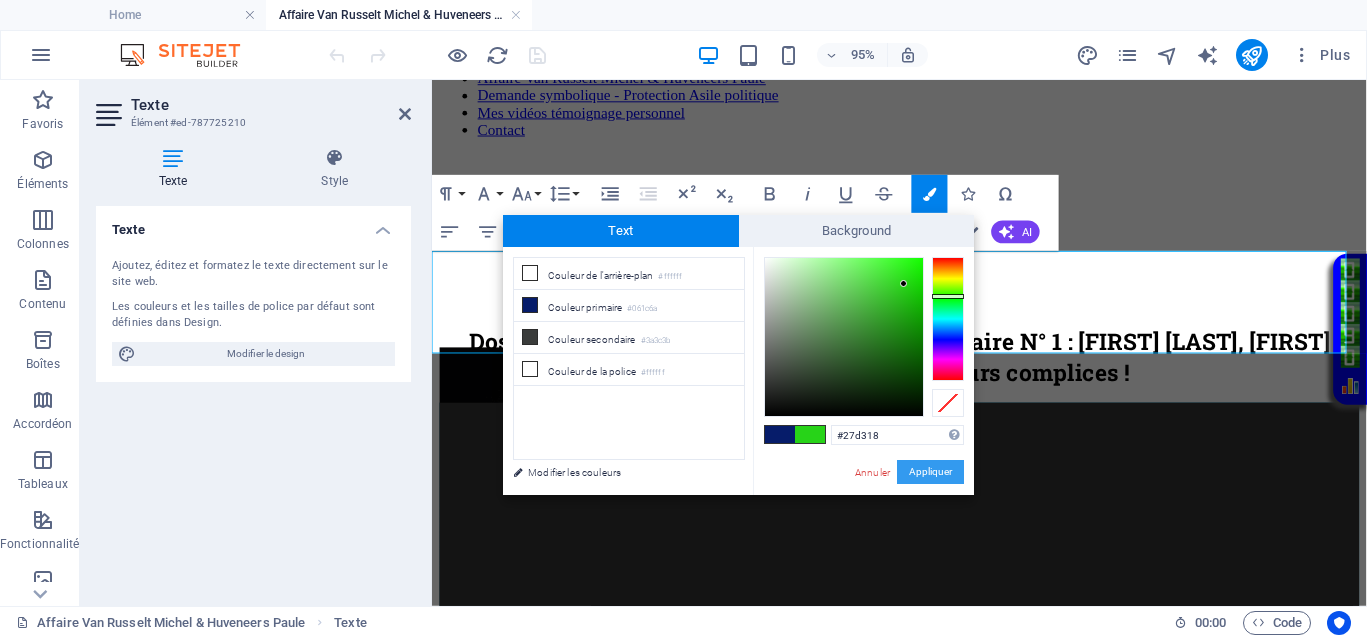 click on "Appliquer" at bounding box center (930, 472) 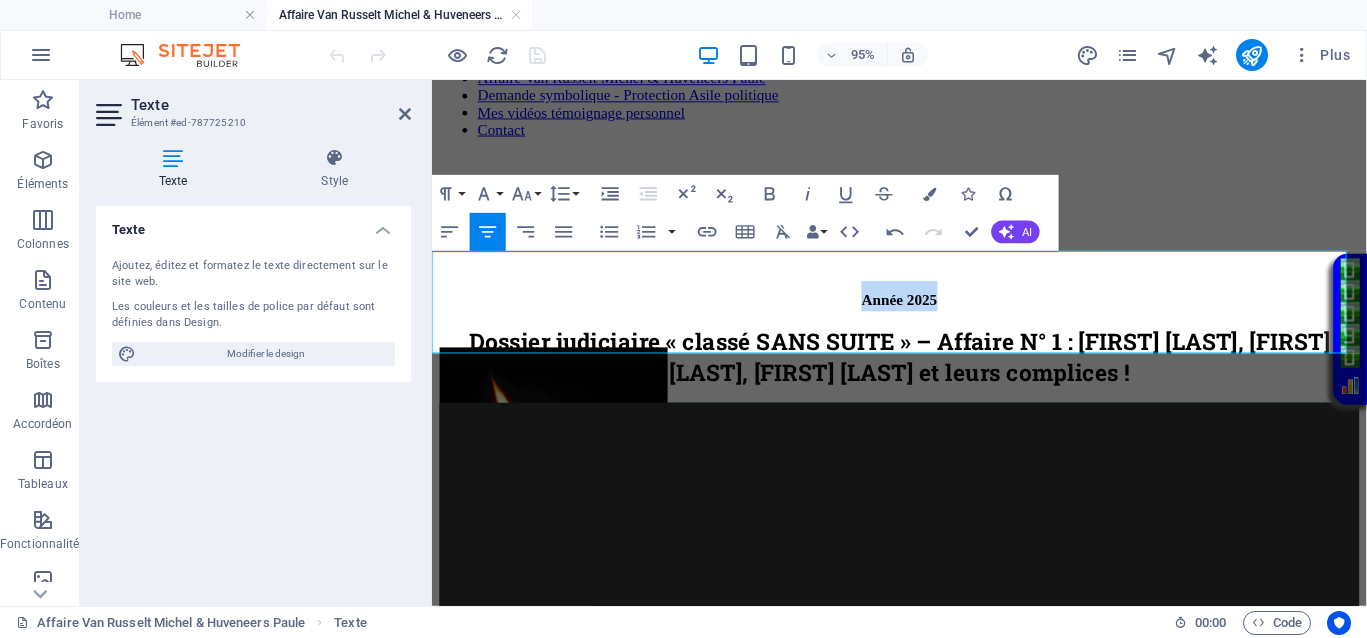 drag, startPoint x: 1007, startPoint y: 287, endPoint x: 878, endPoint y: 278, distance: 129.31357 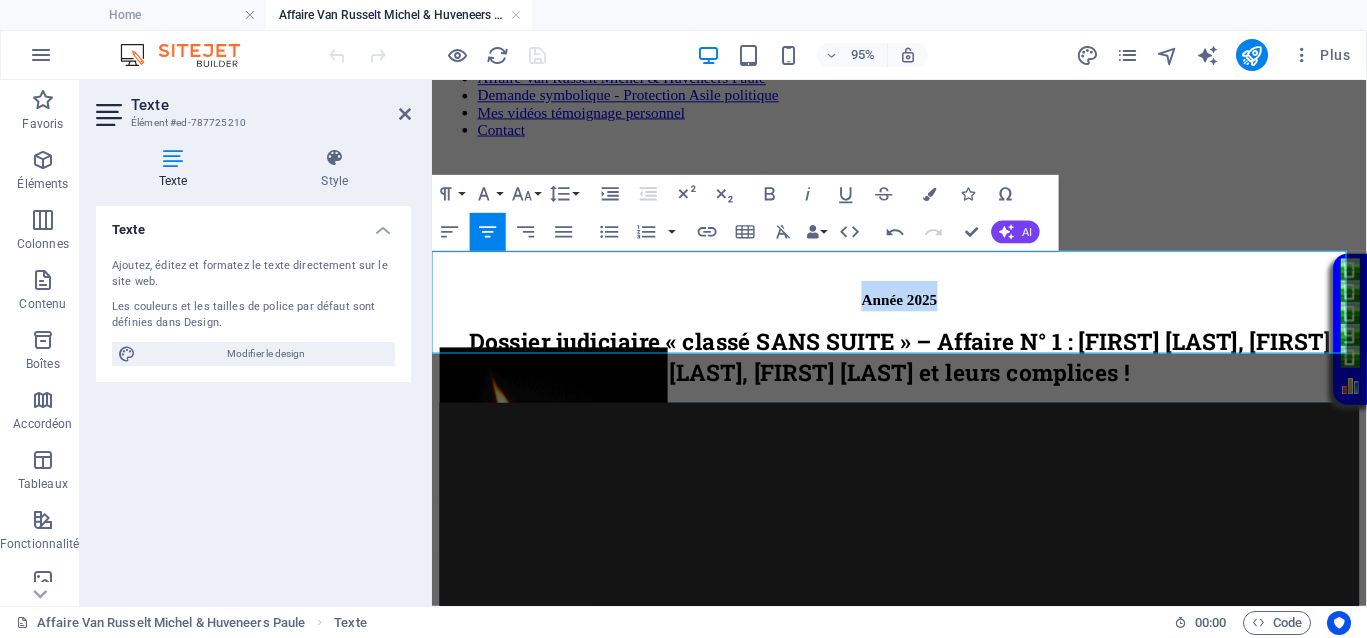 click on "​ ​ Année 2025 ​" at bounding box center (924, 308) 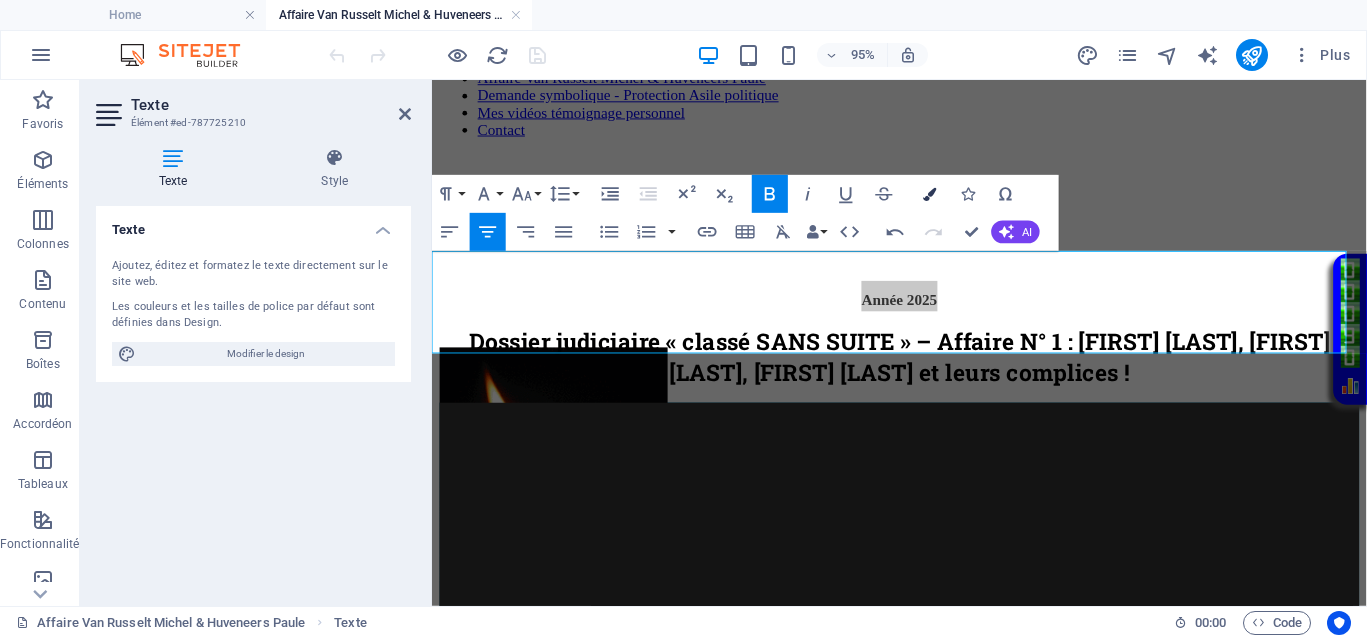 click at bounding box center (929, 193) 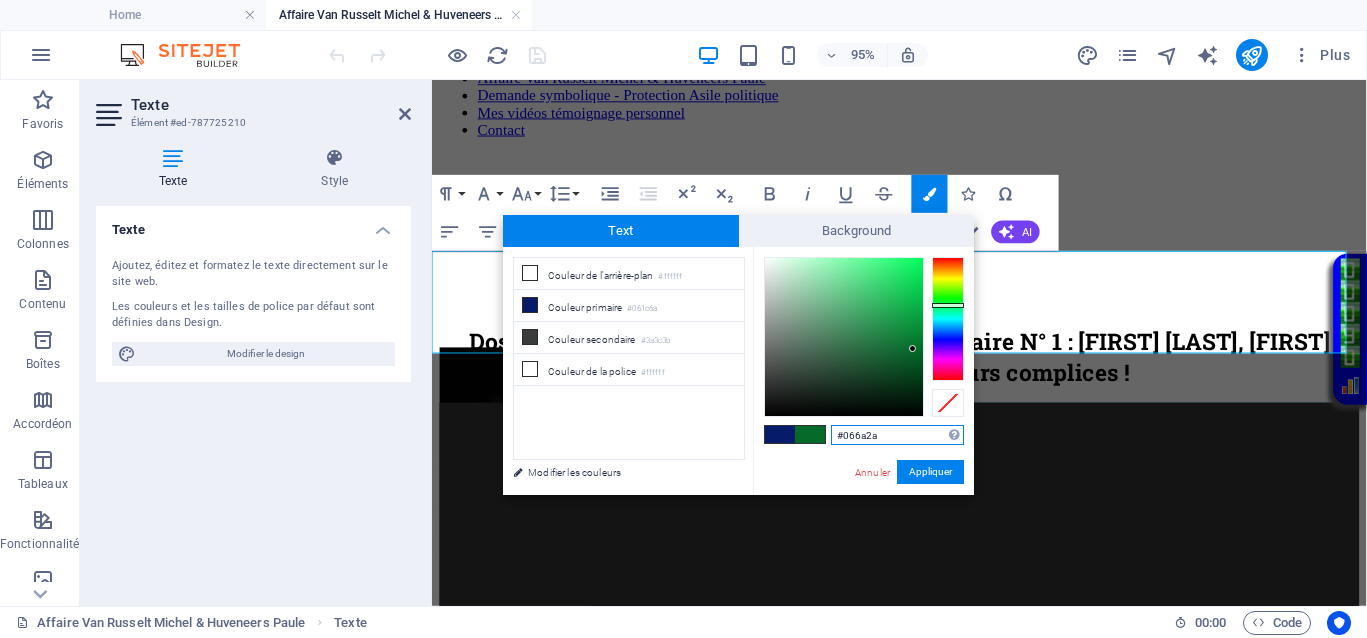 click at bounding box center [948, 319] 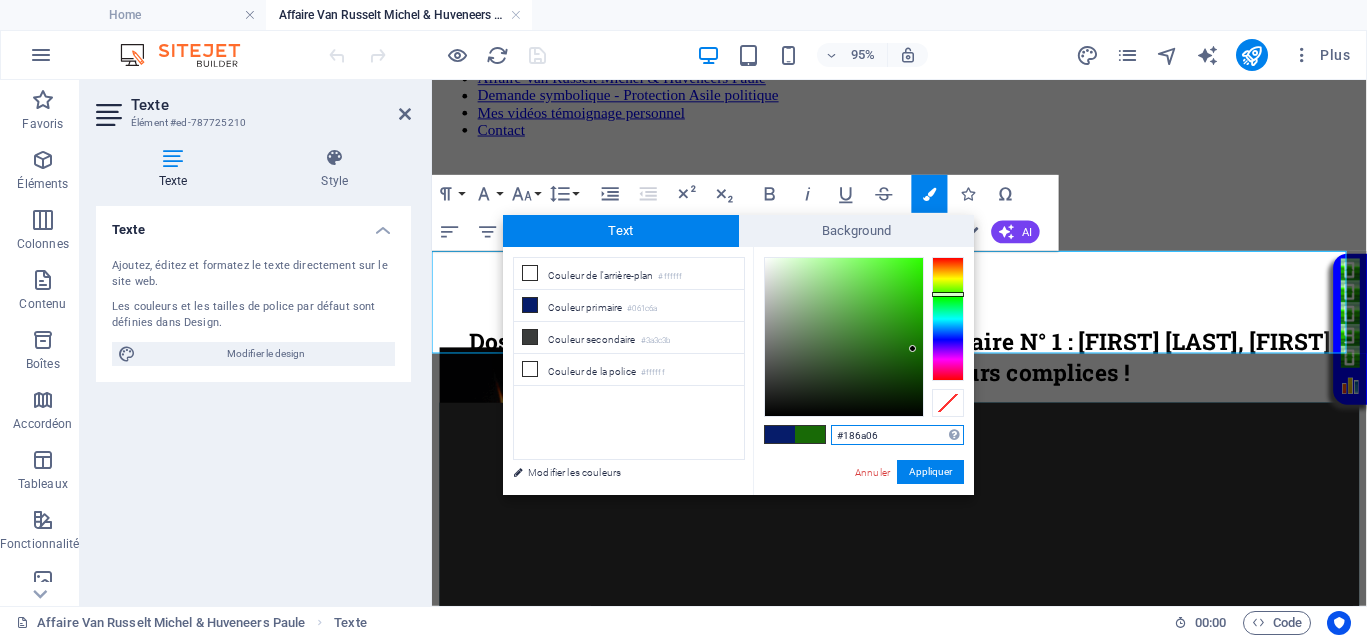 click at bounding box center [948, 319] 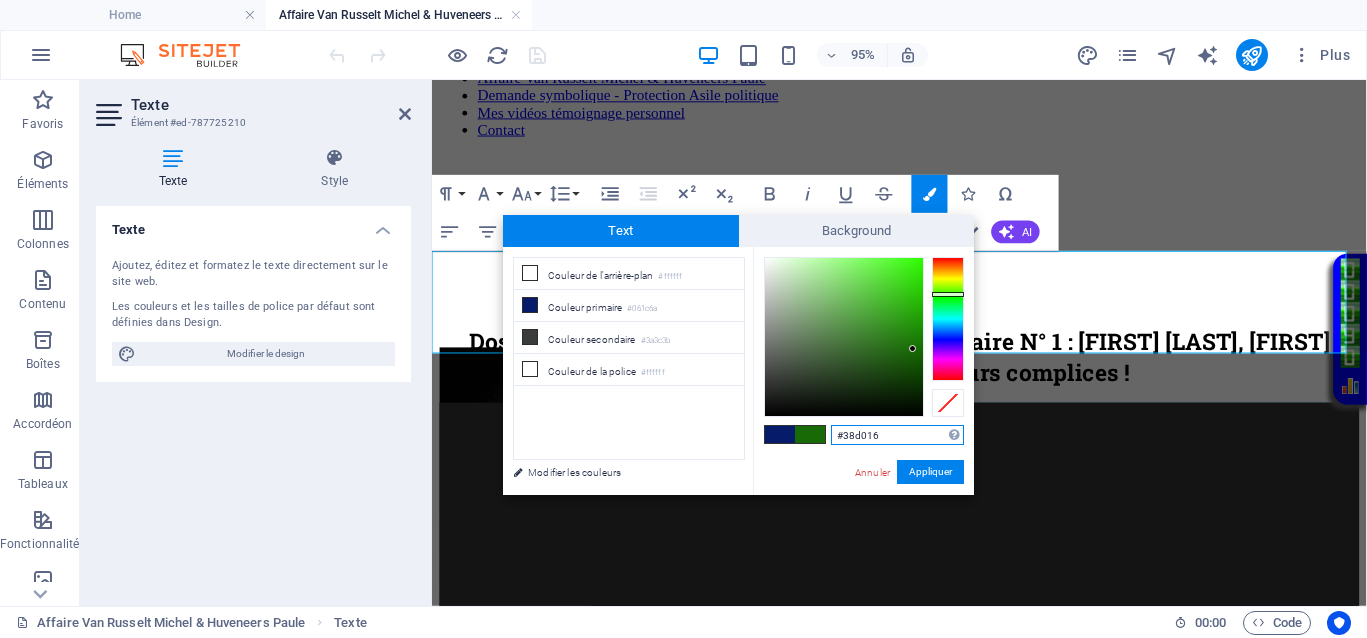 click at bounding box center (844, 337) 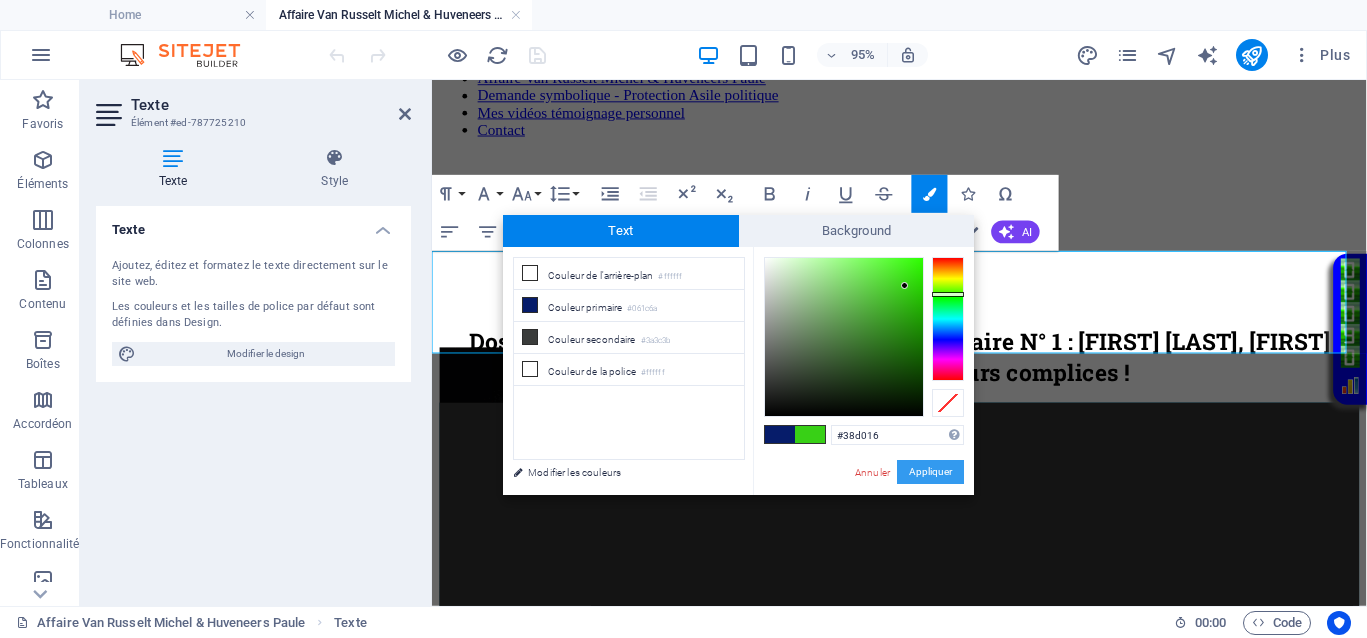 click on "Appliquer" at bounding box center [930, 472] 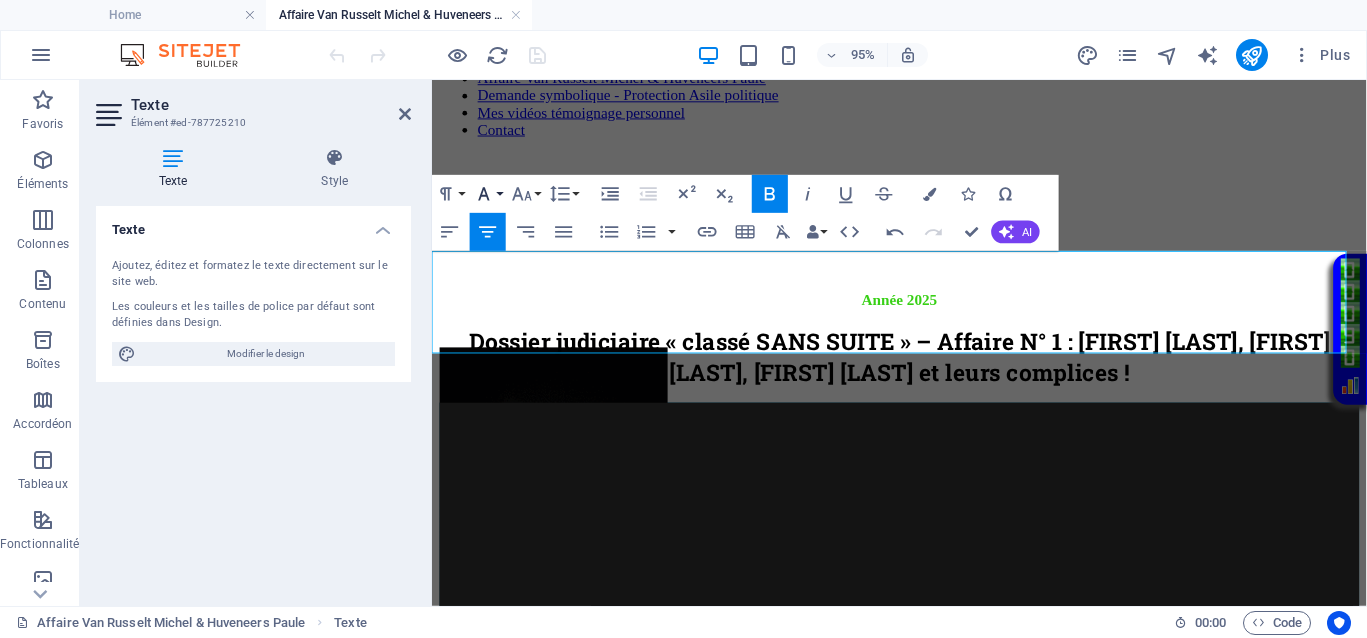 click 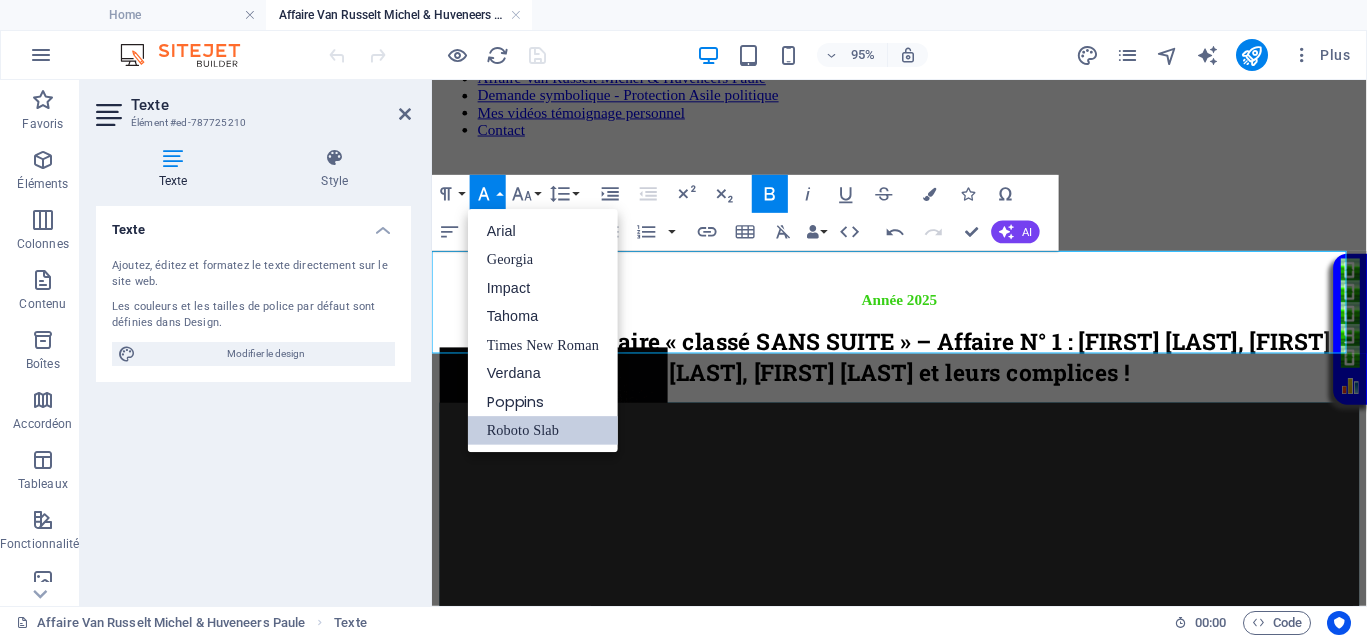 click on "Roboto Slab" at bounding box center (543, 430) 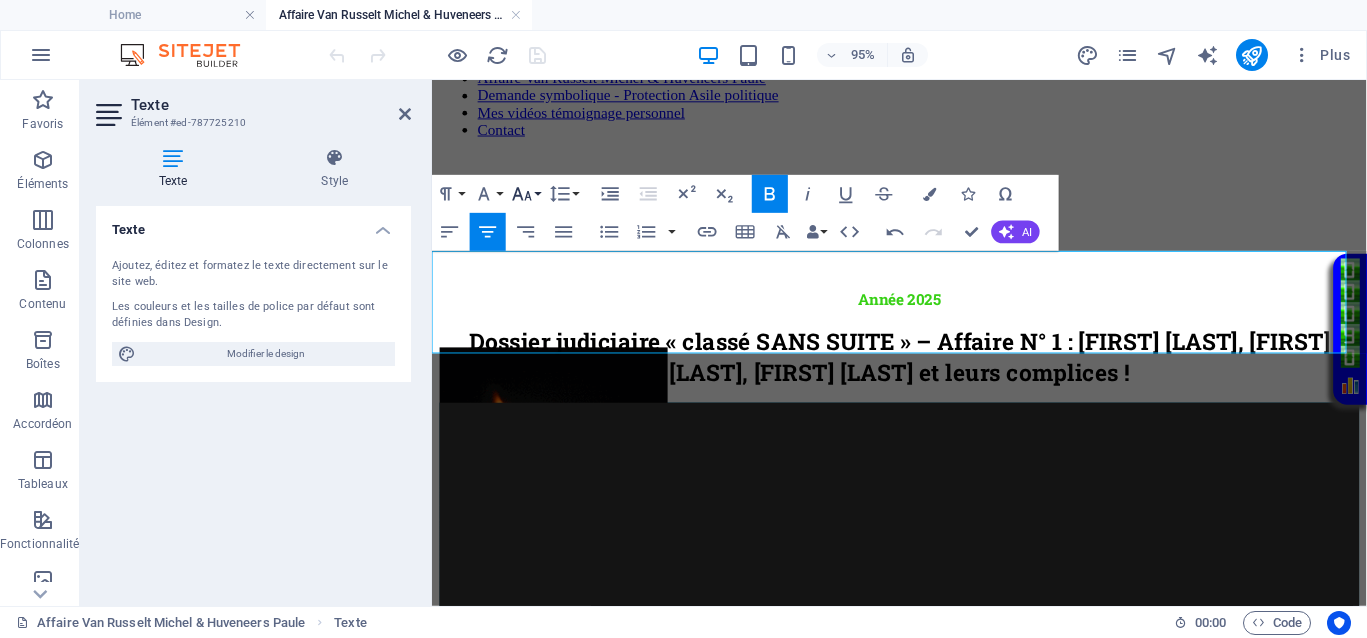click on "Font Size" at bounding box center [526, 194] 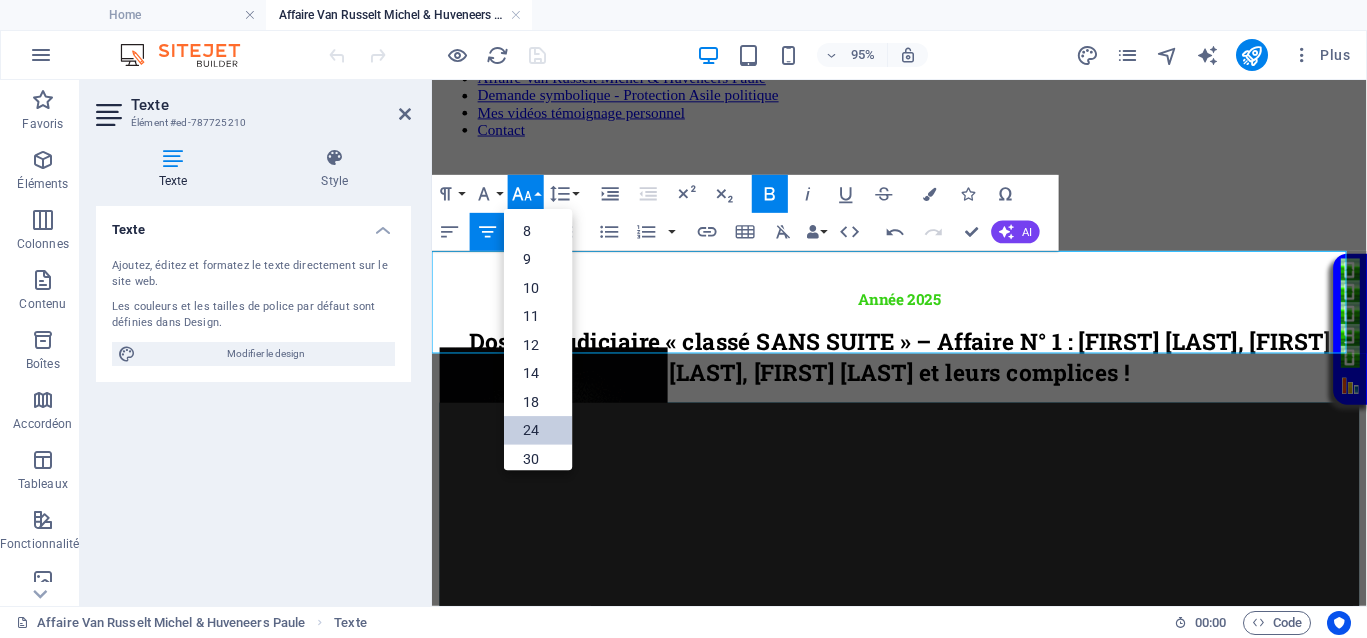 click on "24" at bounding box center (538, 430) 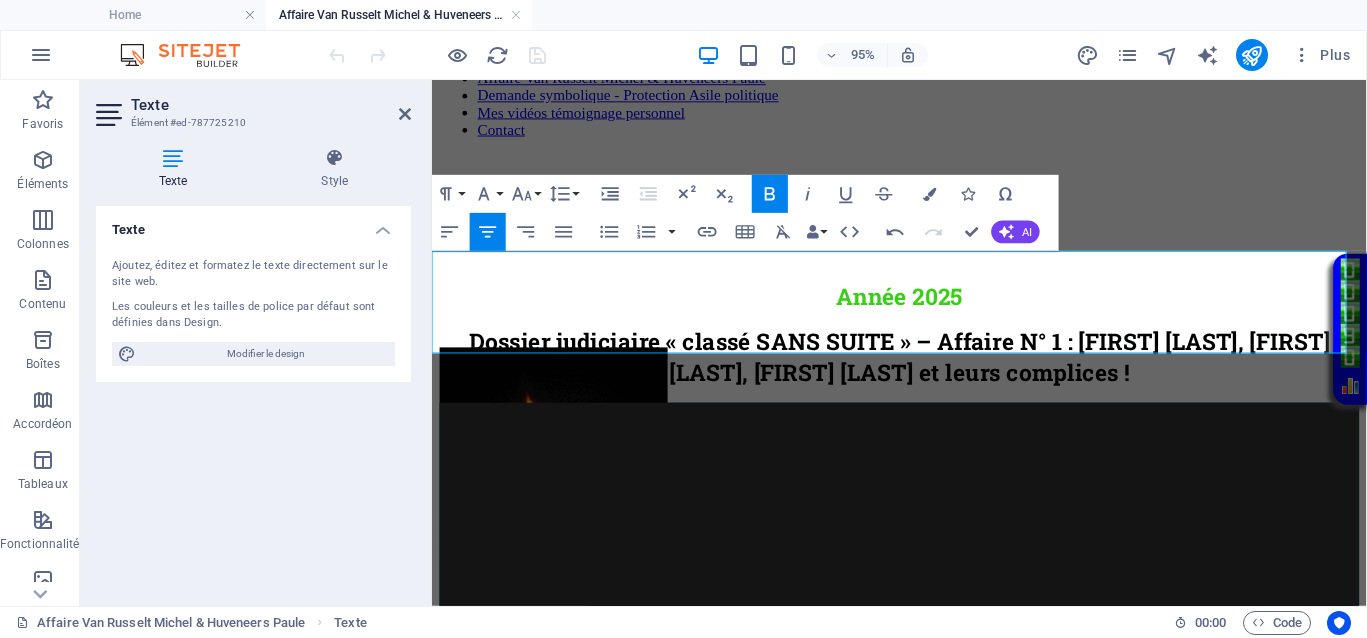 click on "​ ​ Année 2025 ​" at bounding box center [924, 308] 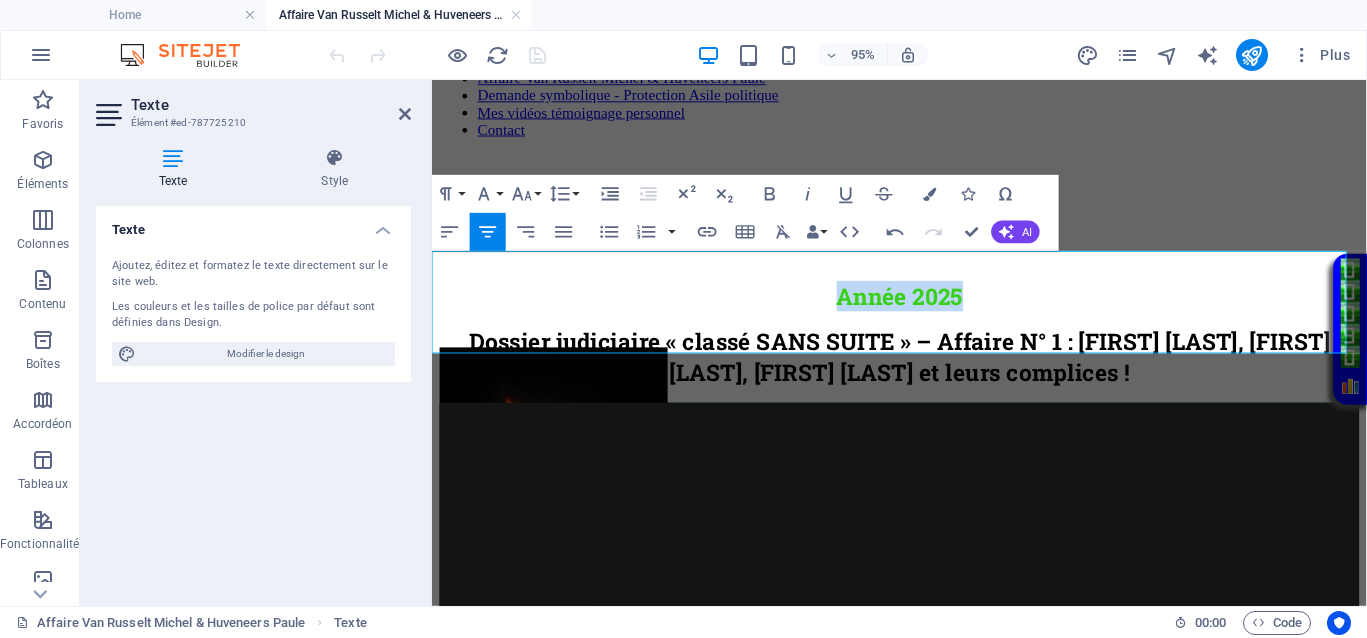 drag, startPoint x: 986, startPoint y: 269, endPoint x: 831, endPoint y: 286, distance: 155.92947 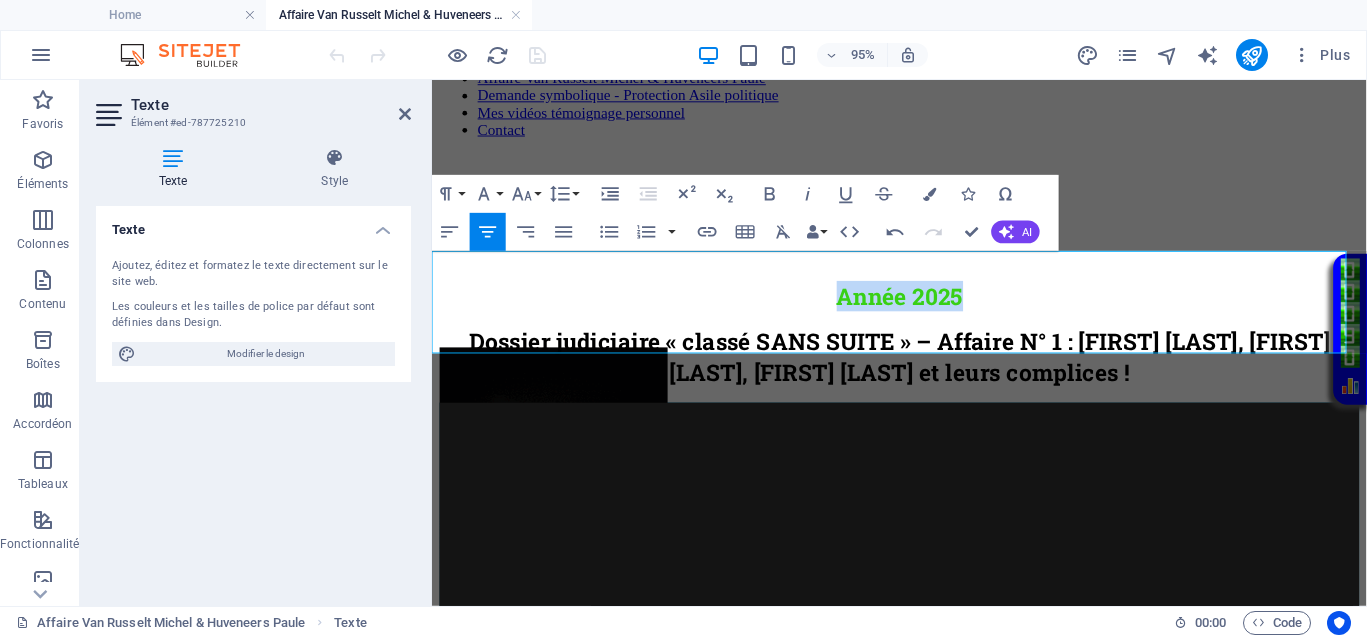 click on "​ ​ Année 2025 ​" at bounding box center (924, 308) 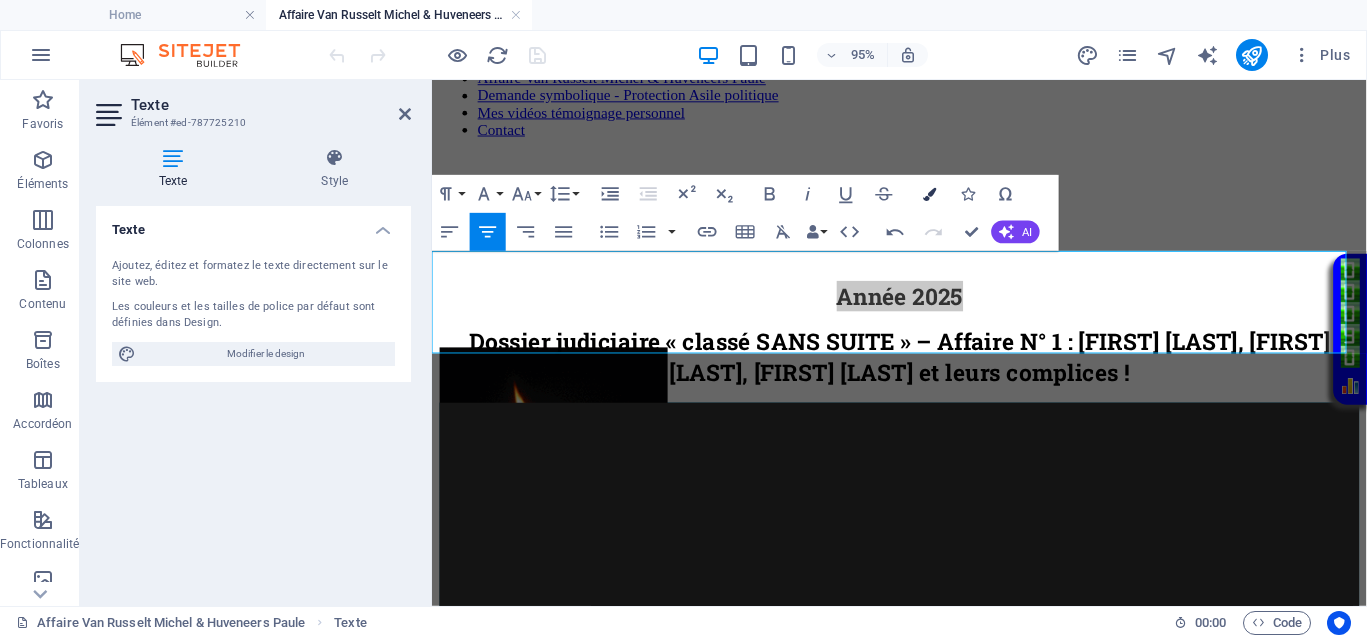 click on "Colors" at bounding box center [930, 194] 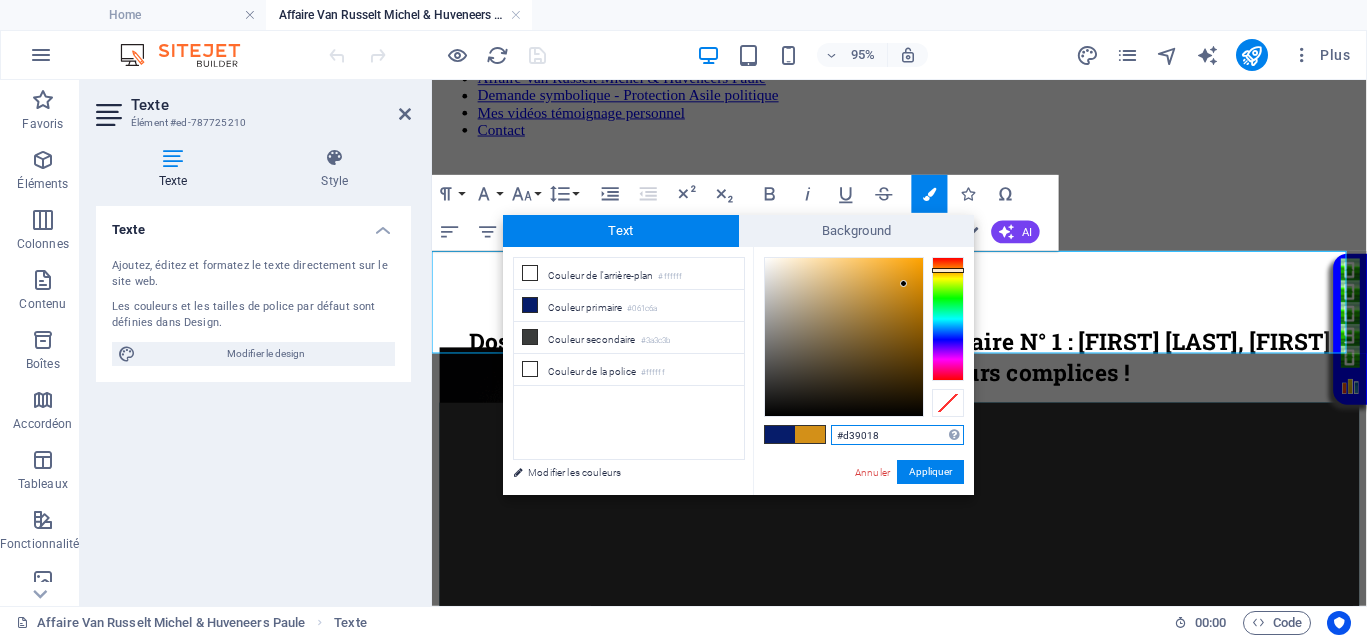 click at bounding box center (948, 319) 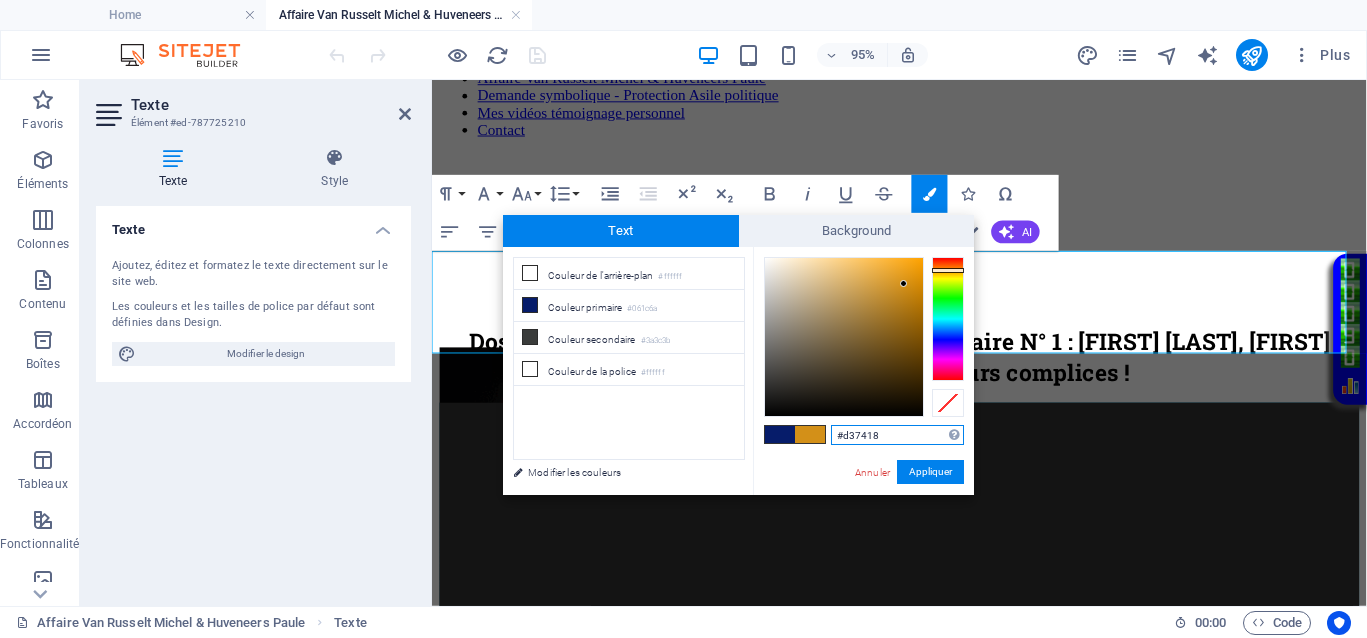 click at bounding box center (948, 319) 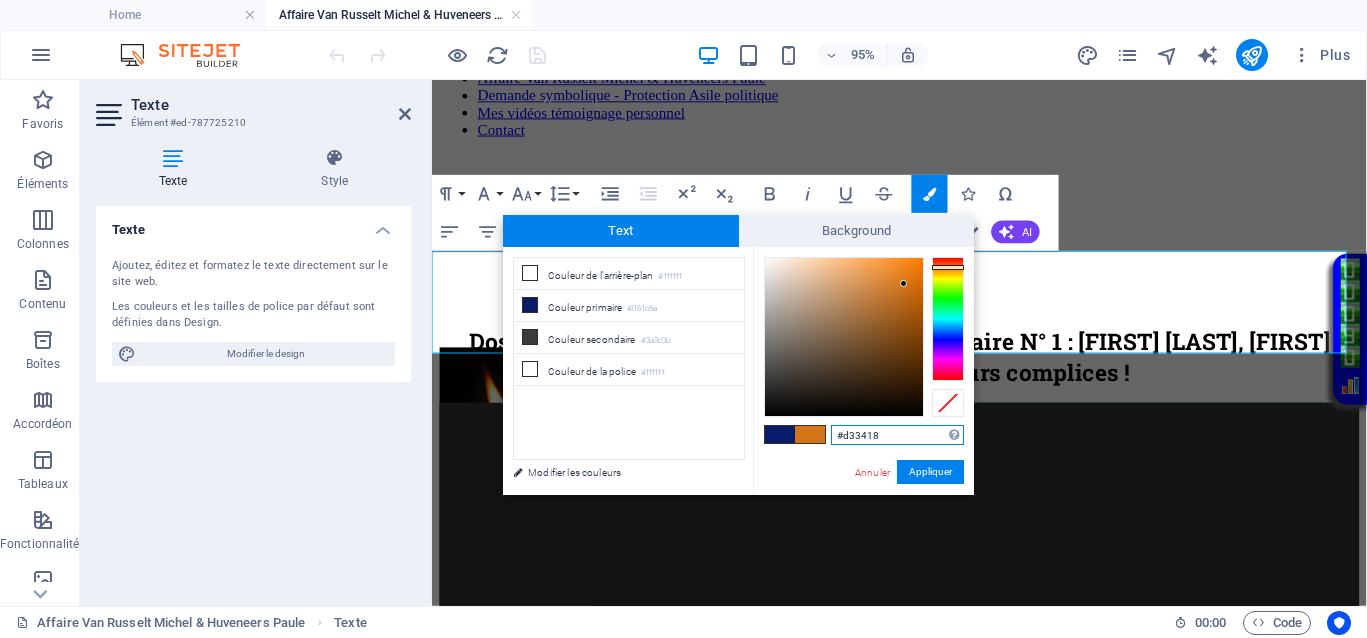 click at bounding box center (948, 319) 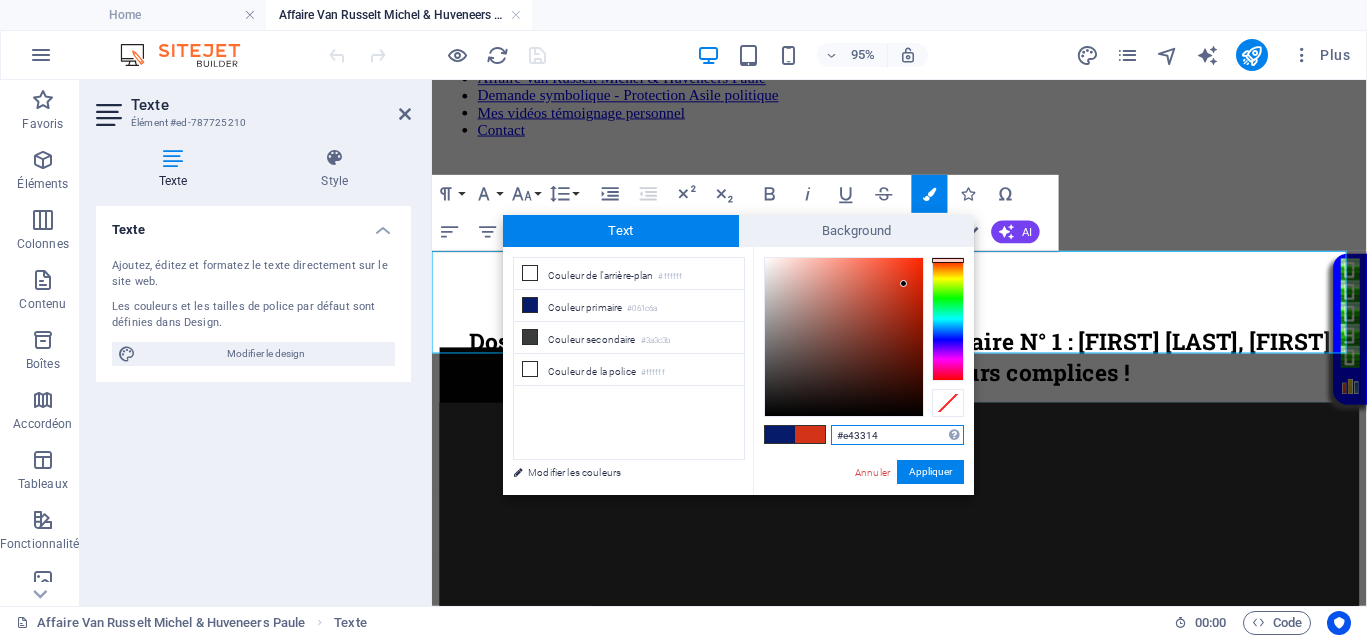 click at bounding box center (844, 337) 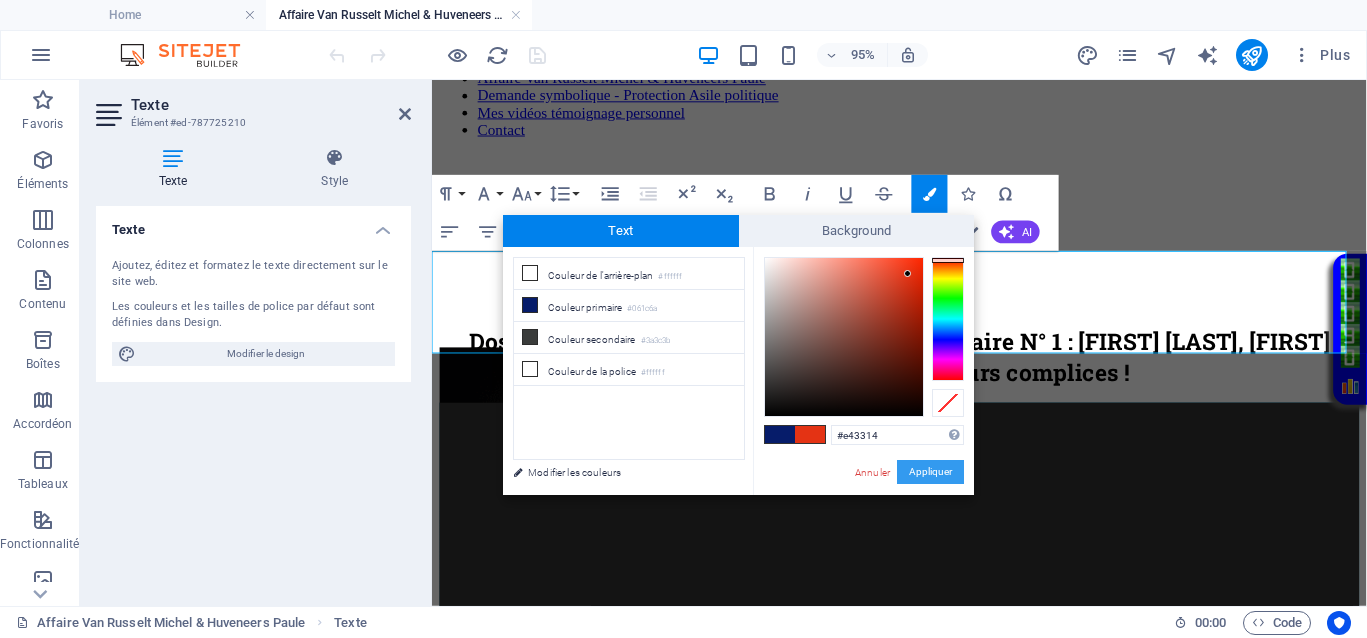 click on "Appliquer" at bounding box center (930, 472) 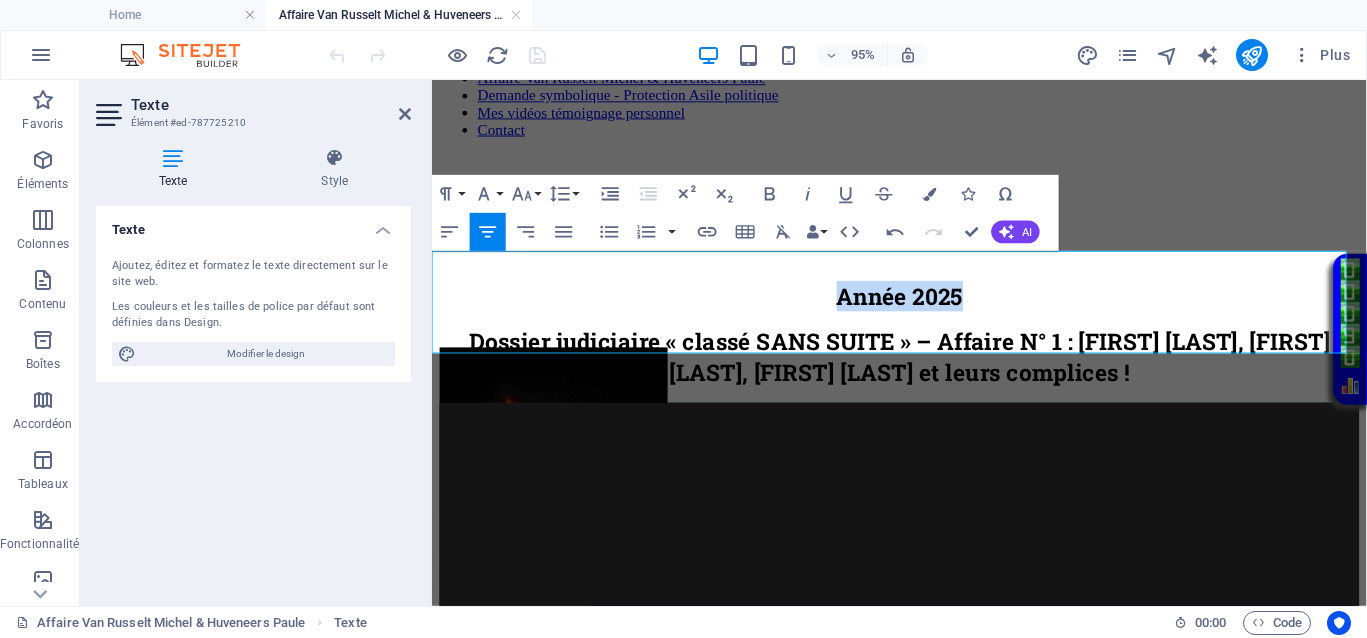 drag, startPoint x: 989, startPoint y: 268, endPoint x: 845, endPoint y: 282, distance: 144.67896 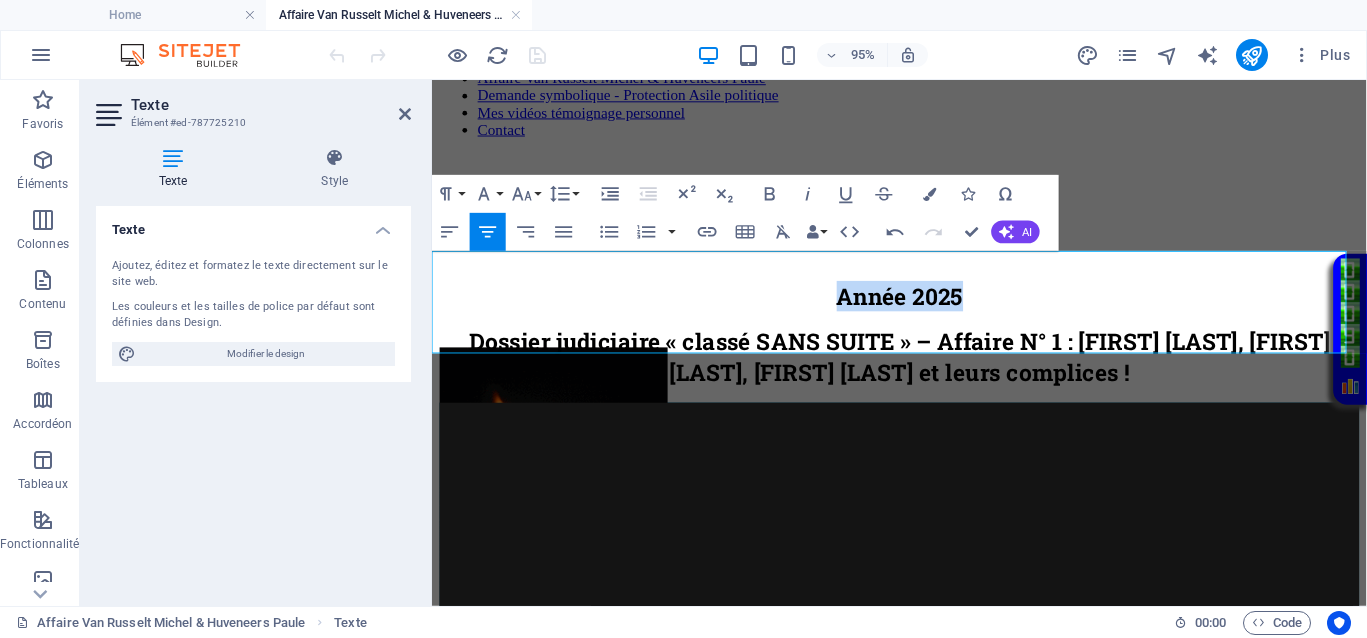 click on "​ ​ ​​ Année 2025 ​ ​" at bounding box center (924, 308) 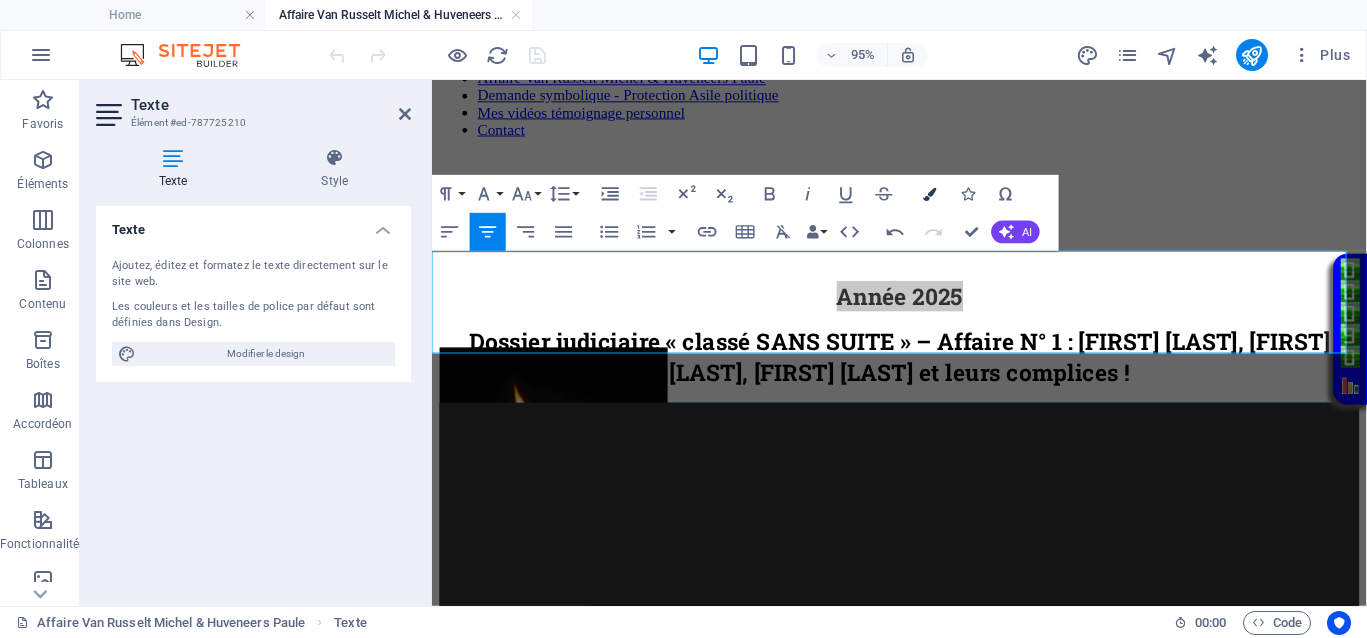 click at bounding box center (929, 193) 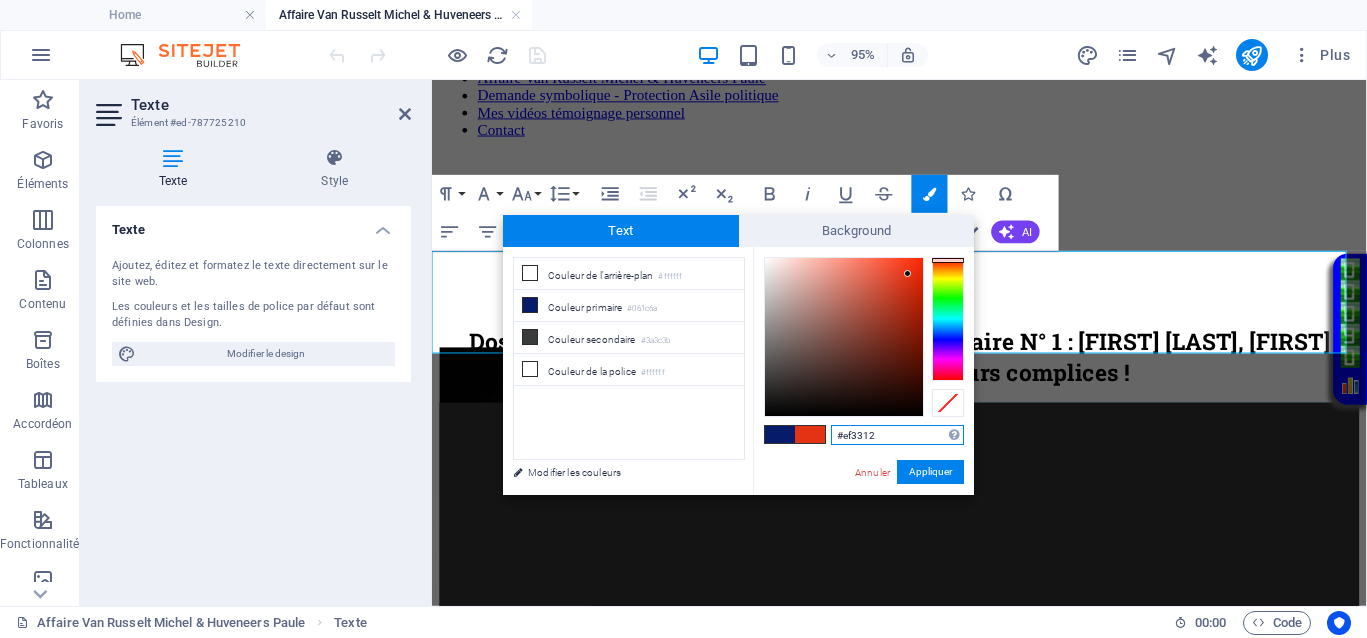 click at bounding box center (844, 337) 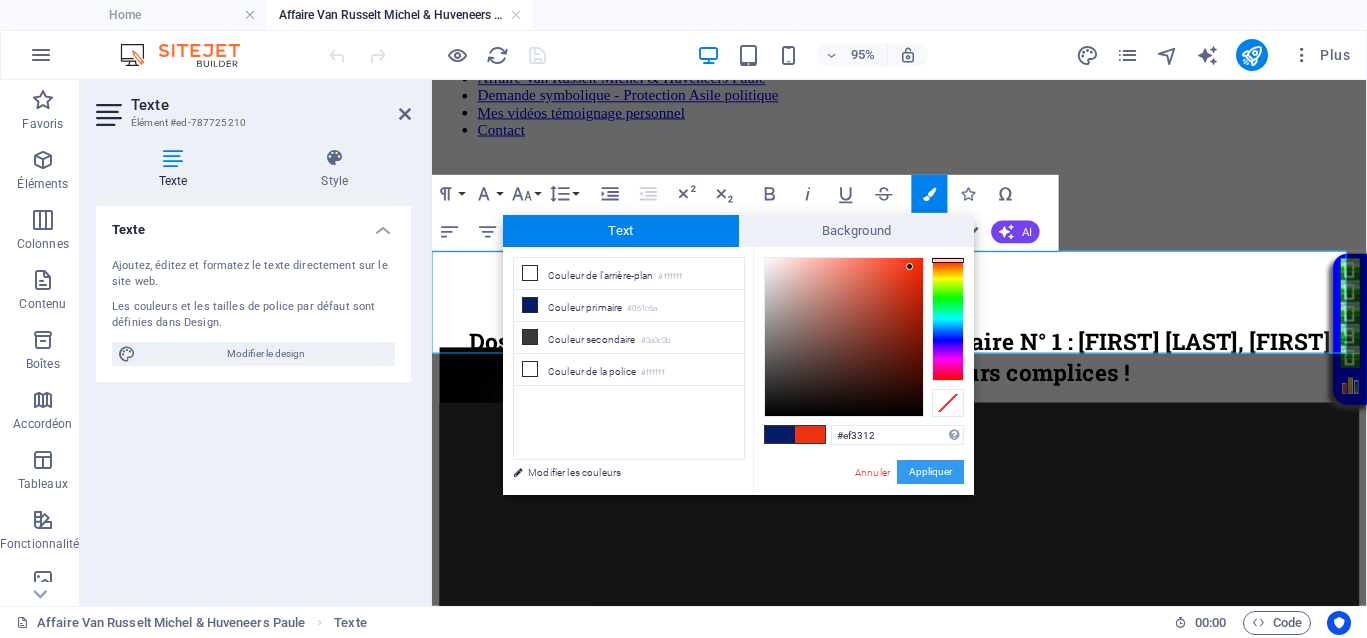 click on "Appliquer" at bounding box center [930, 472] 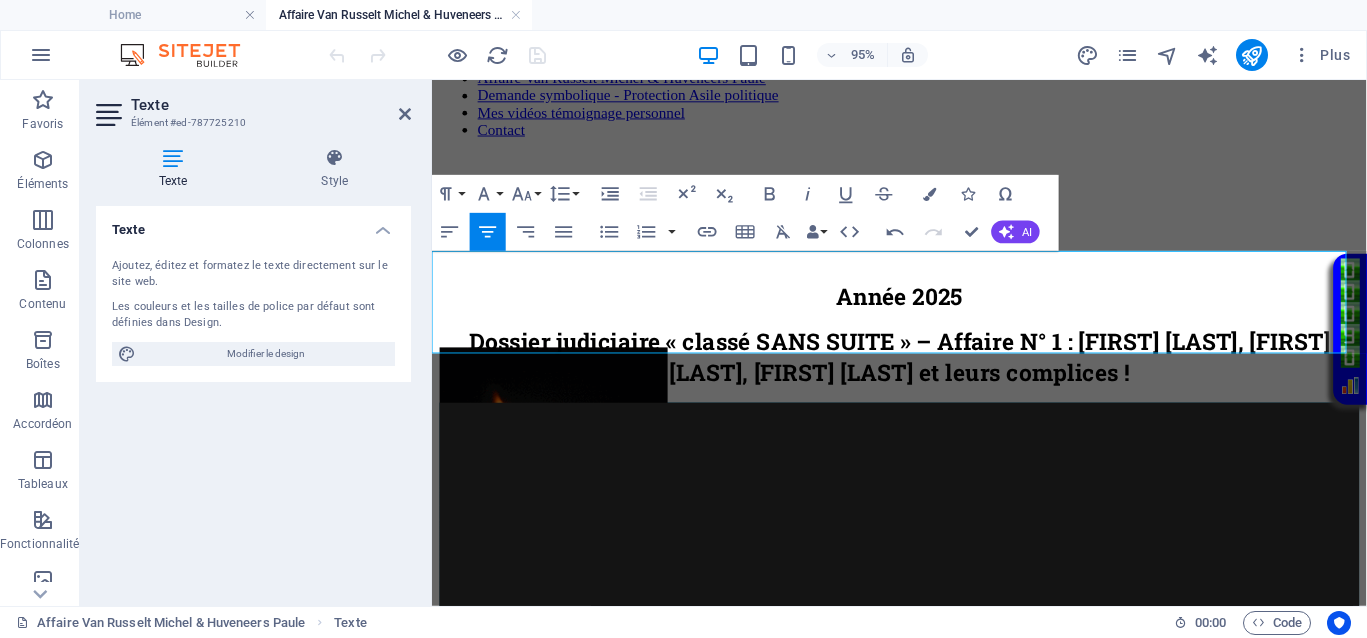 click on "​ ​ ​​​​ Année 2025 ​​ ​" at bounding box center [924, 308] 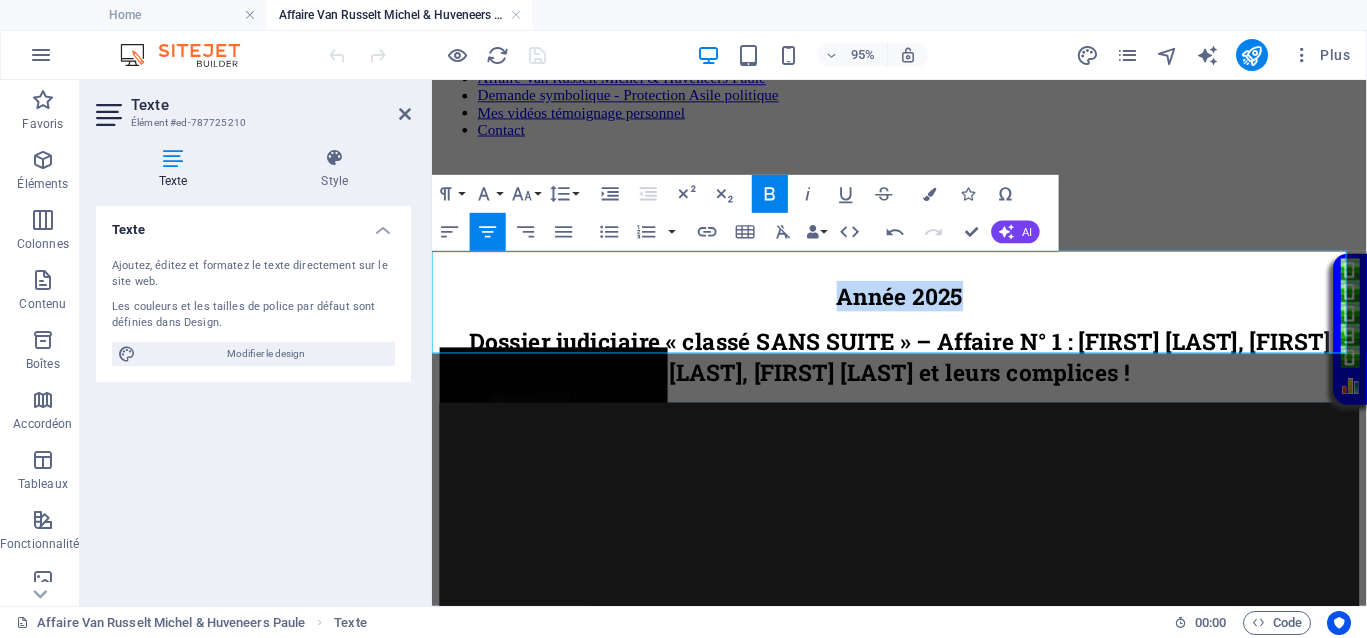 drag, startPoint x: 991, startPoint y: 277, endPoint x: 846, endPoint y: 260, distance: 145.99315 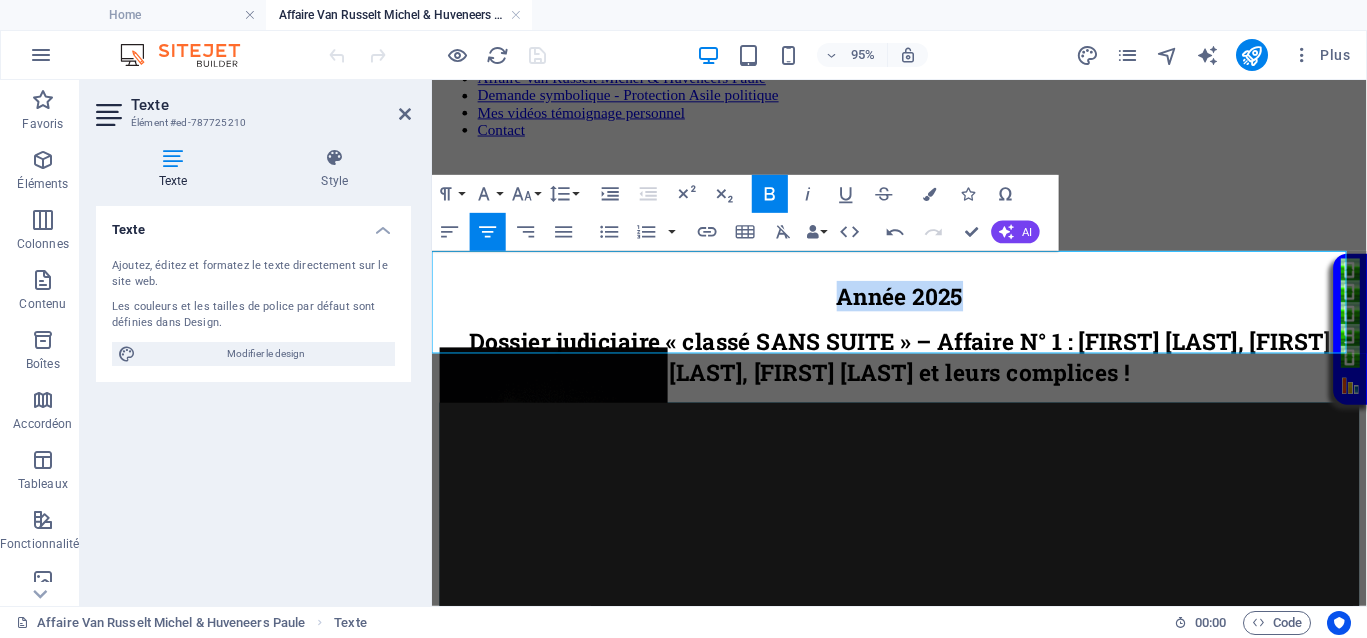 click on "​ ​ ​​​​ Année 2025 ​​ ​" at bounding box center [924, 308] 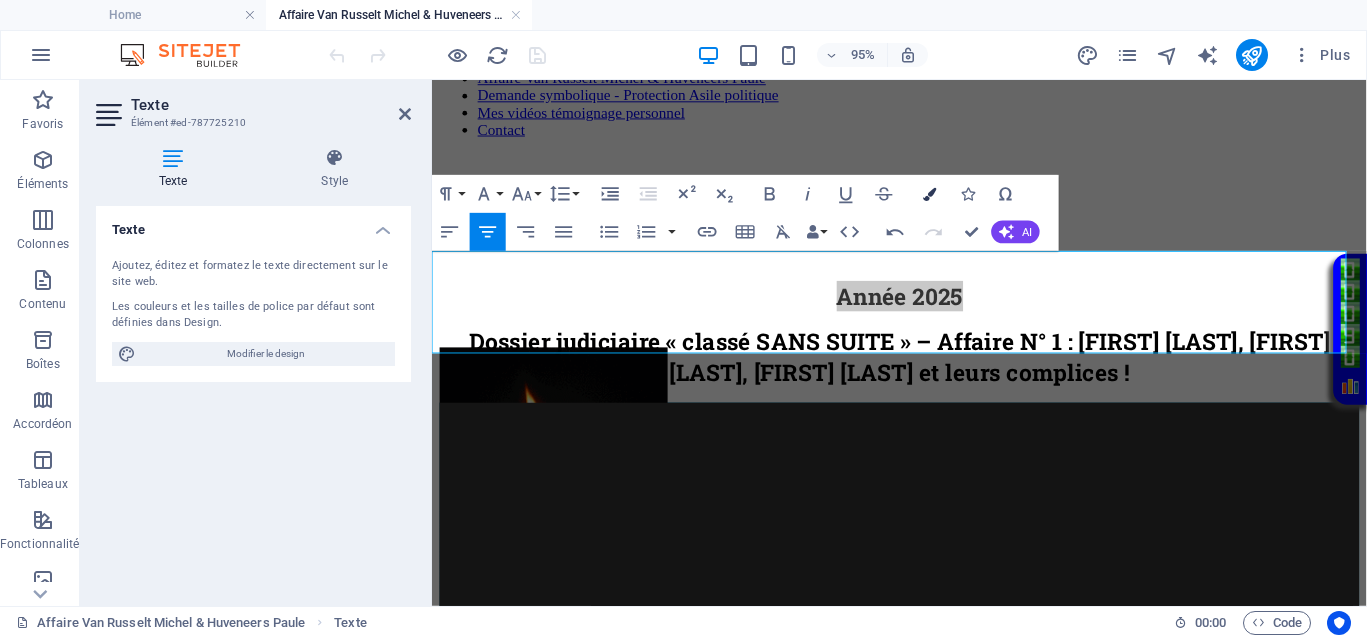 click on "Colors" at bounding box center (930, 194) 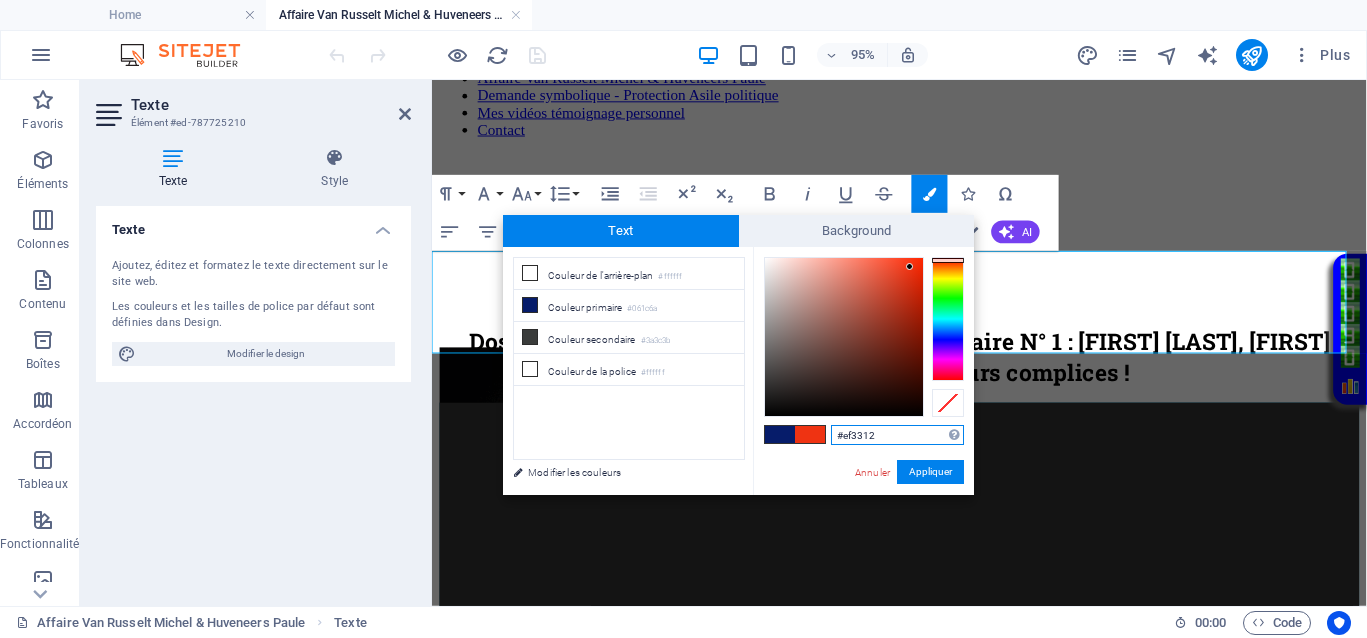 type on "#e72d0d" 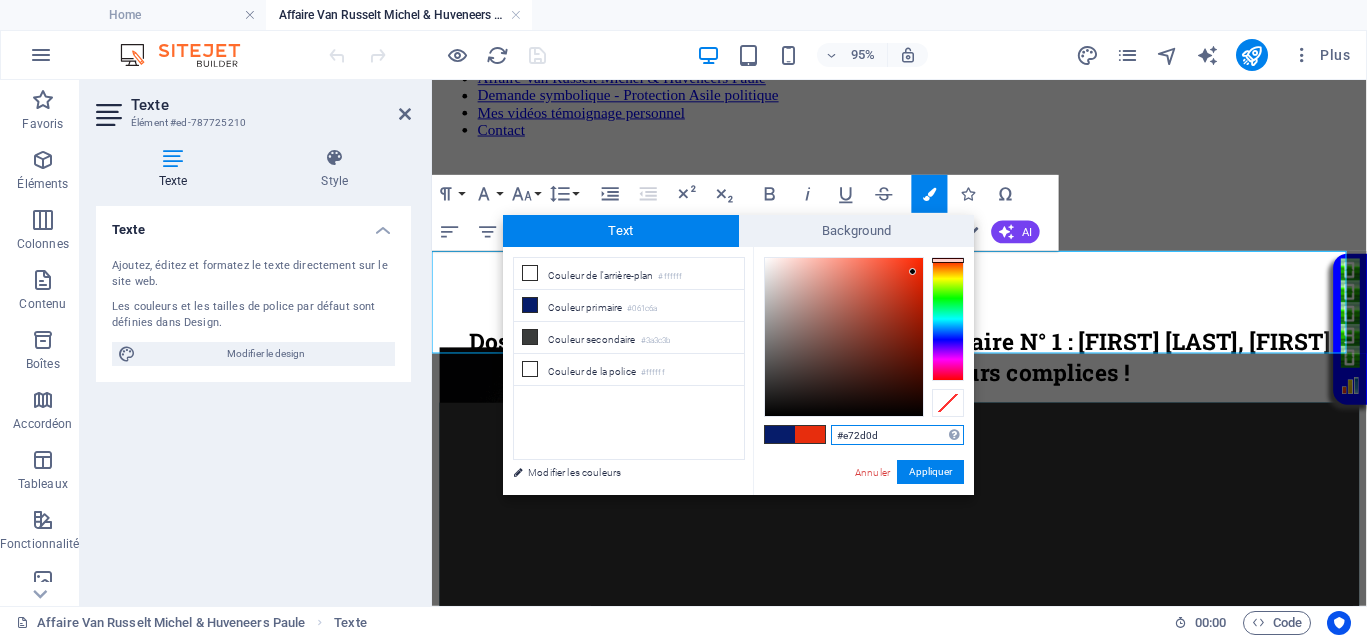 click at bounding box center [844, 337] 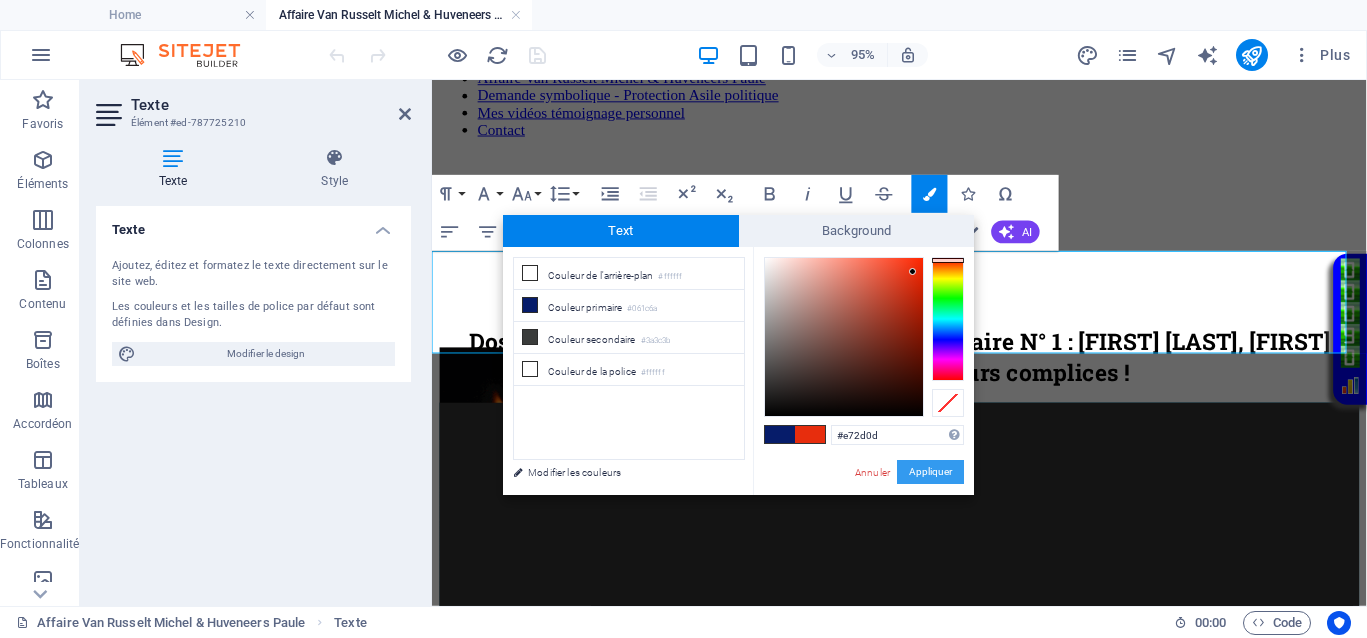 click on "Appliquer" at bounding box center (930, 472) 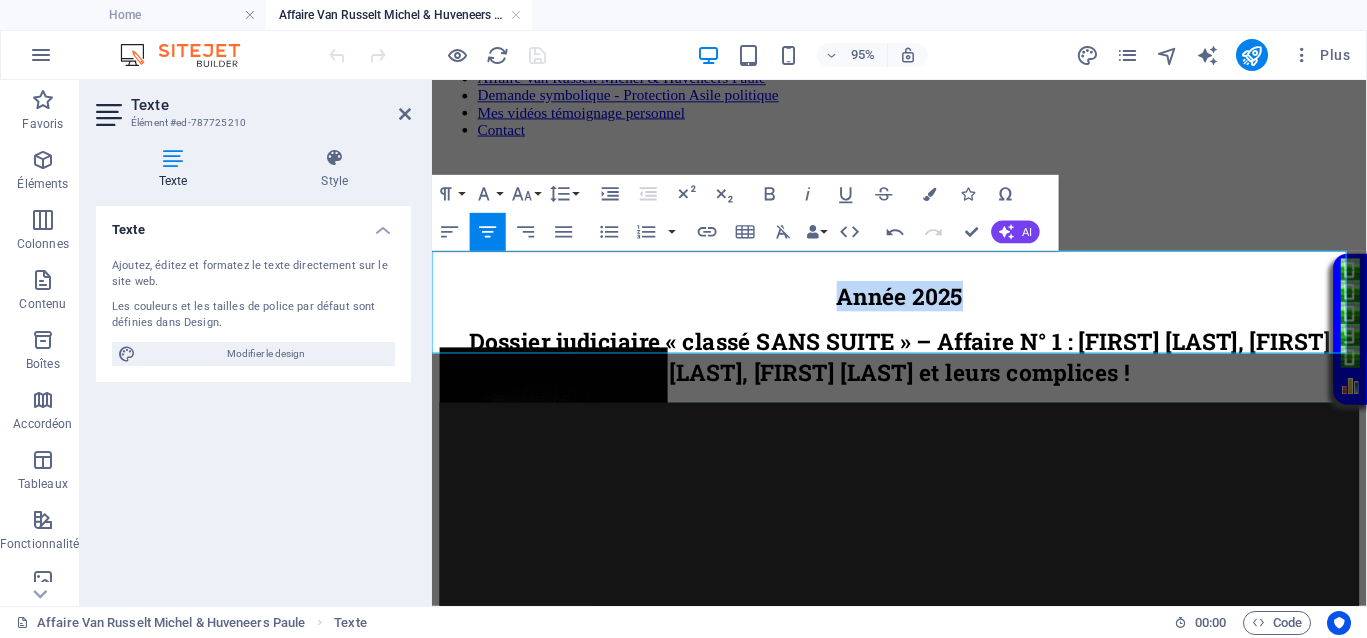 drag, startPoint x: 990, startPoint y: 275, endPoint x: 843, endPoint y: 275, distance: 147 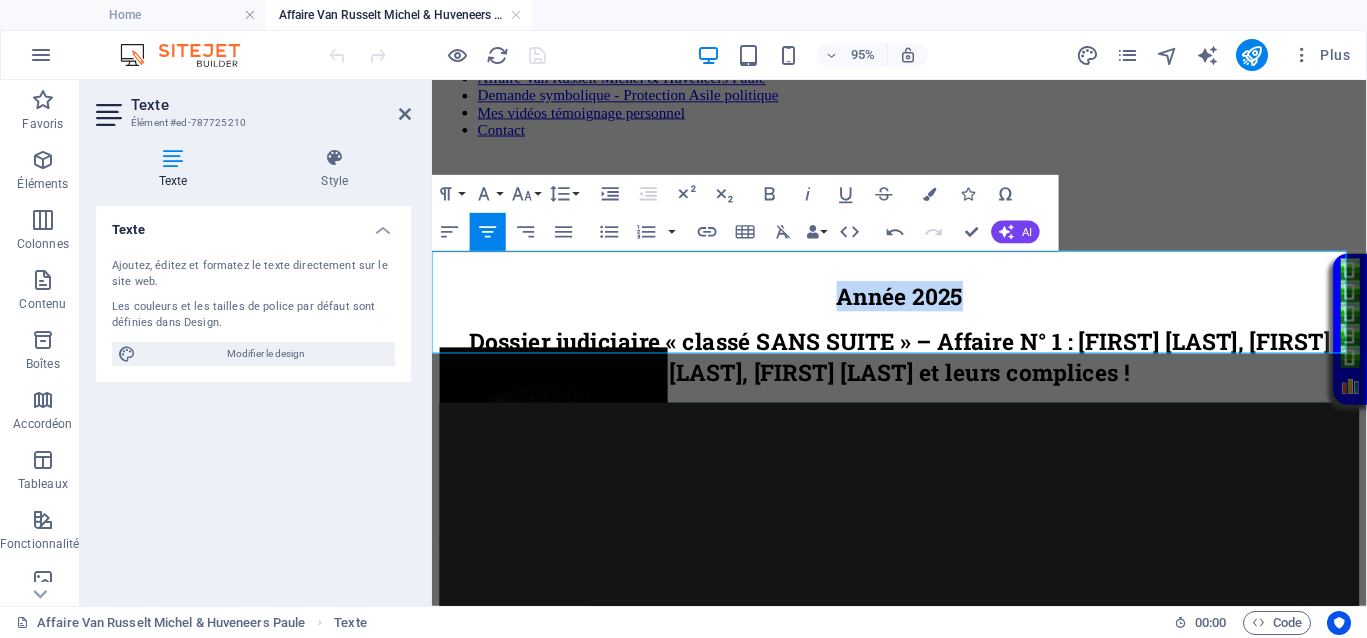 click on "​ ​ ​​​​​​ Année 2025 ​​​ ​" at bounding box center [924, 308] 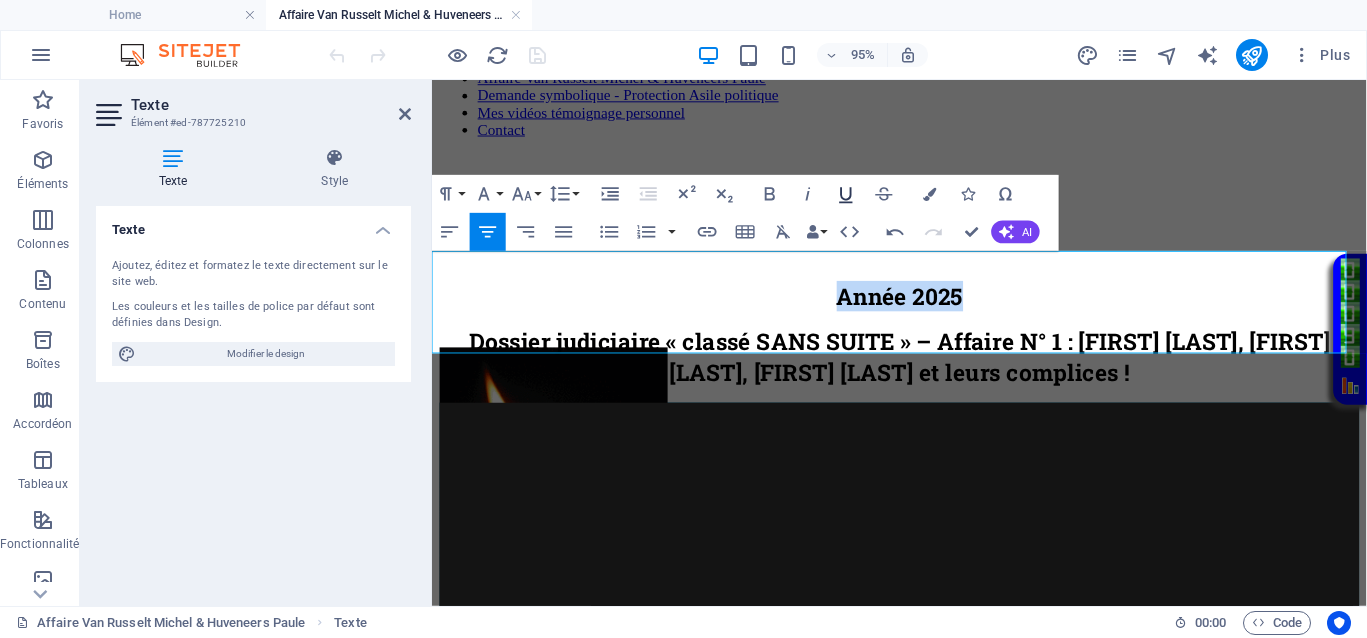 click 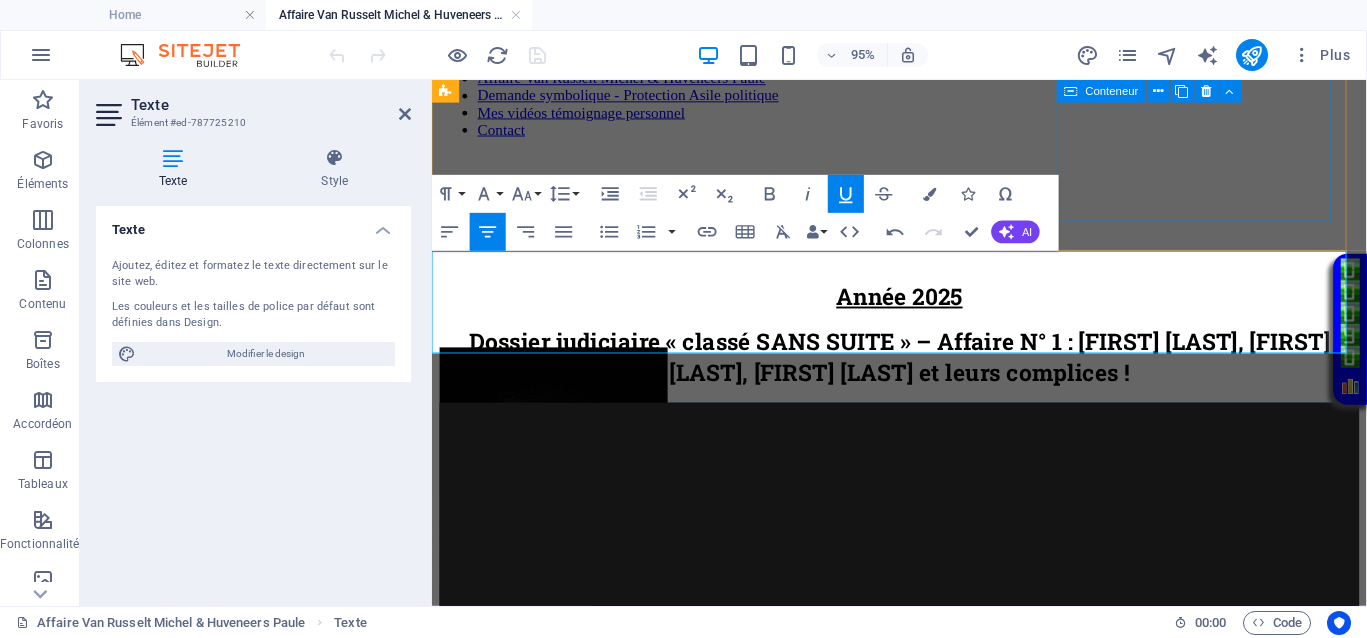 click at bounding box center [924, 524] 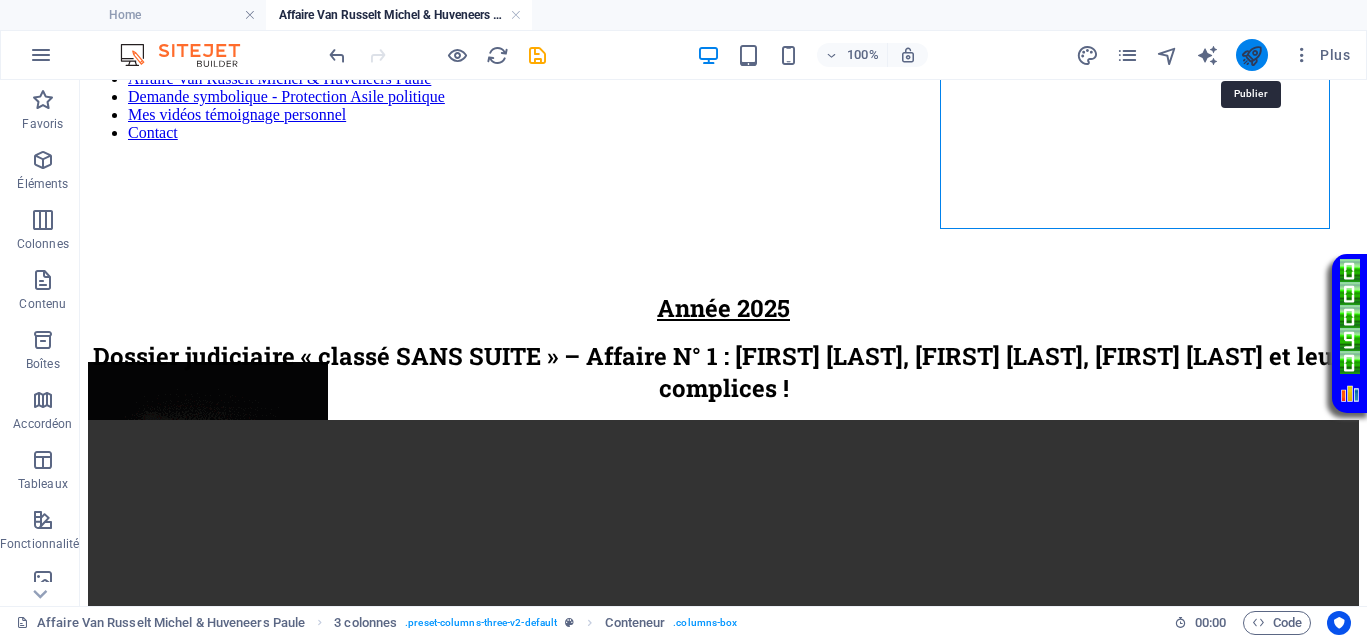 drag, startPoint x: 1242, startPoint y: 51, endPoint x: 1239, endPoint y: 65, distance: 14.3178215 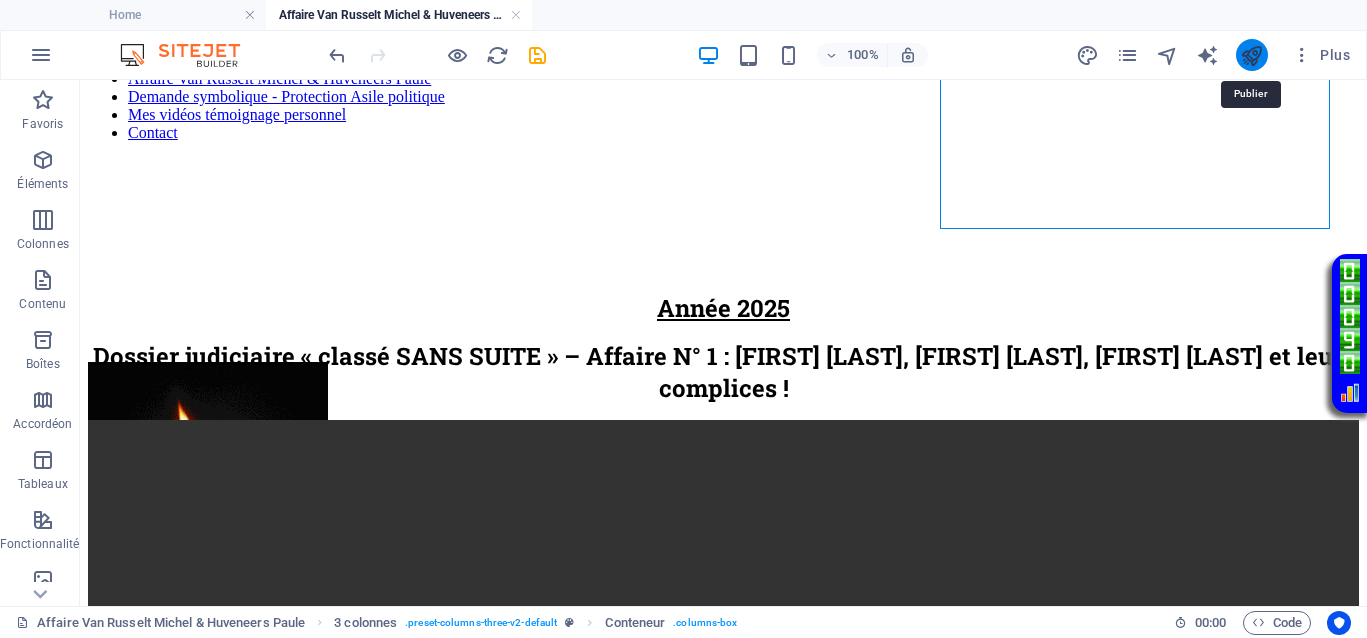 click at bounding box center [1251, 55] 